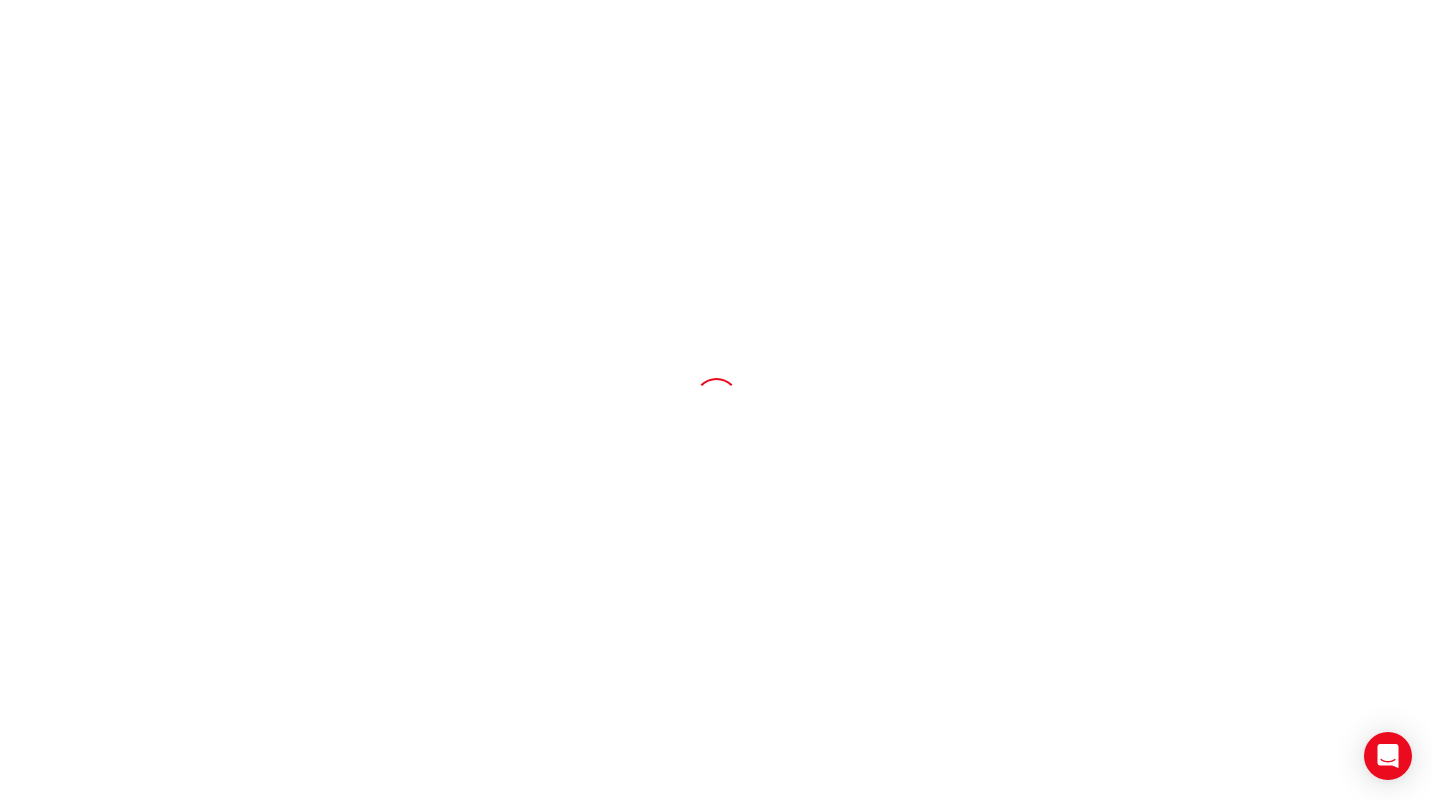 scroll, scrollTop: 0, scrollLeft: 0, axis: both 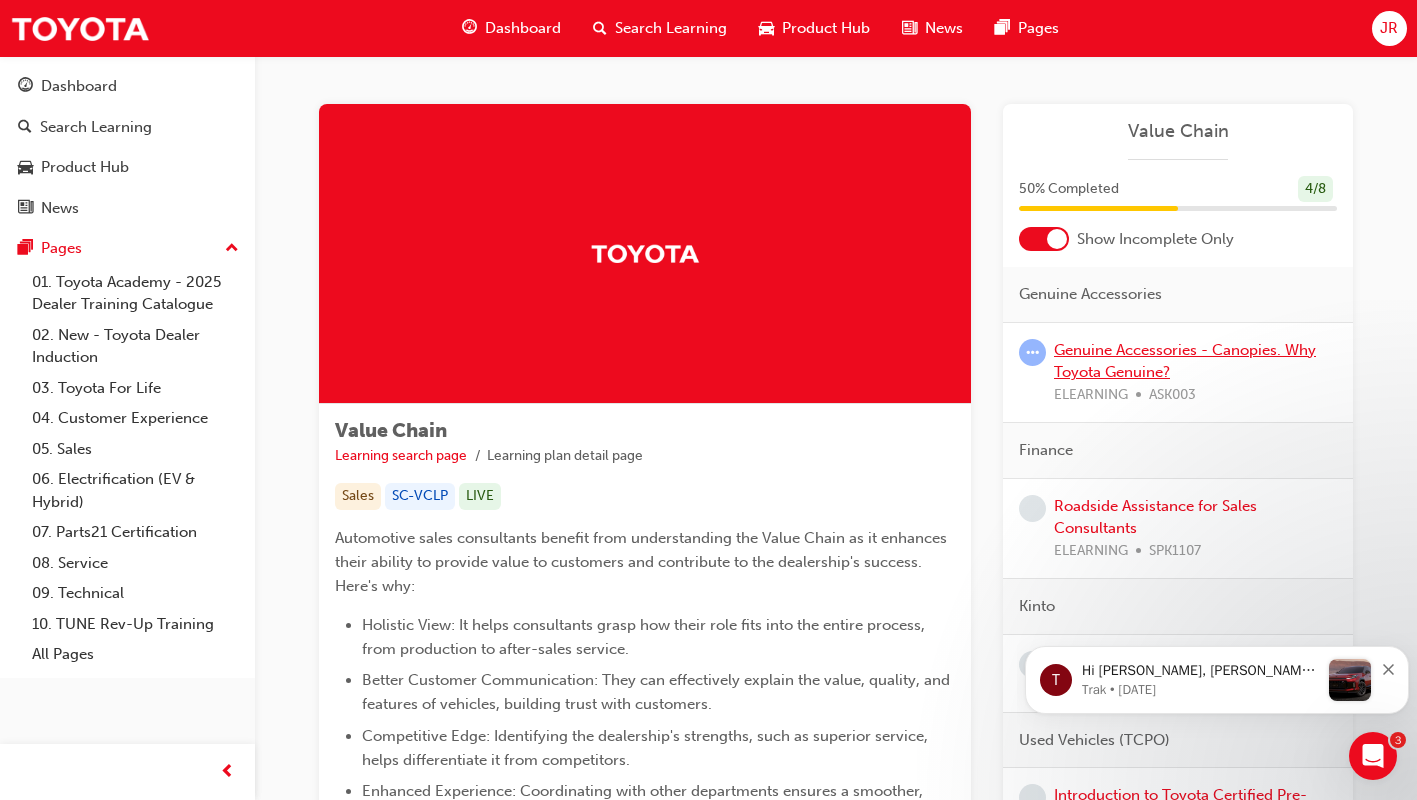 click on "Genuine Accessories - Canopies. Why Toyota Genuine?" at bounding box center [1185, 361] 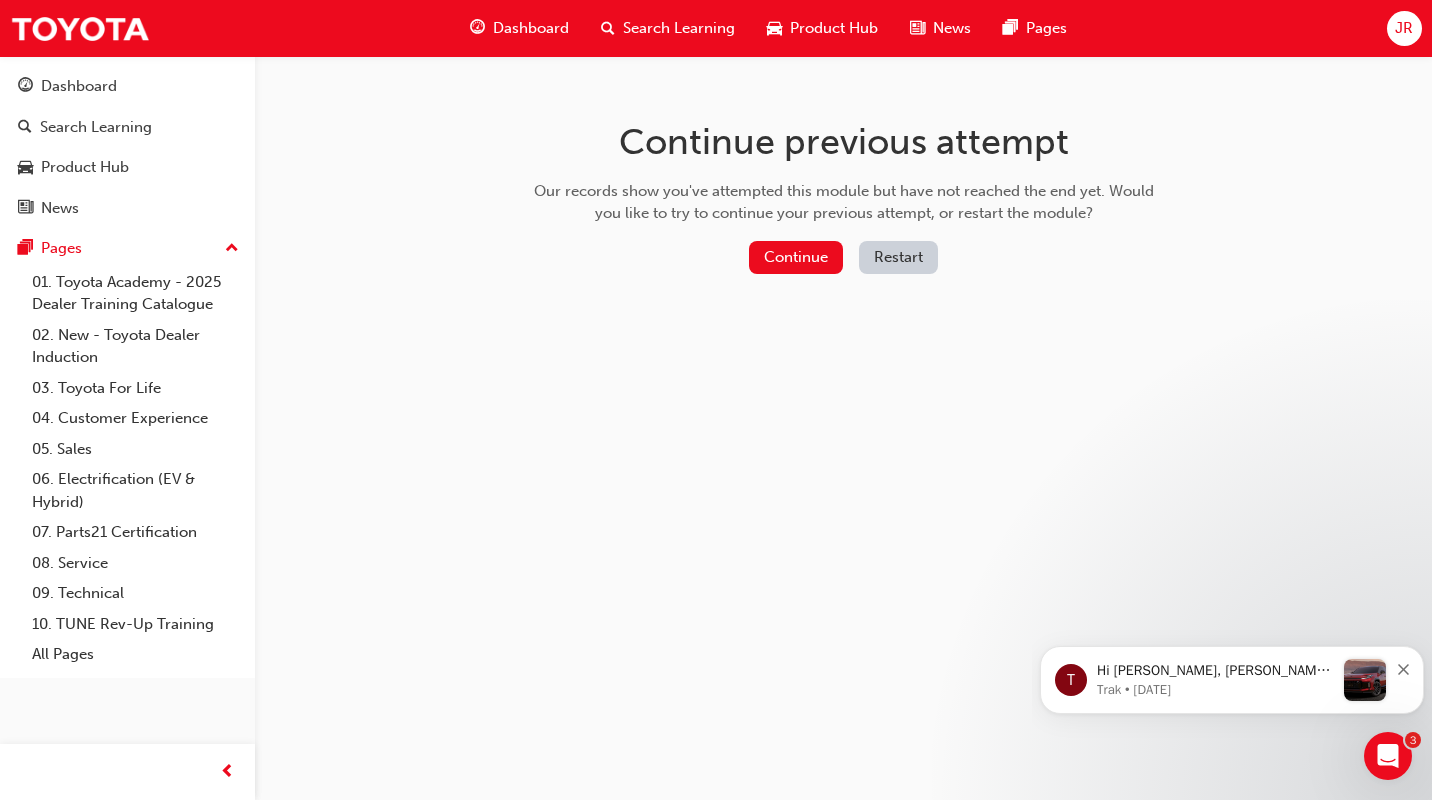 click on "Continue" at bounding box center (796, 257) 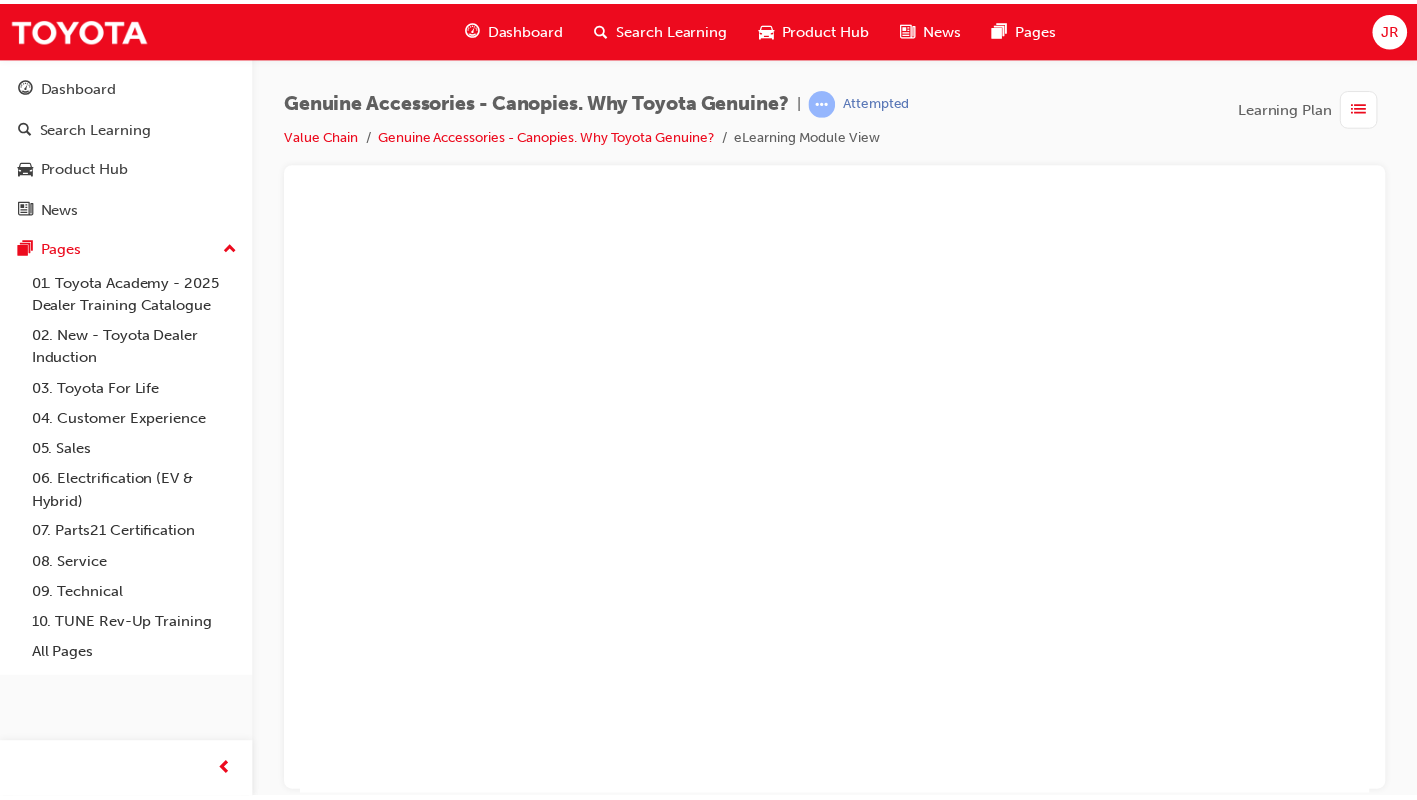 scroll, scrollTop: 0, scrollLeft: 0, axis: both 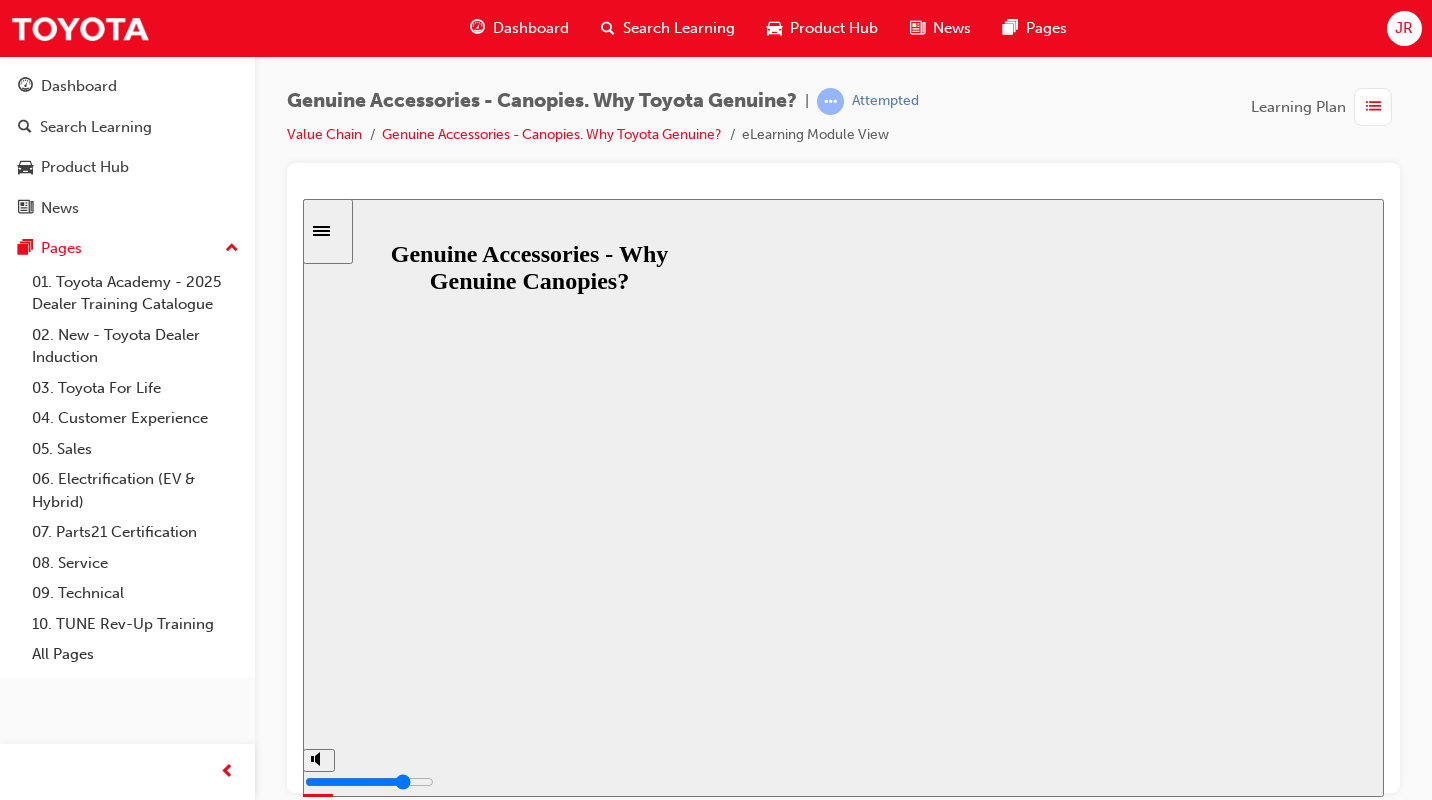 click on "Resume" at bounding box center [341, 1098] 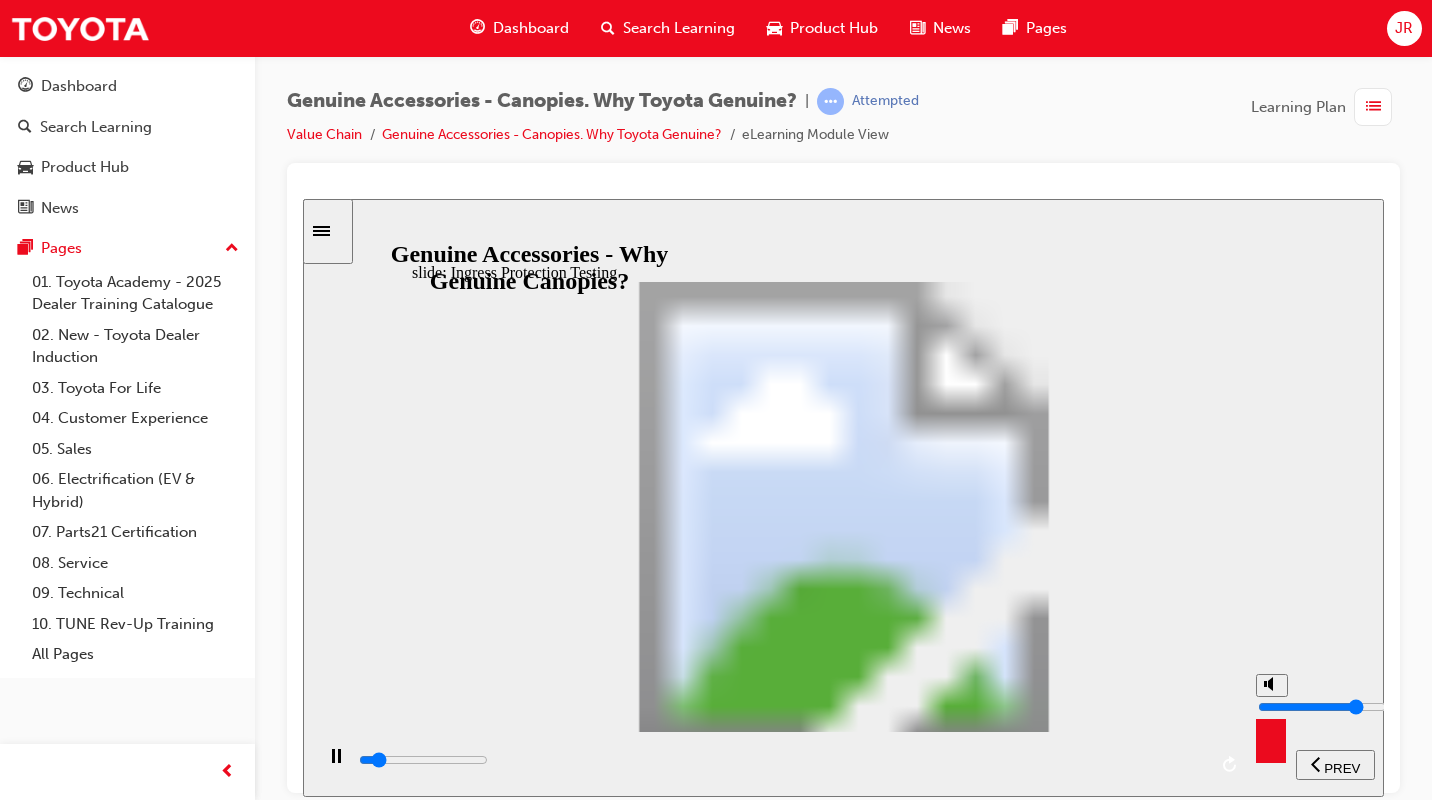 type on "3400" 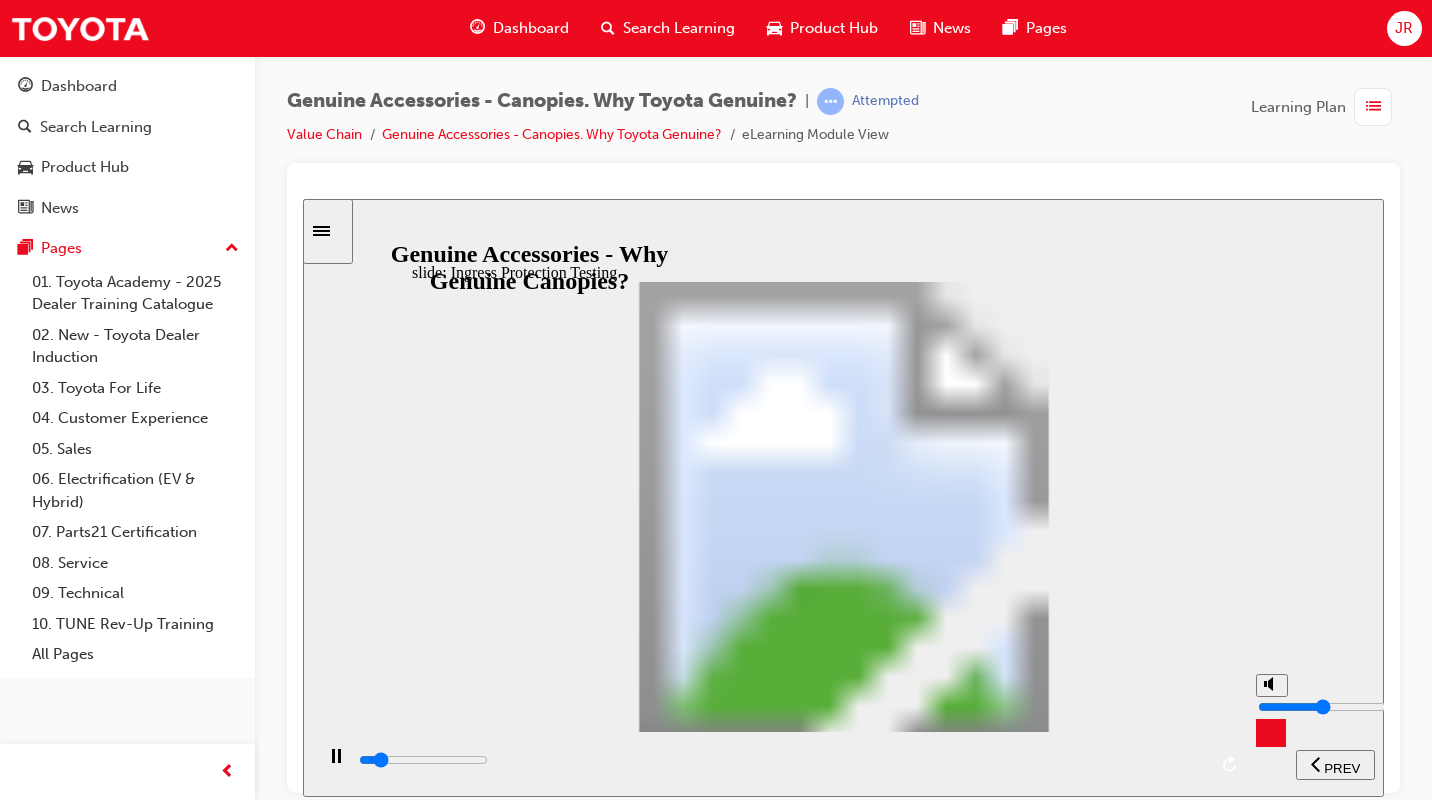 type on "4000" 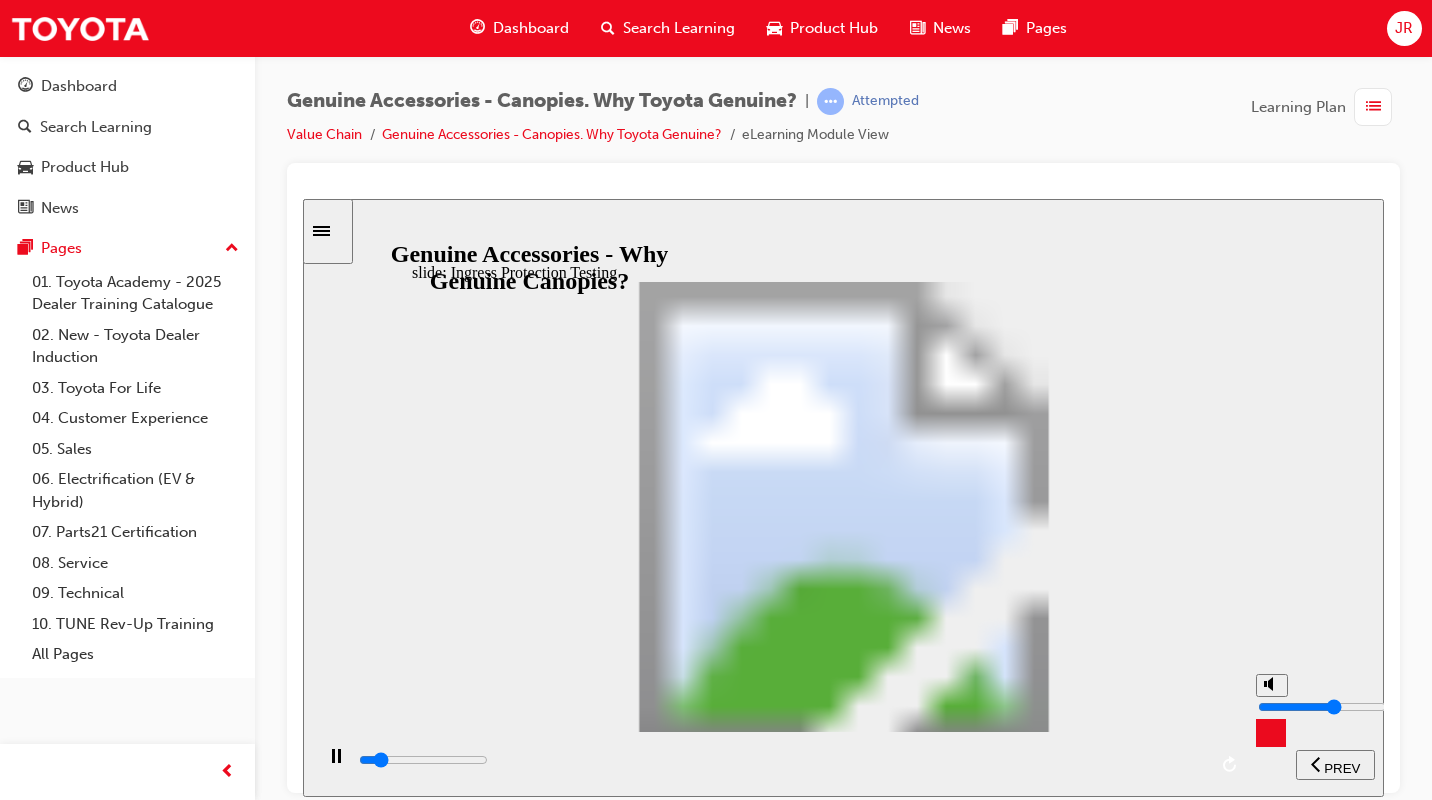 type on "4100" 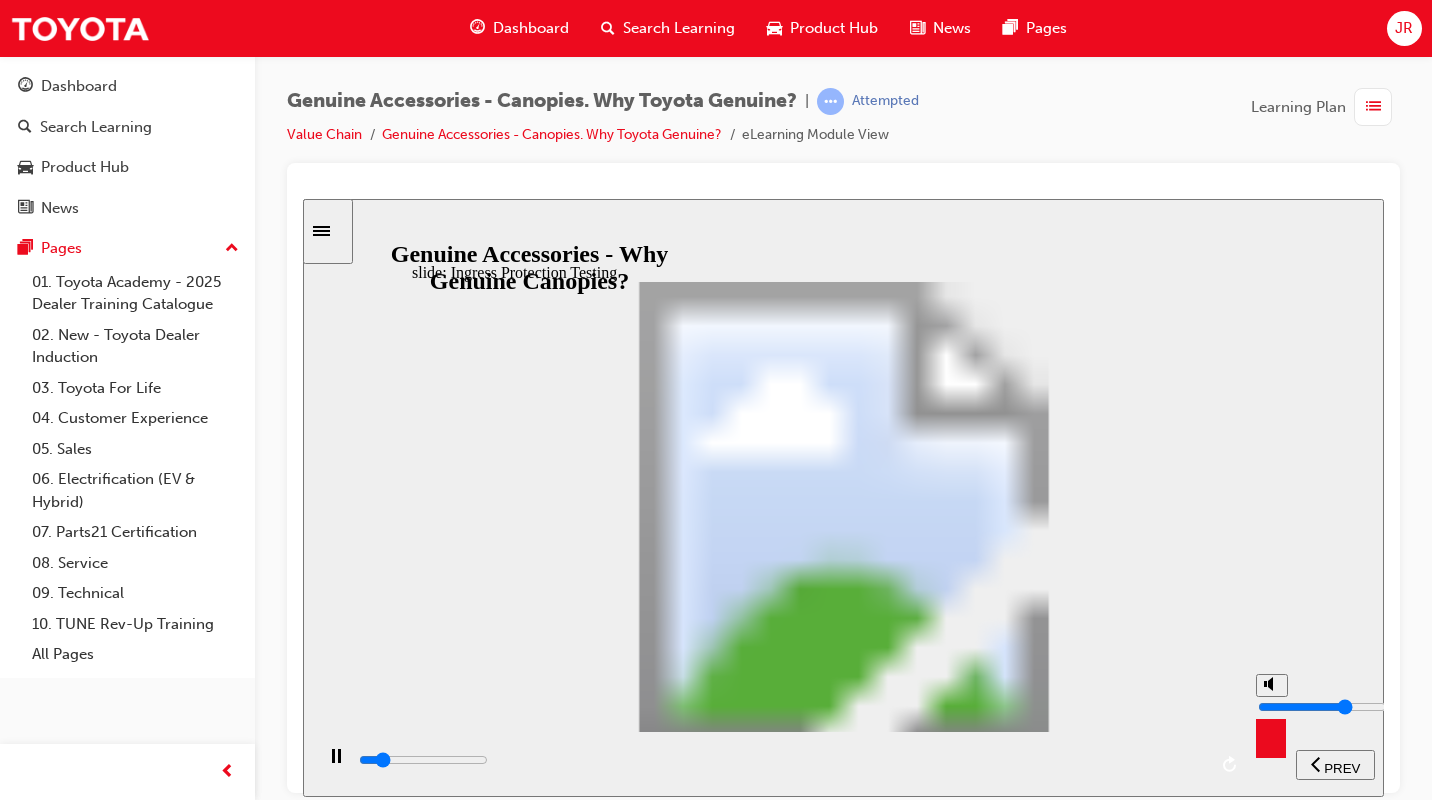 type on "4500" 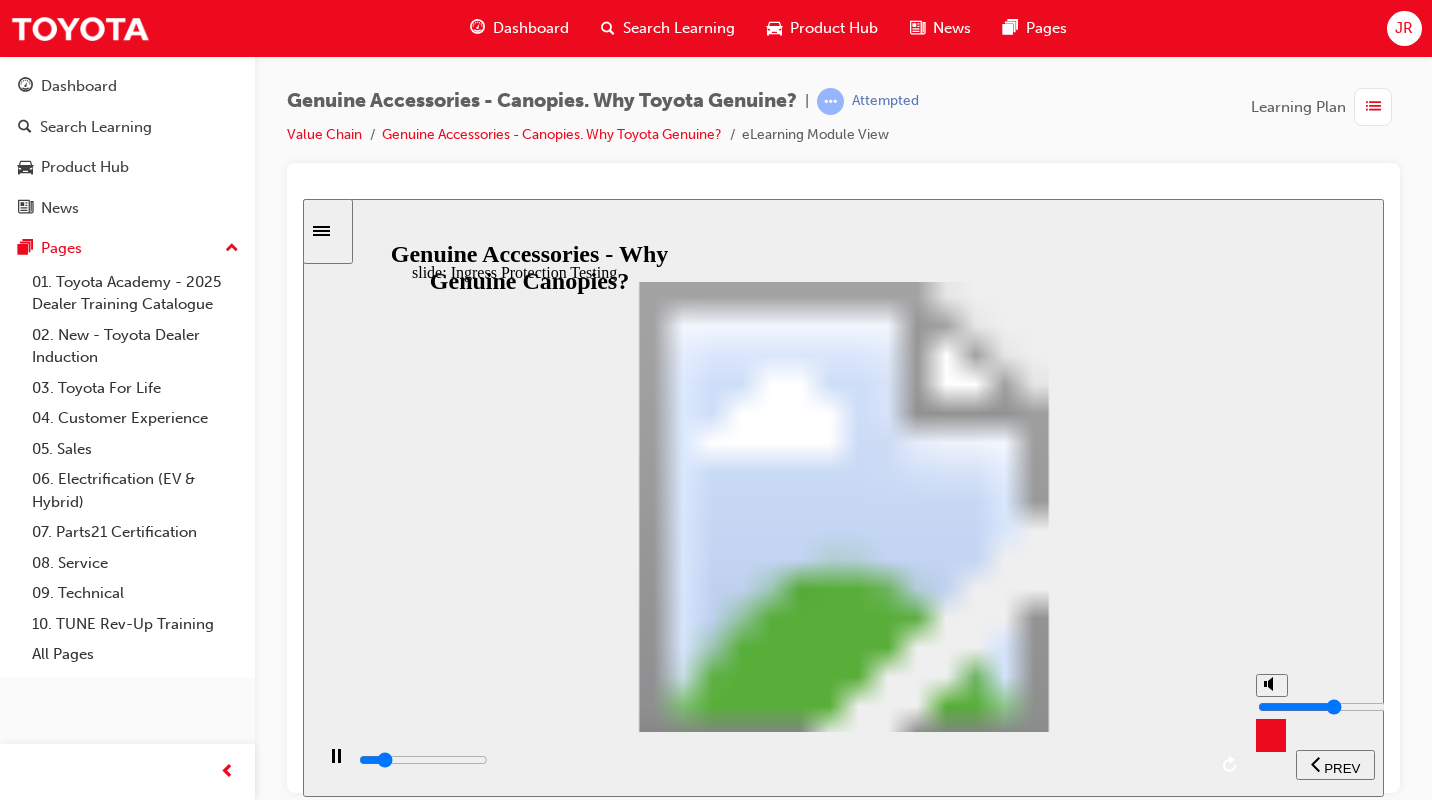 type on "4900" 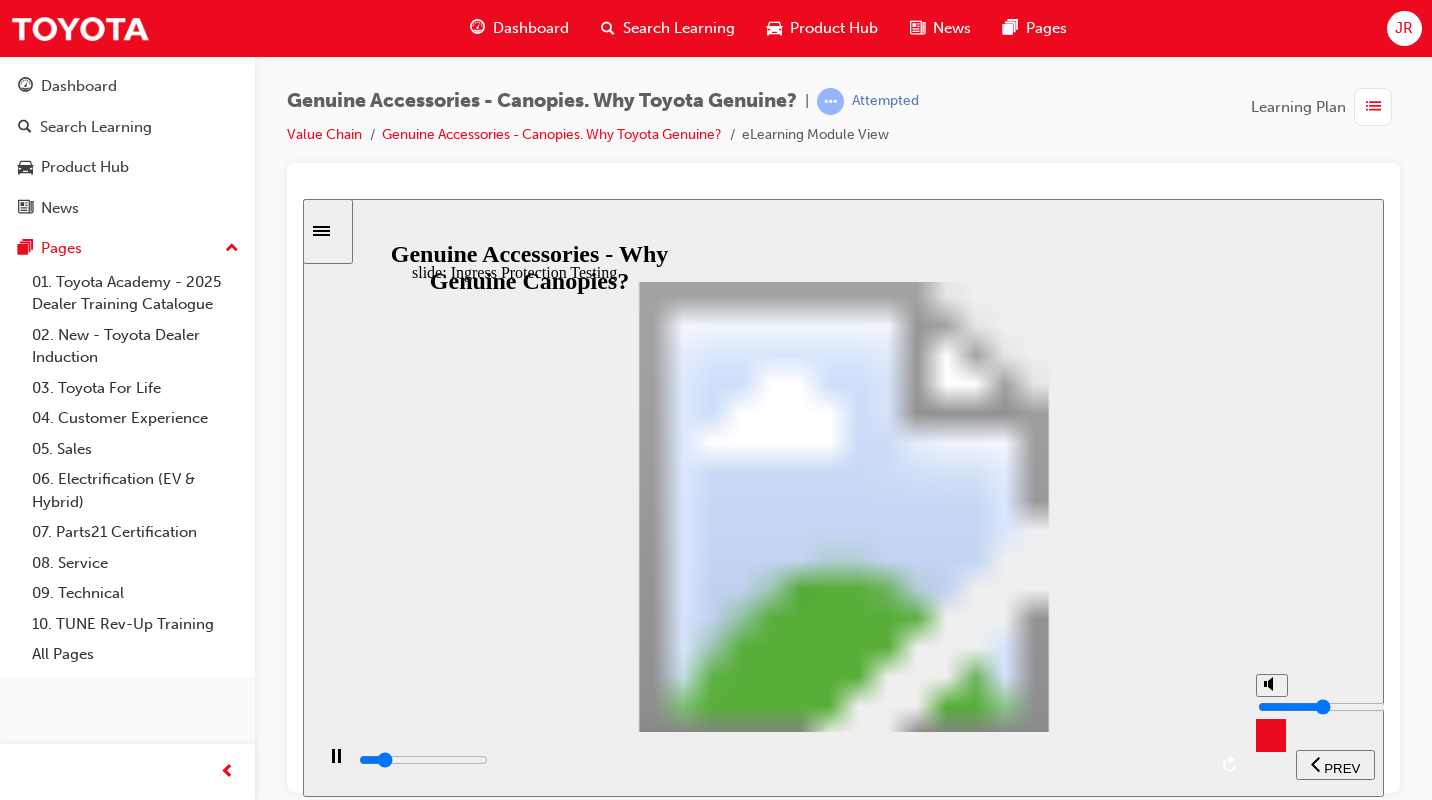 type on "4900" 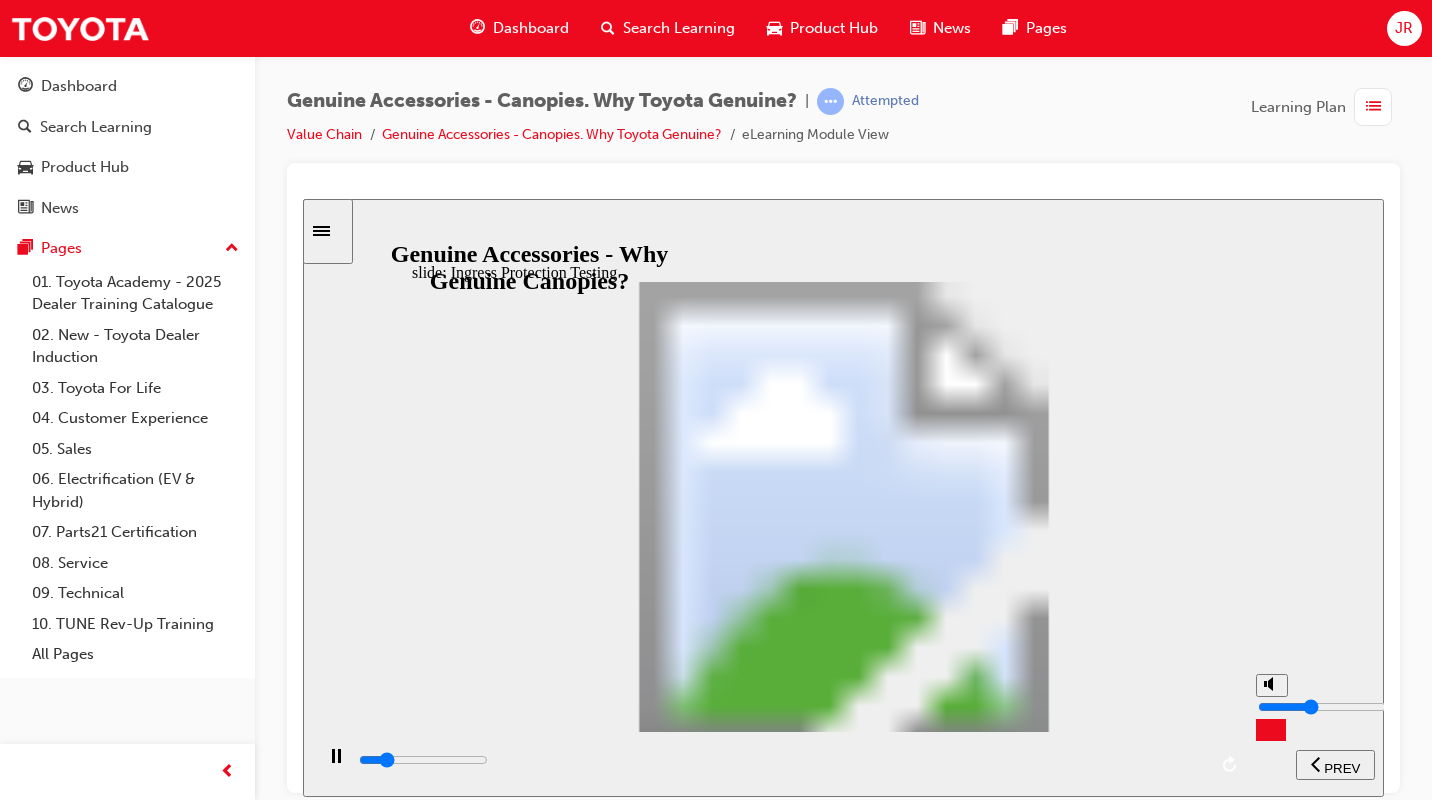 type on "5600" 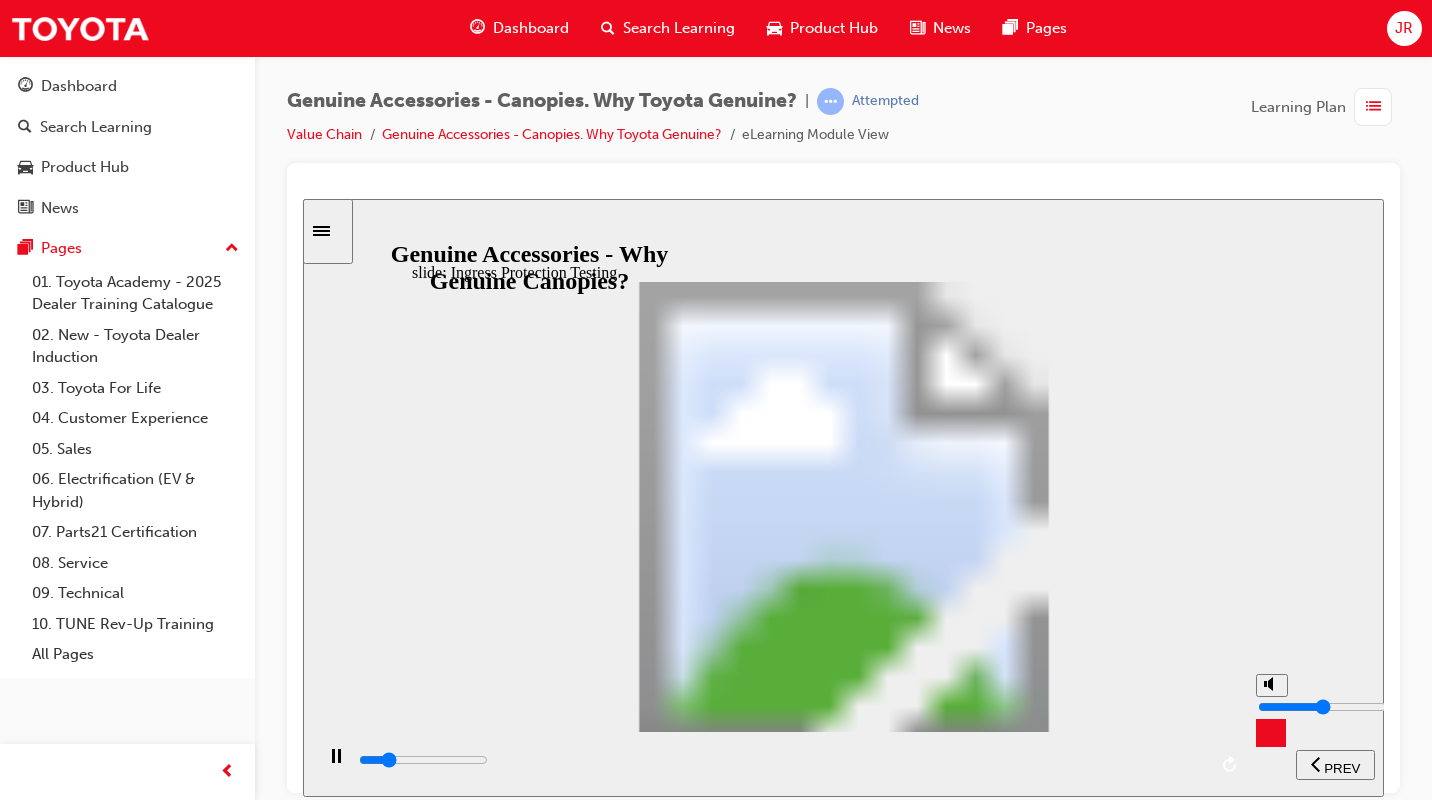 type on "6100" 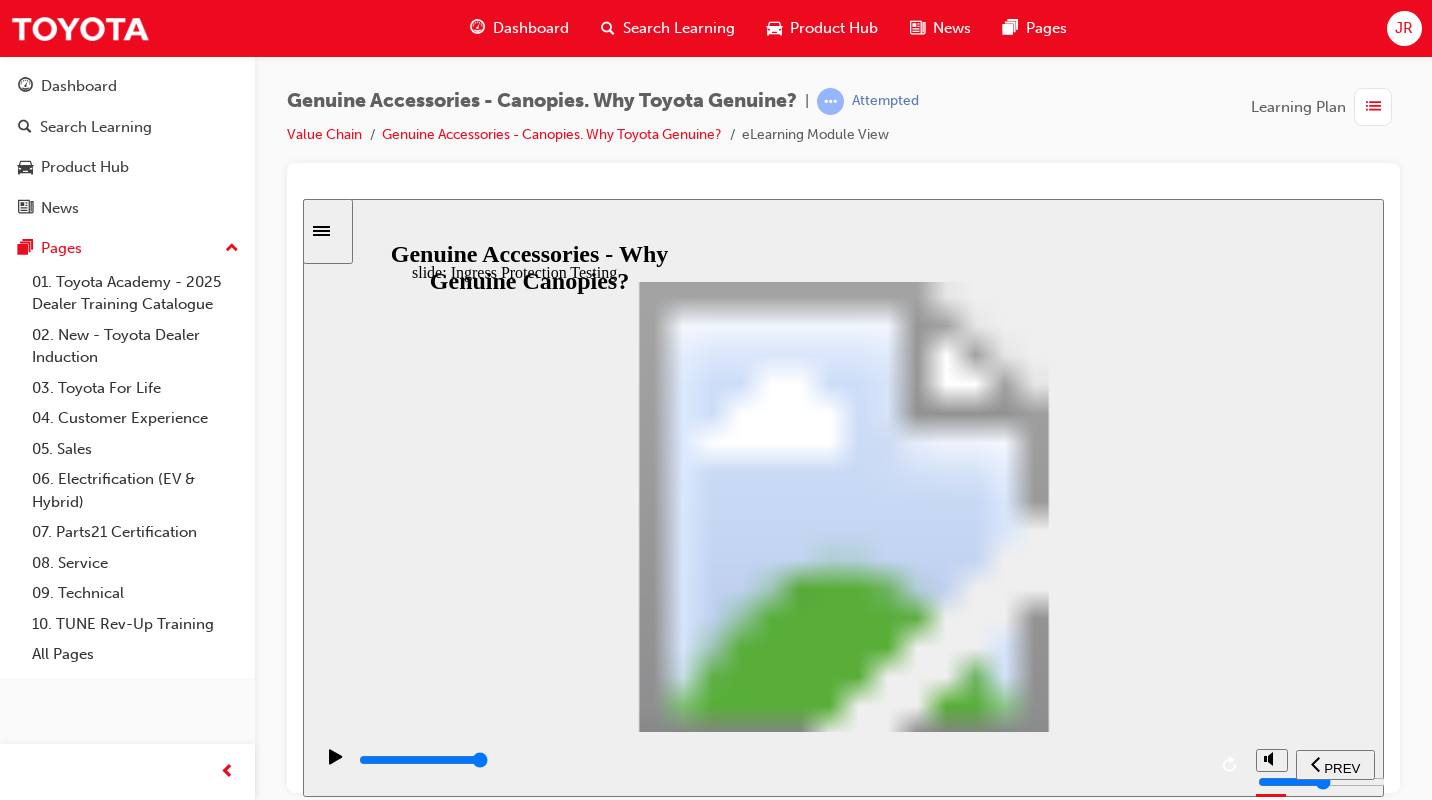 click 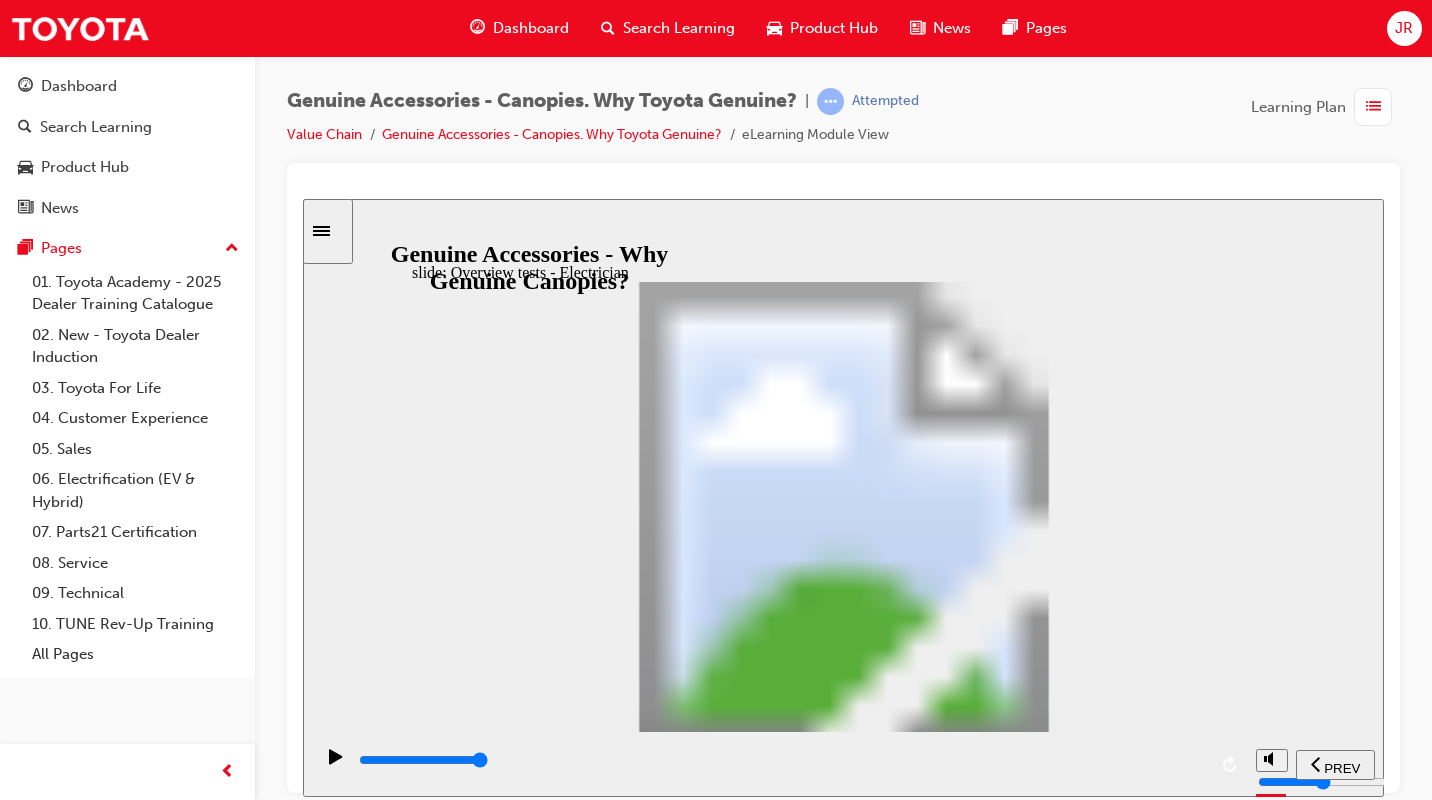 click 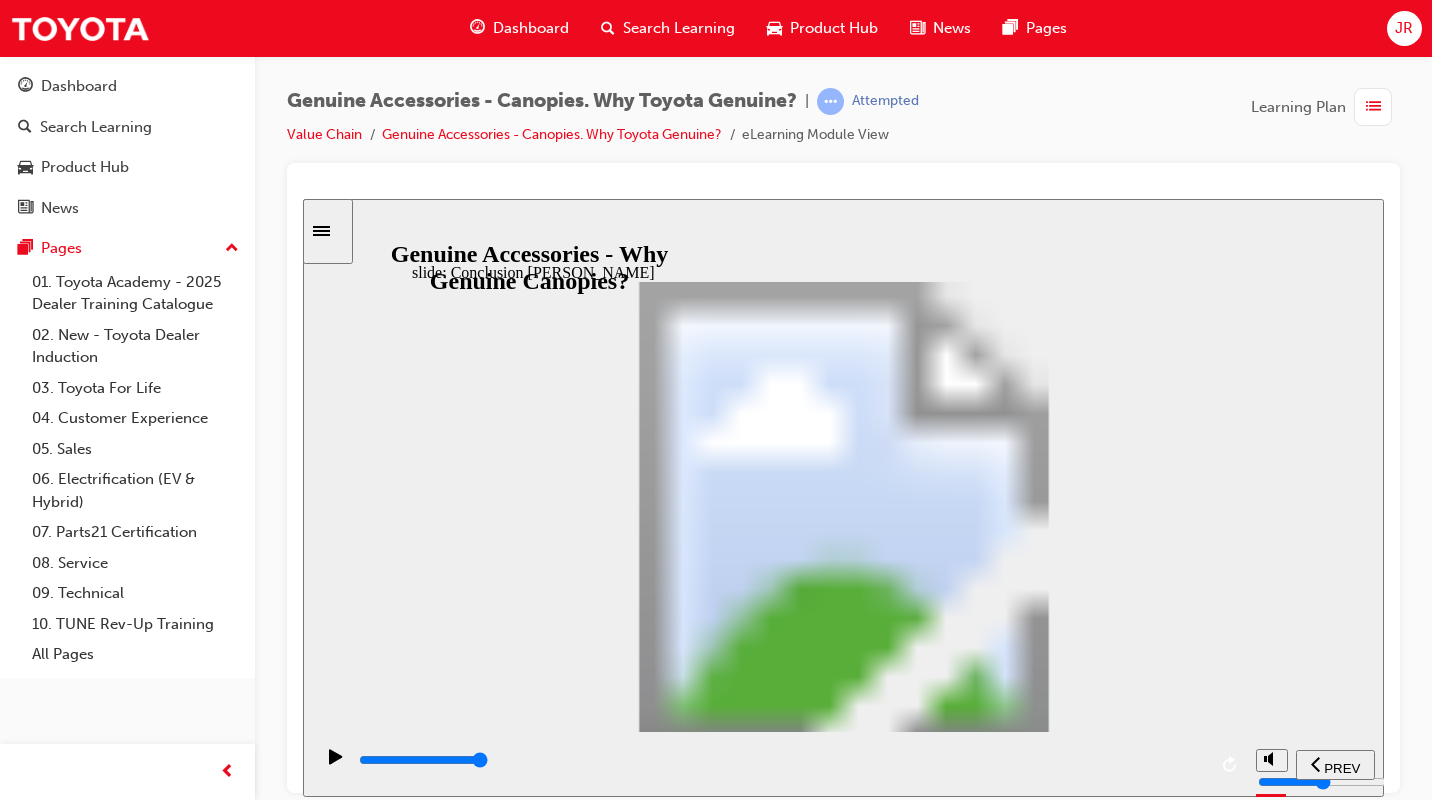 click 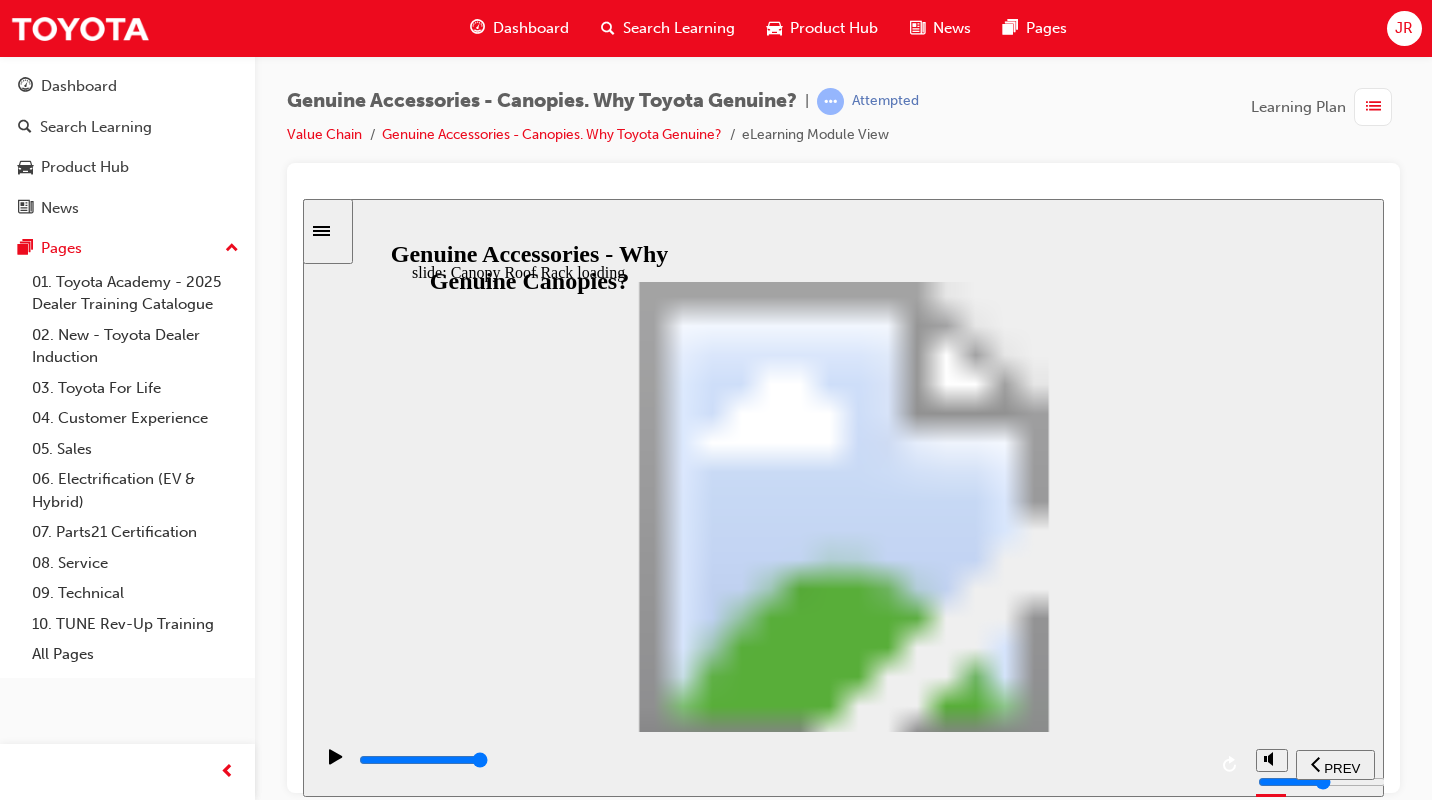 click 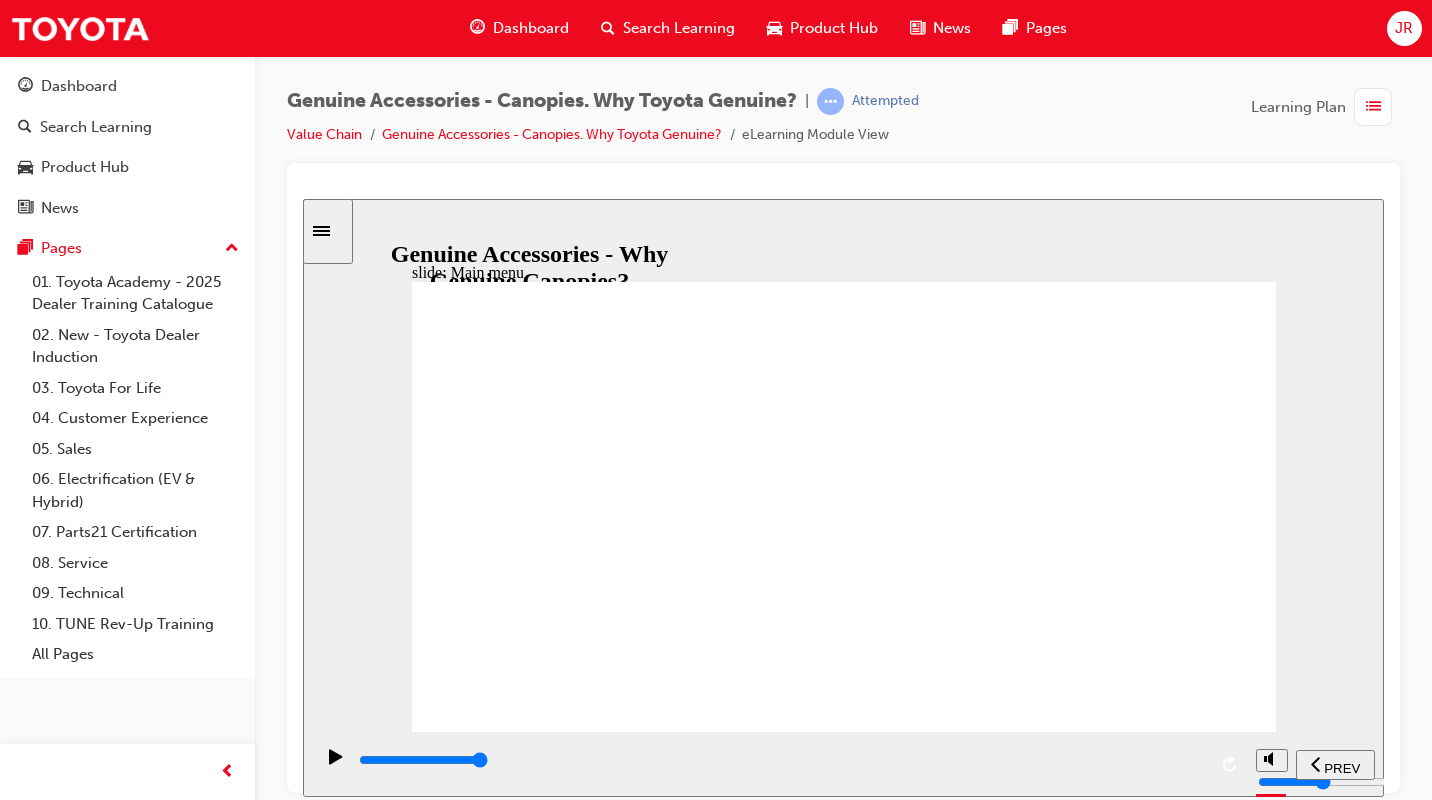 click 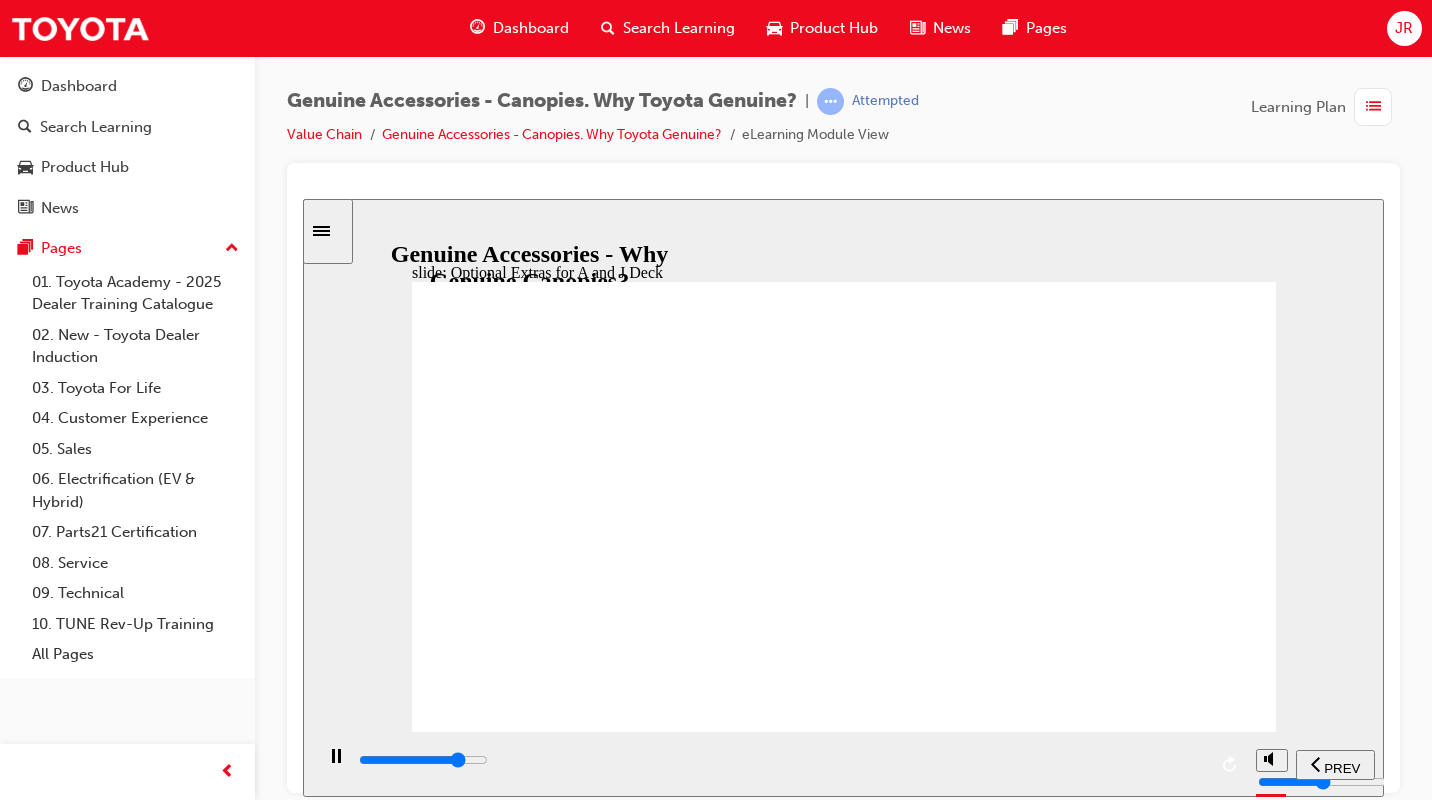 click 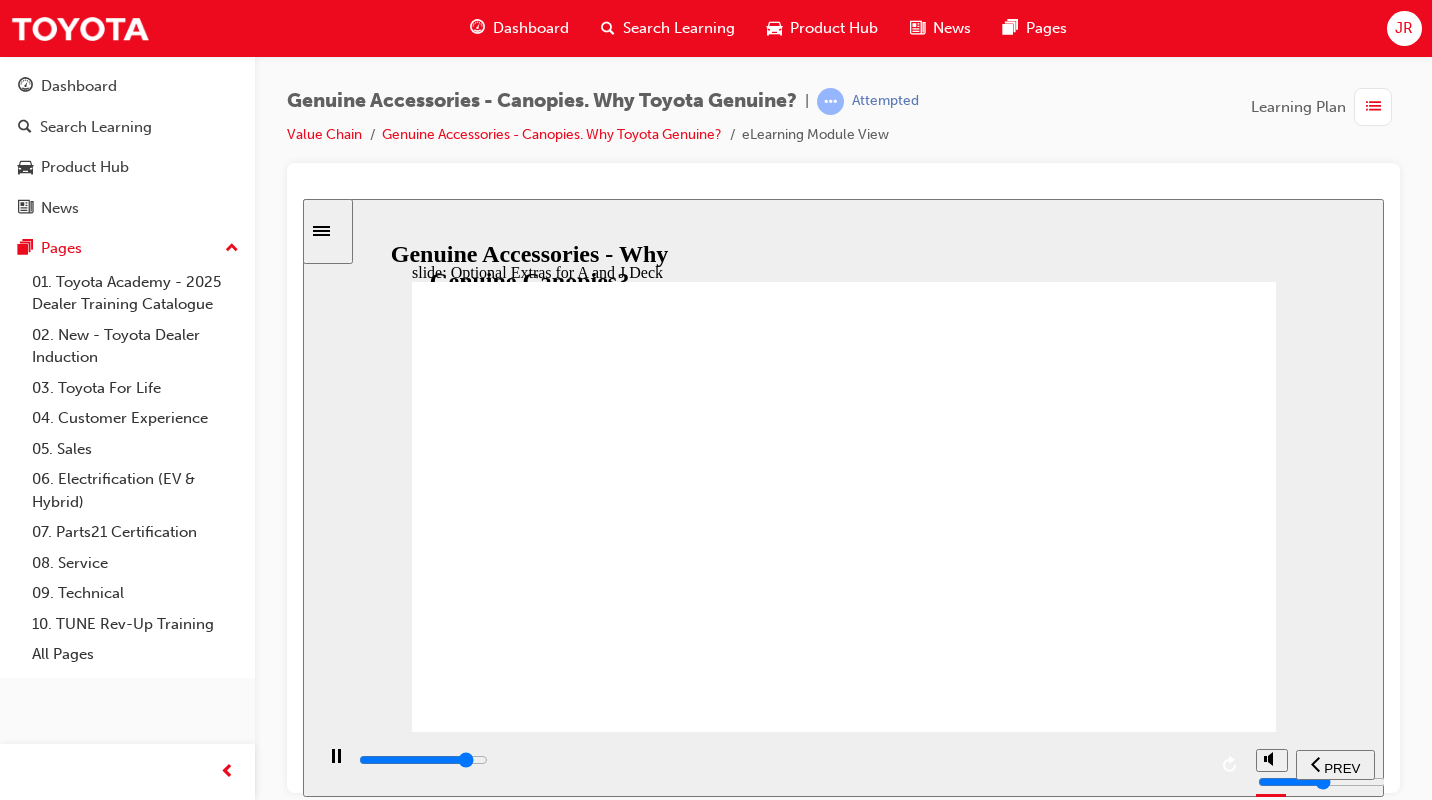 click 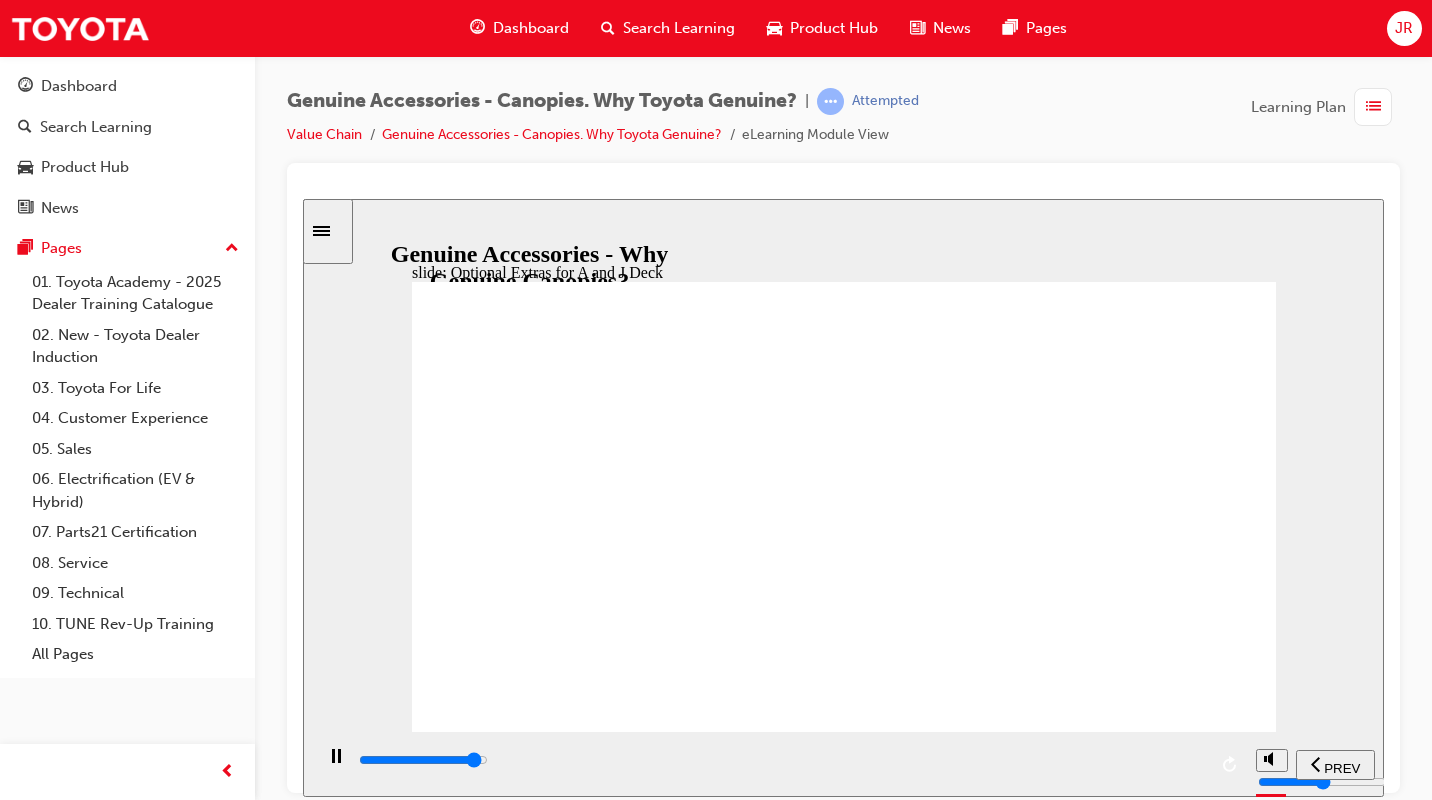 click 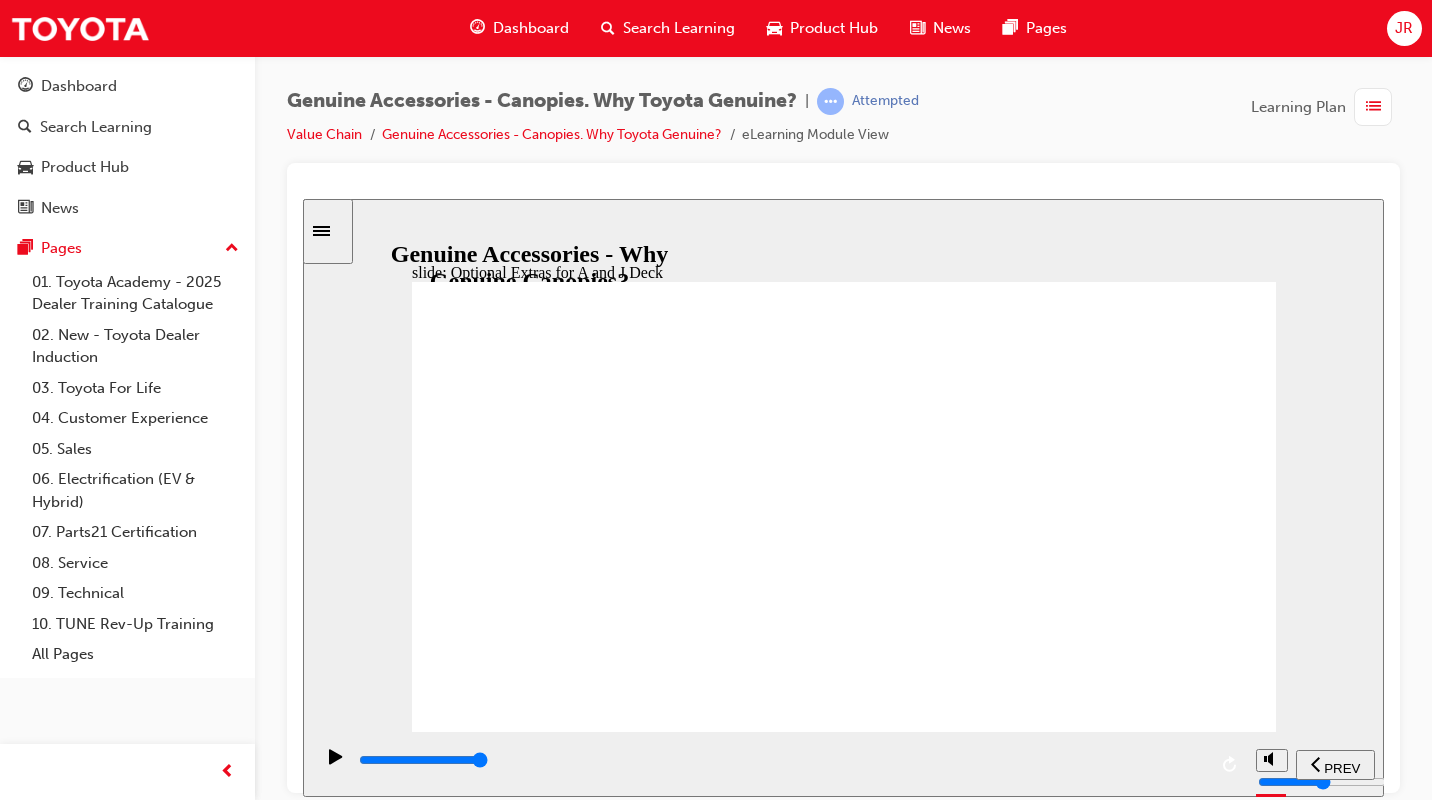 click 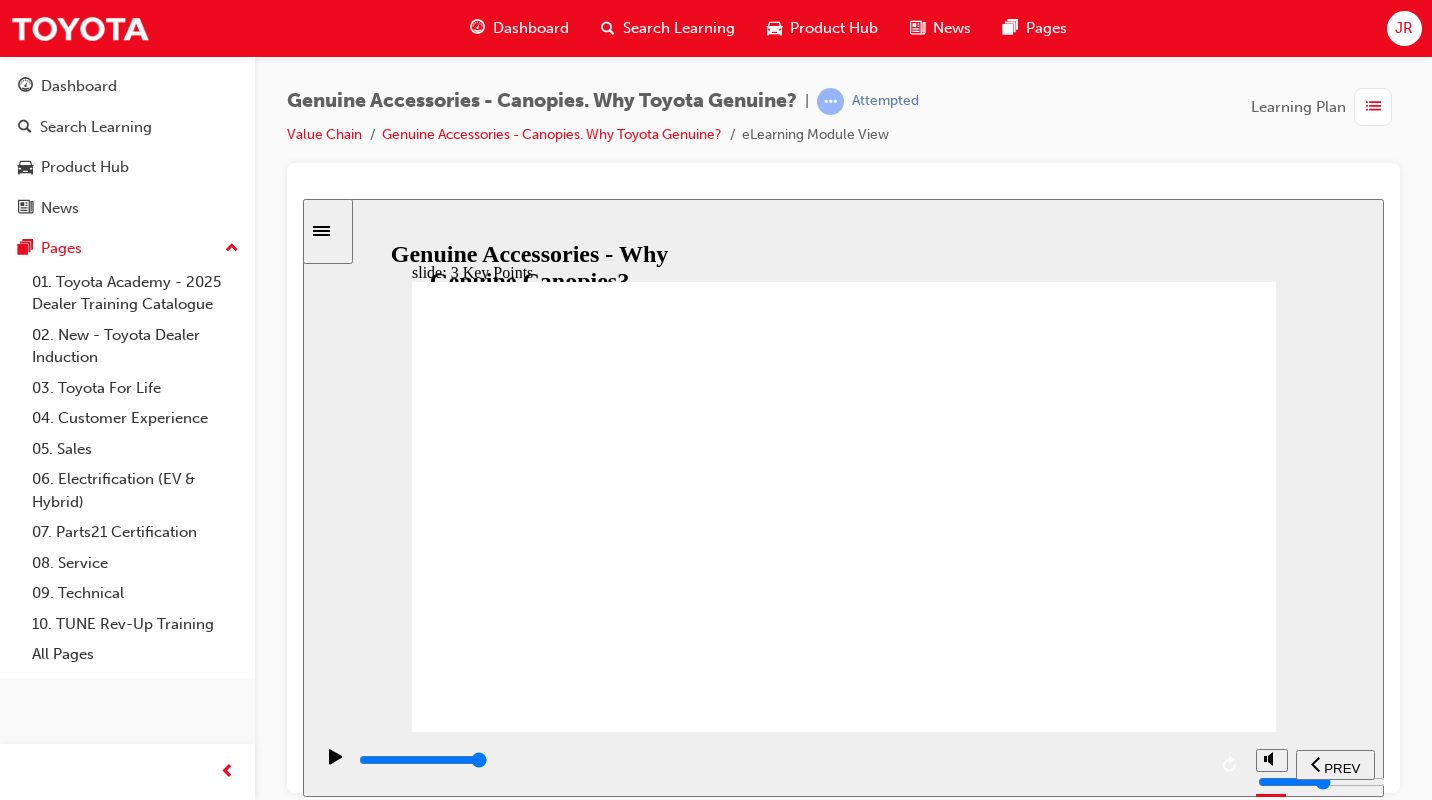 click 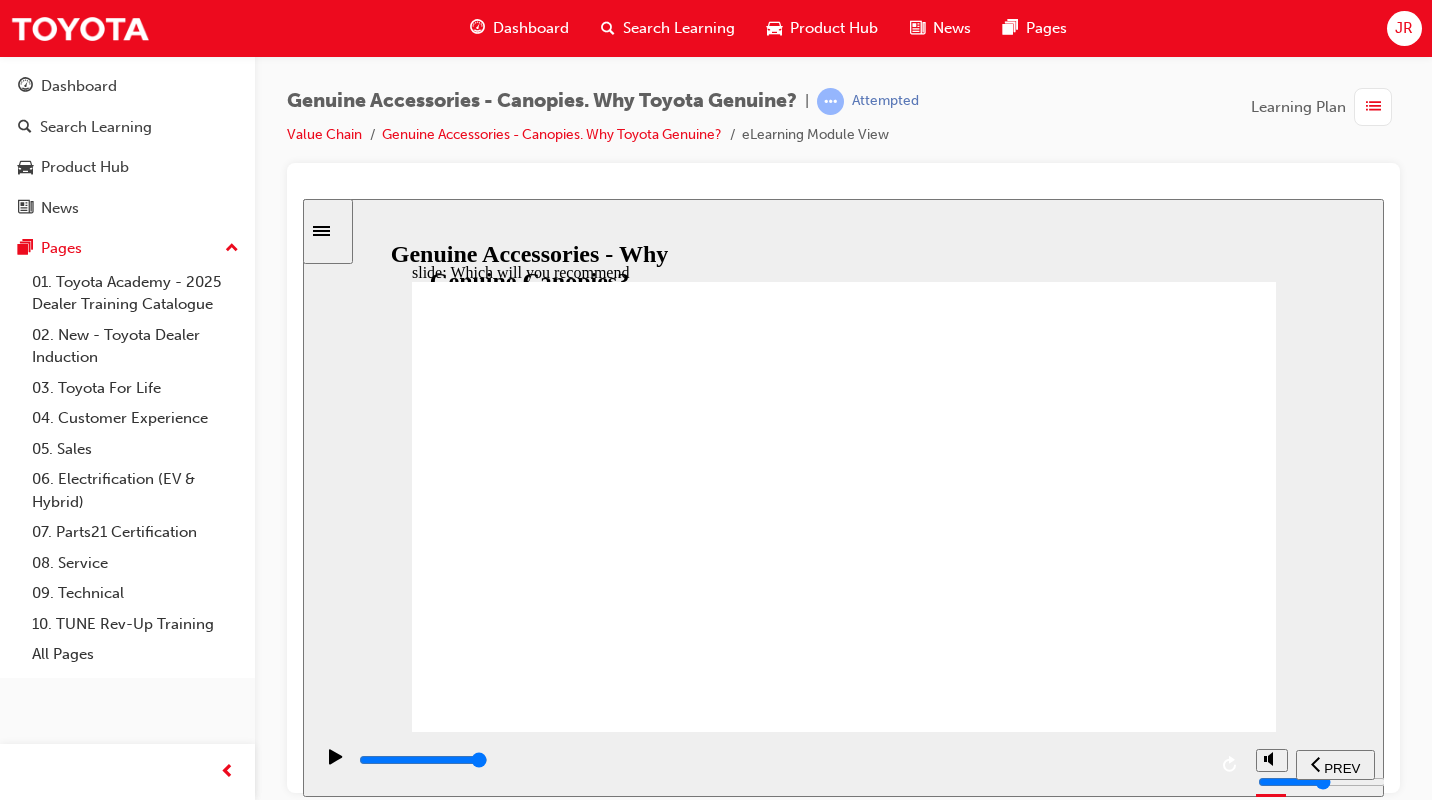 click 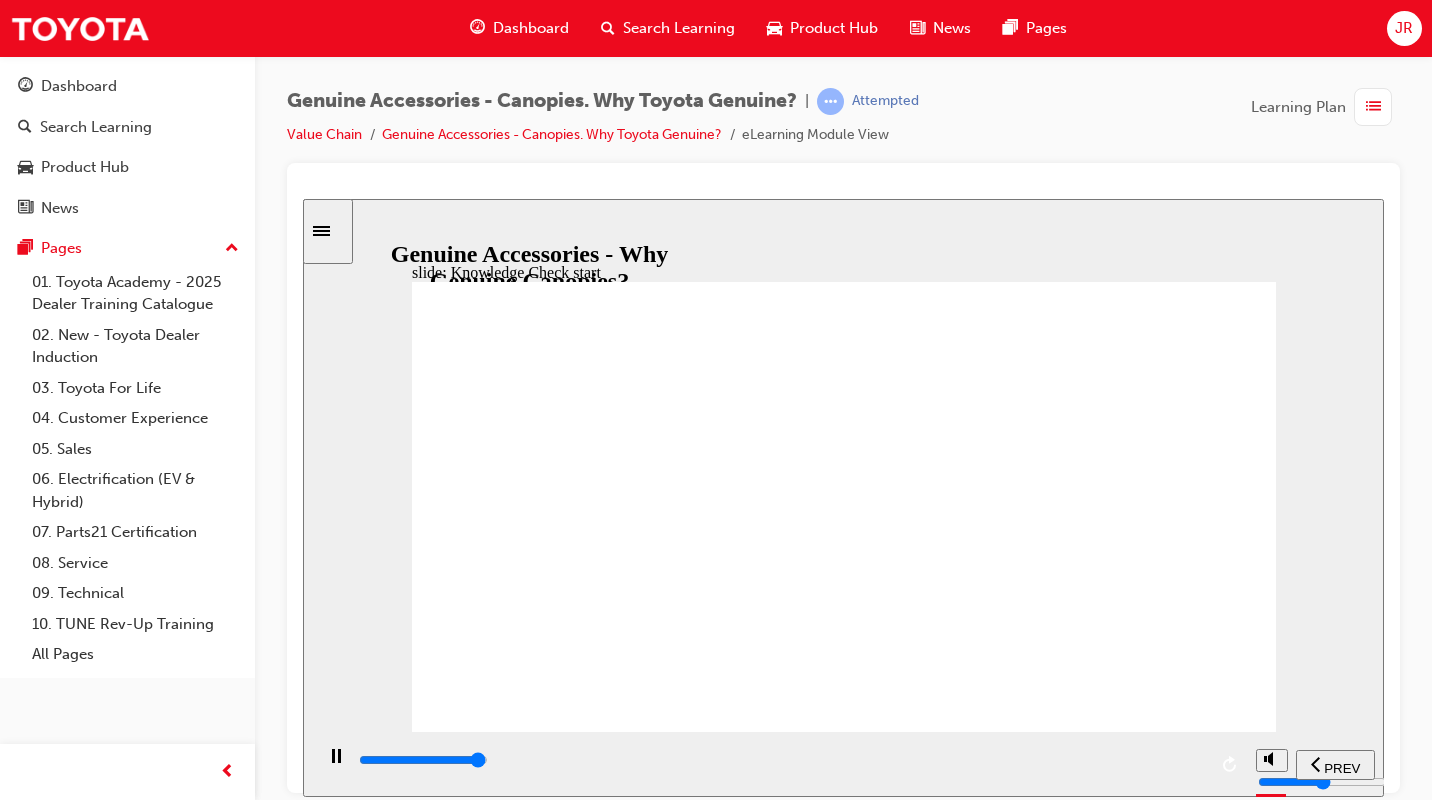 type on "10100" 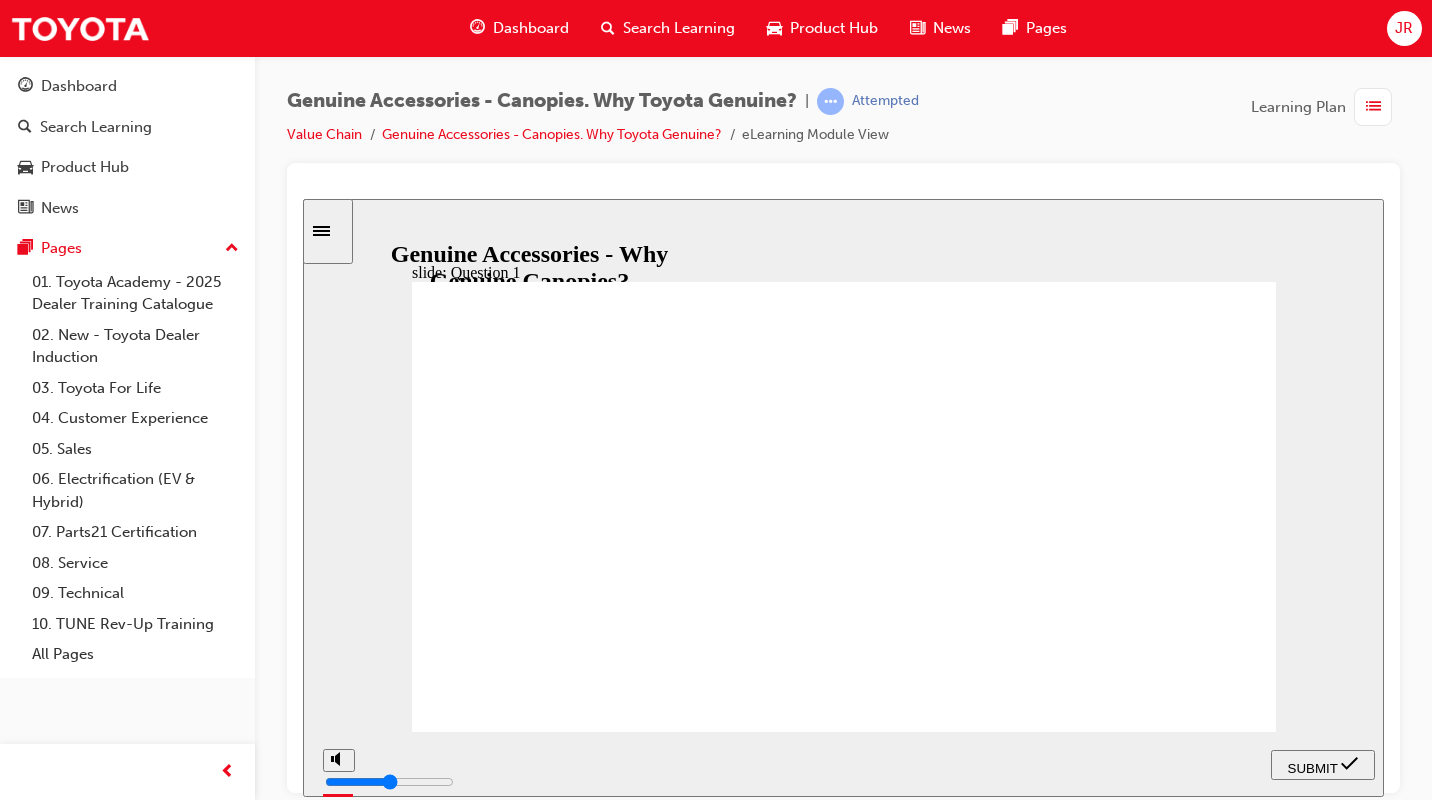 click 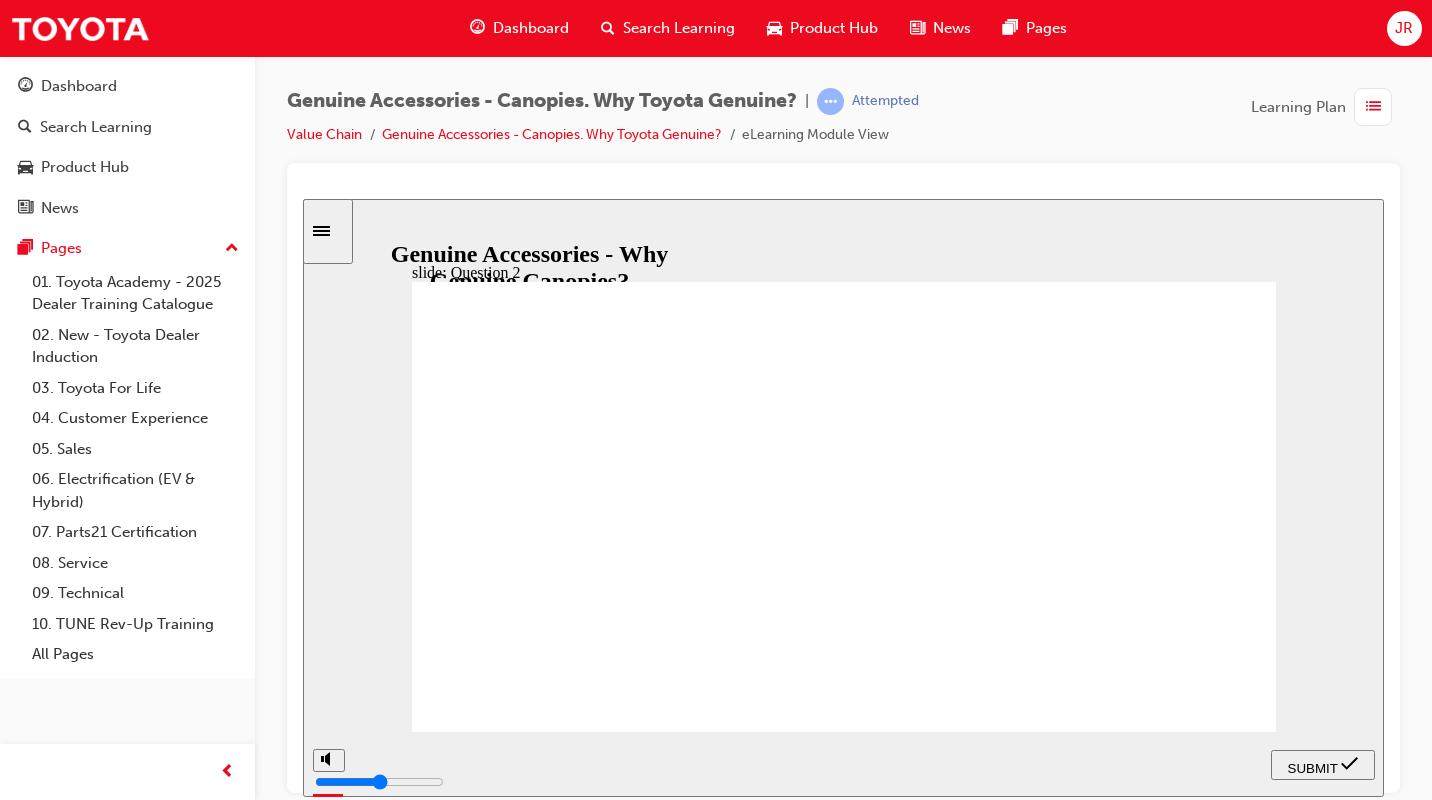 click 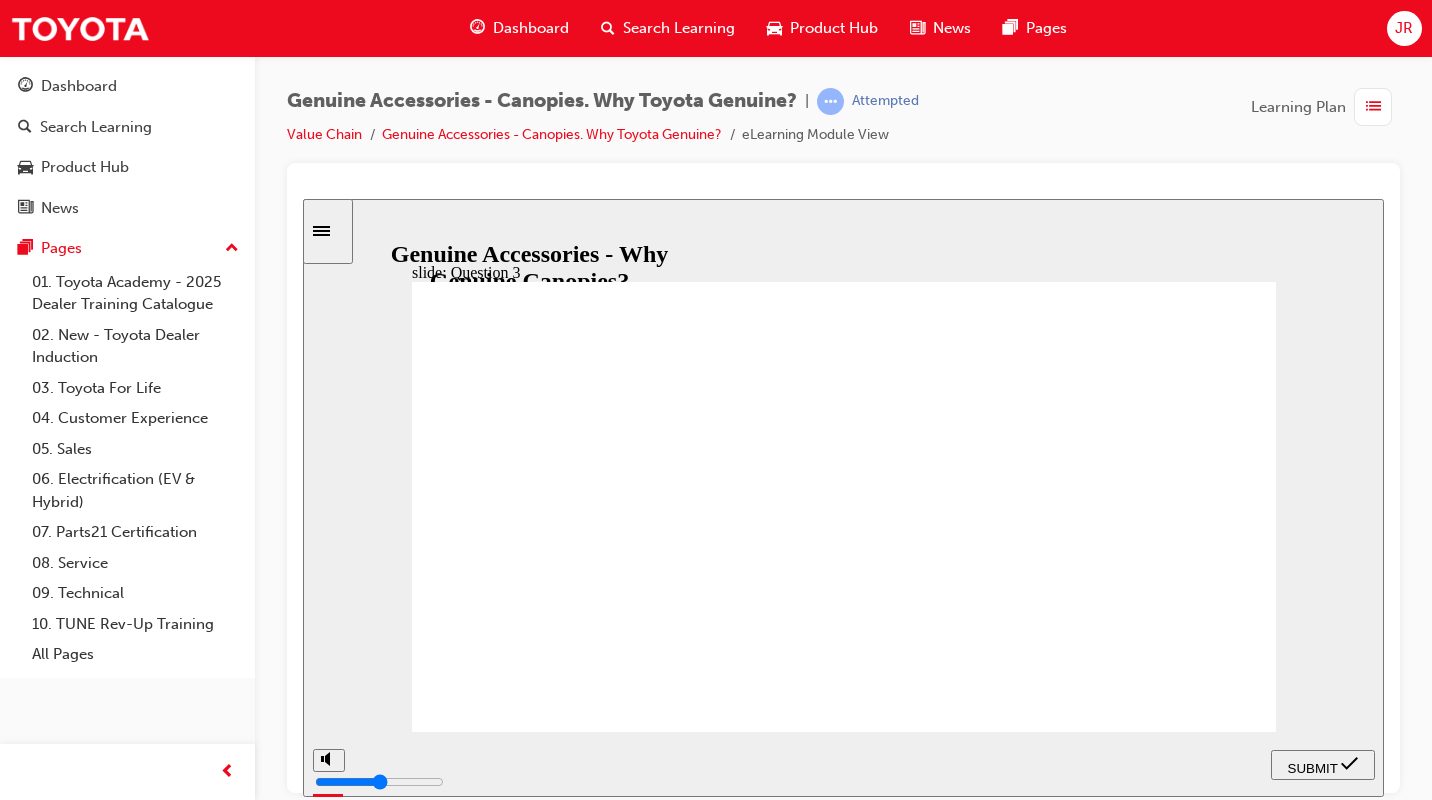 click 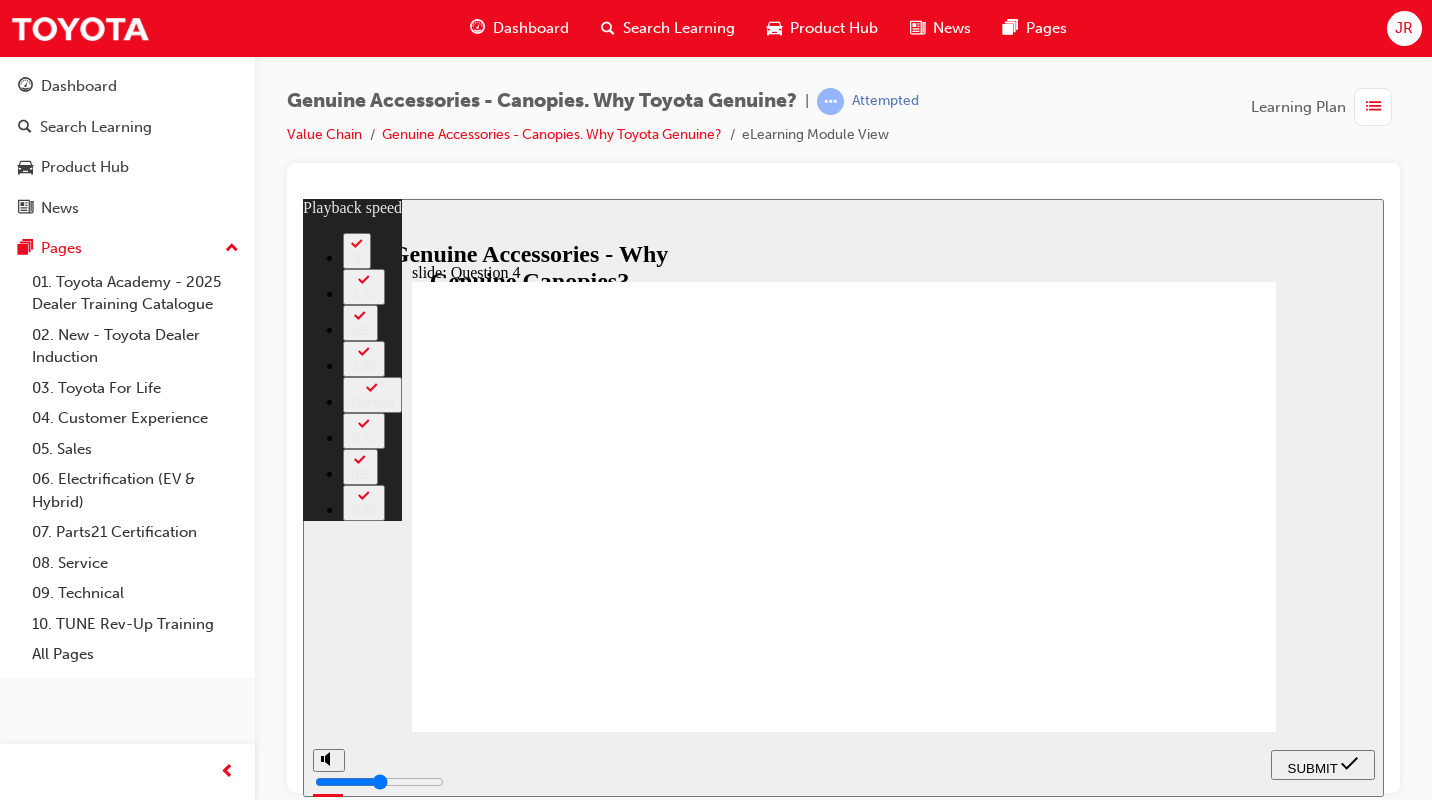type on "3" 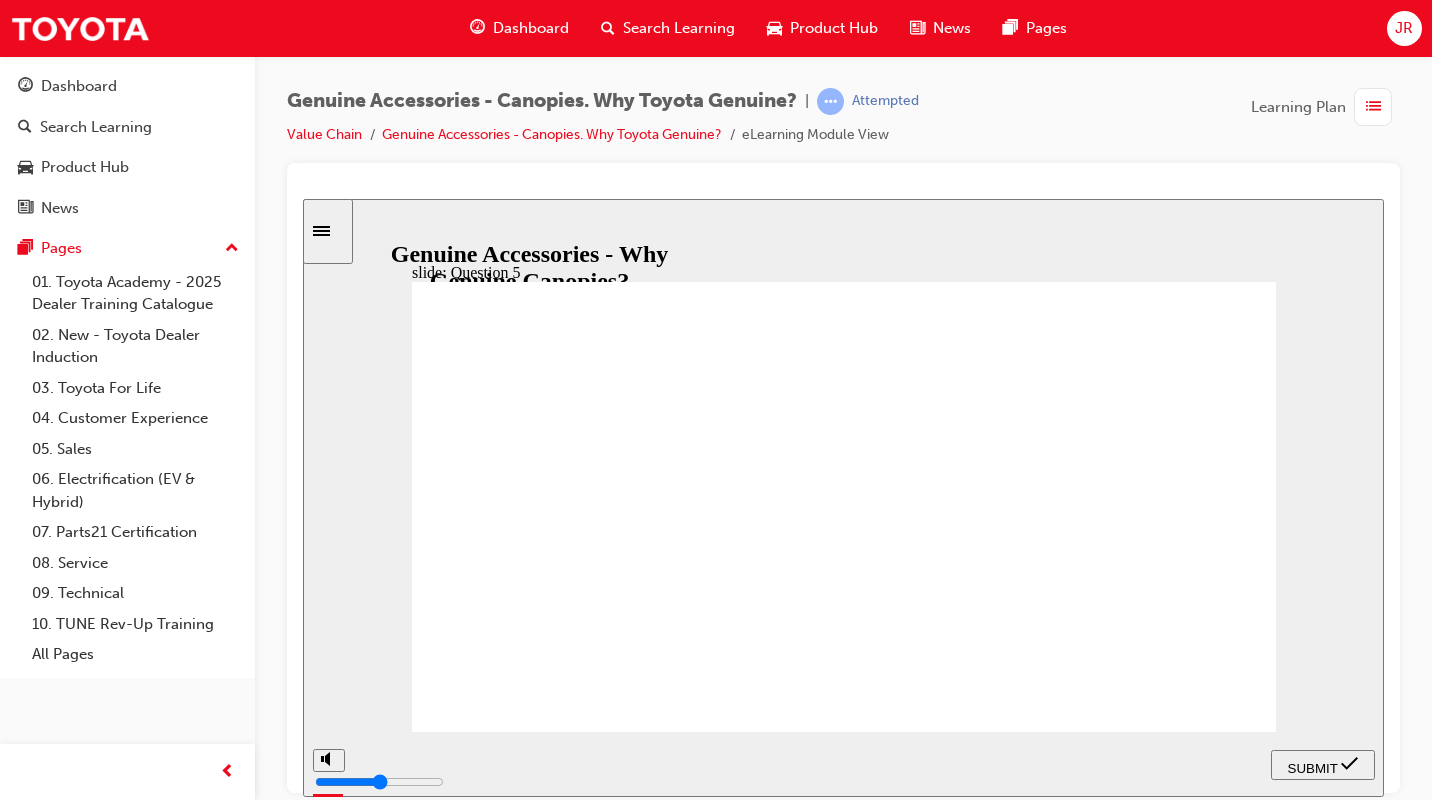 click 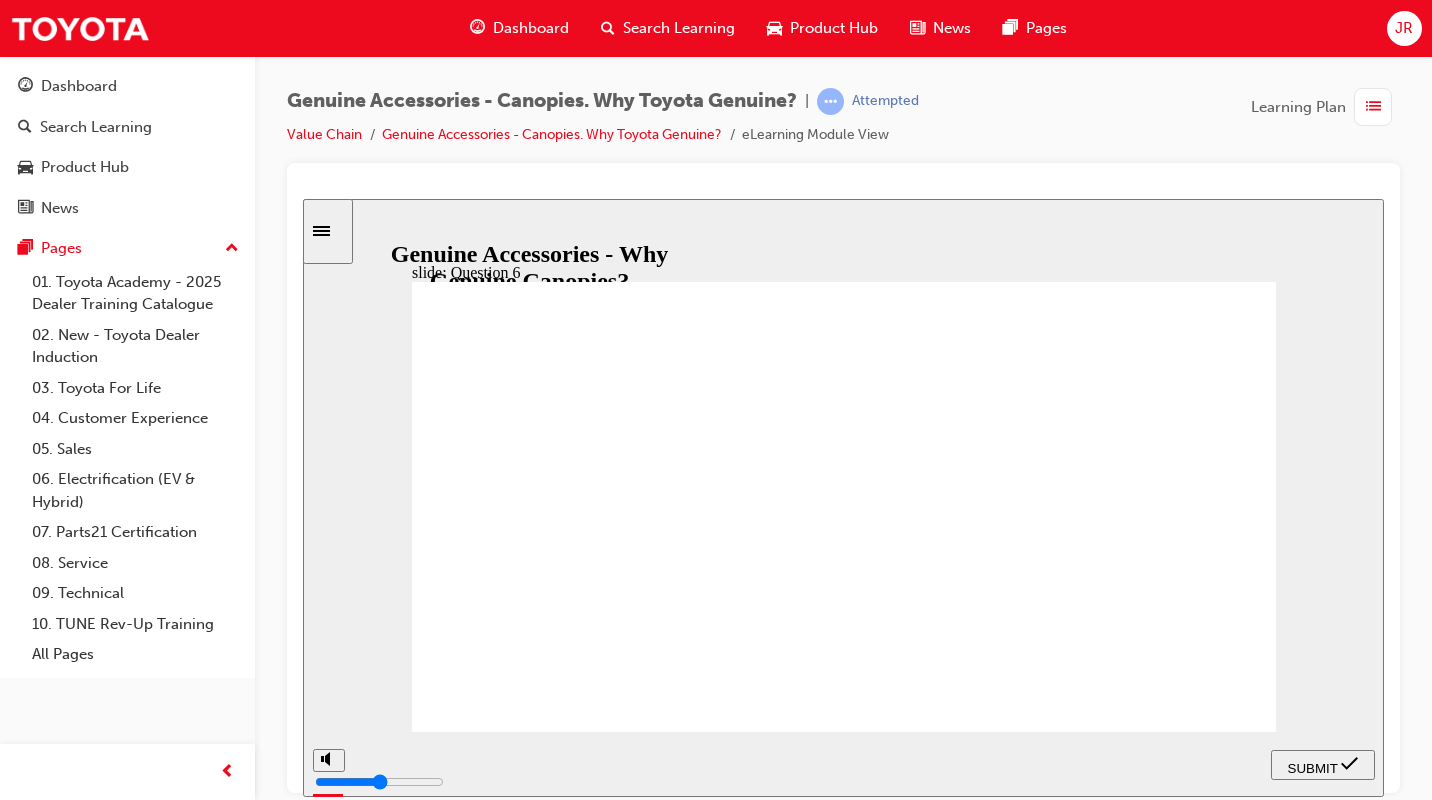 click 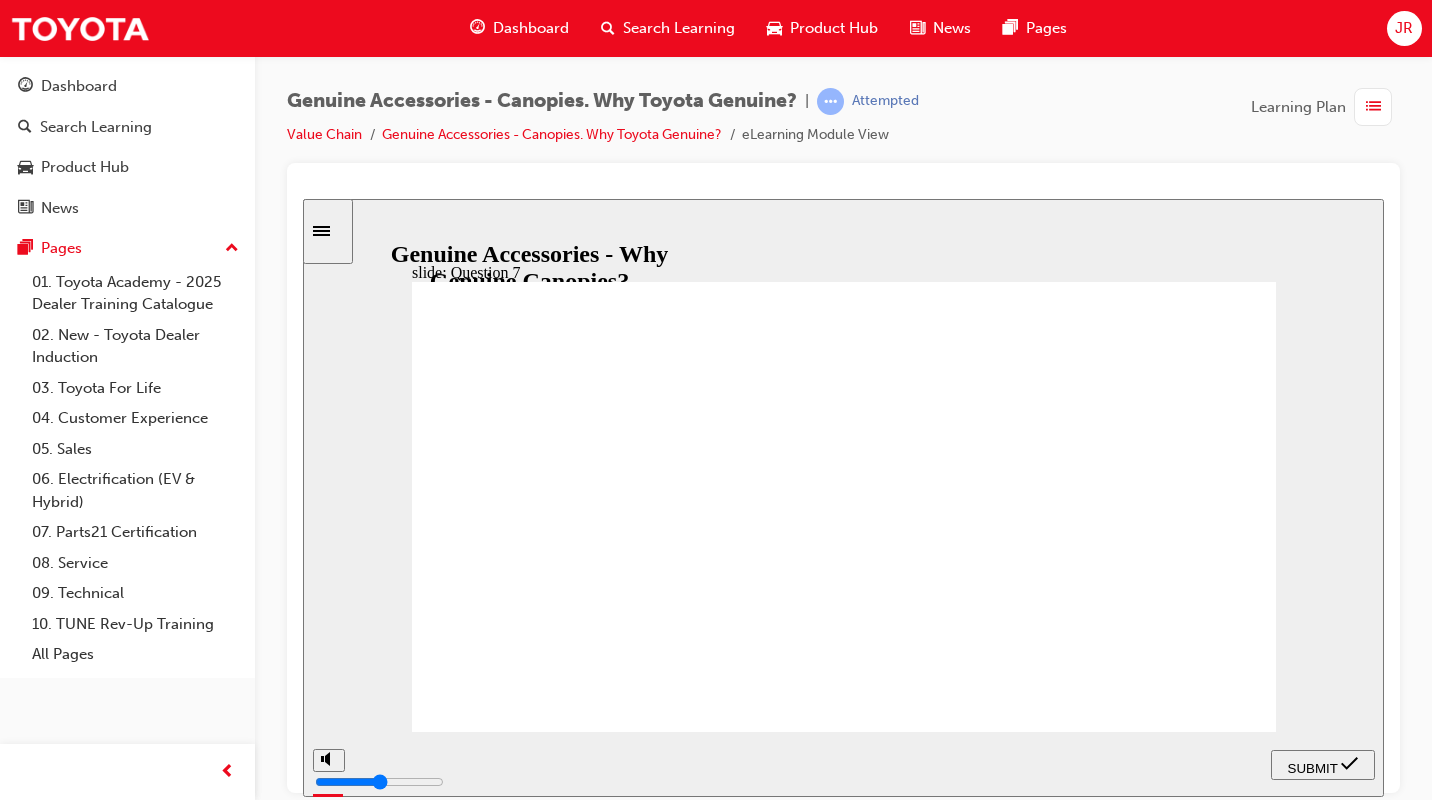 click 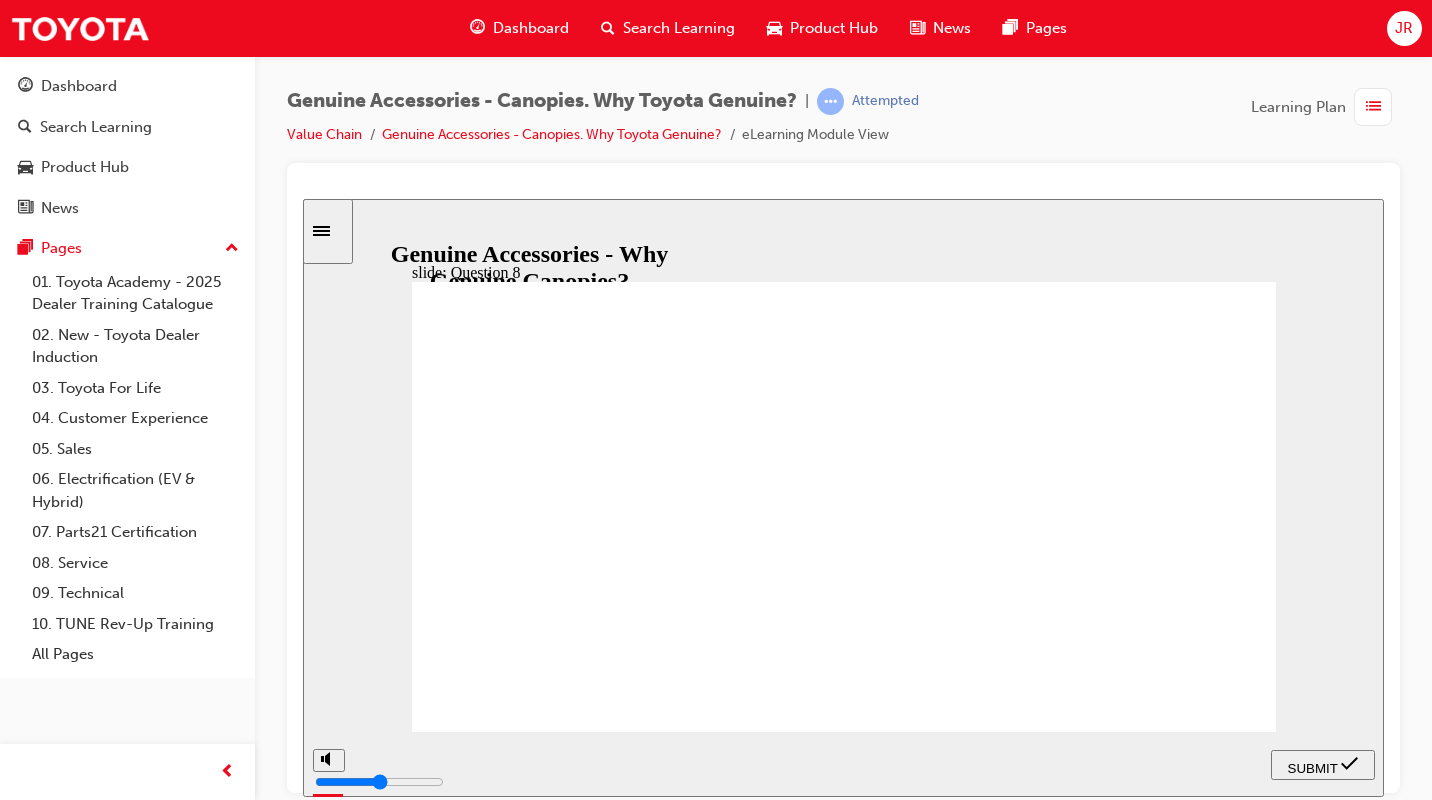 click 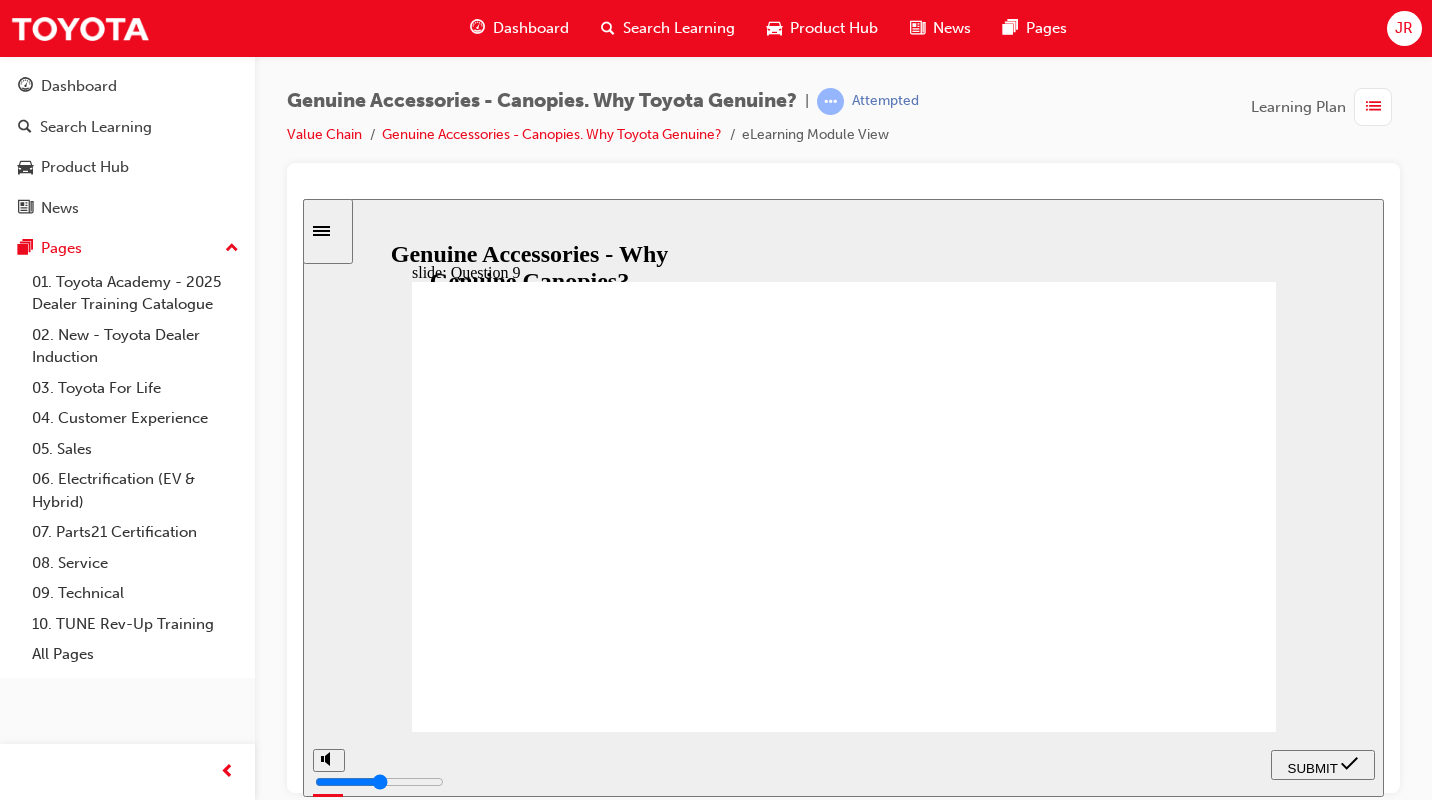 click 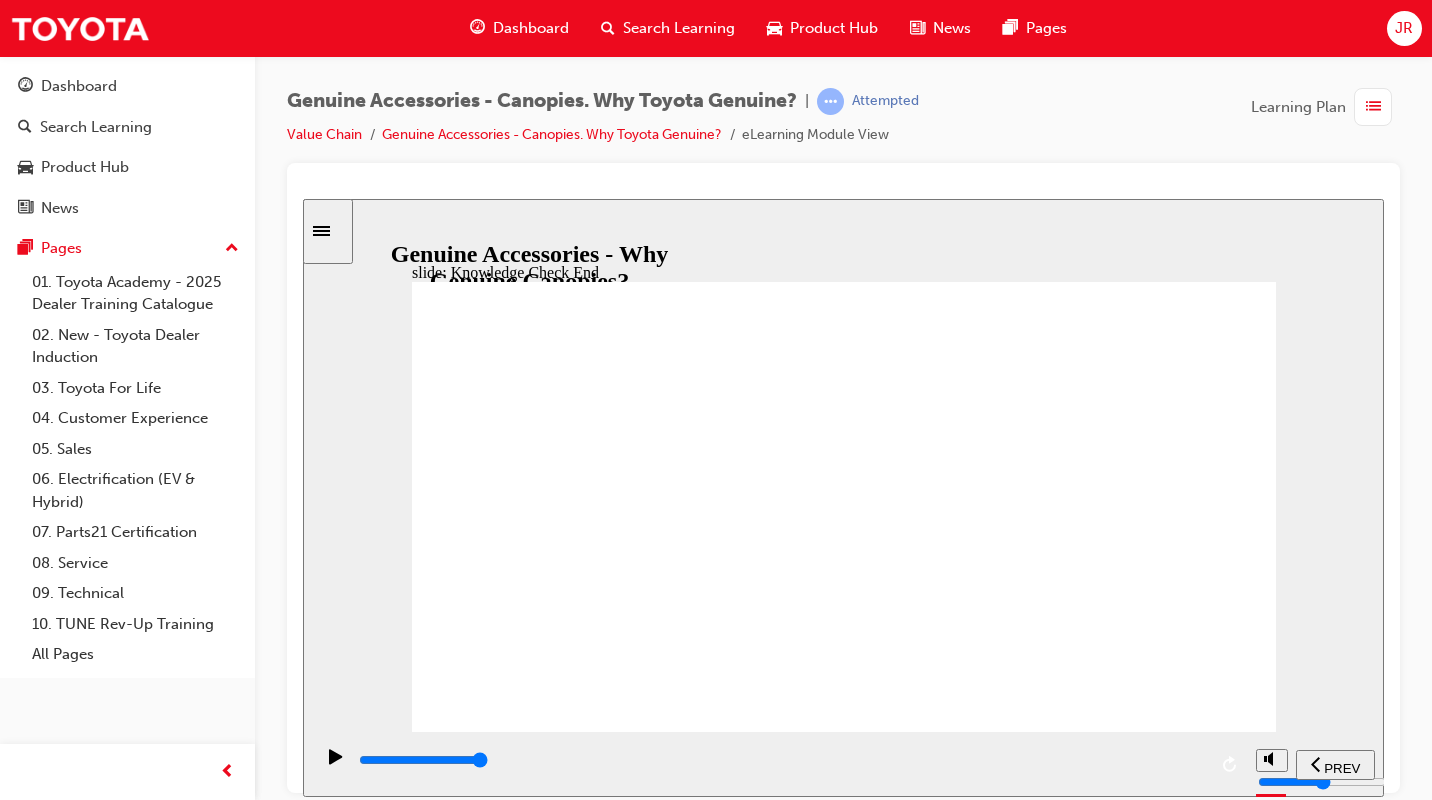 click 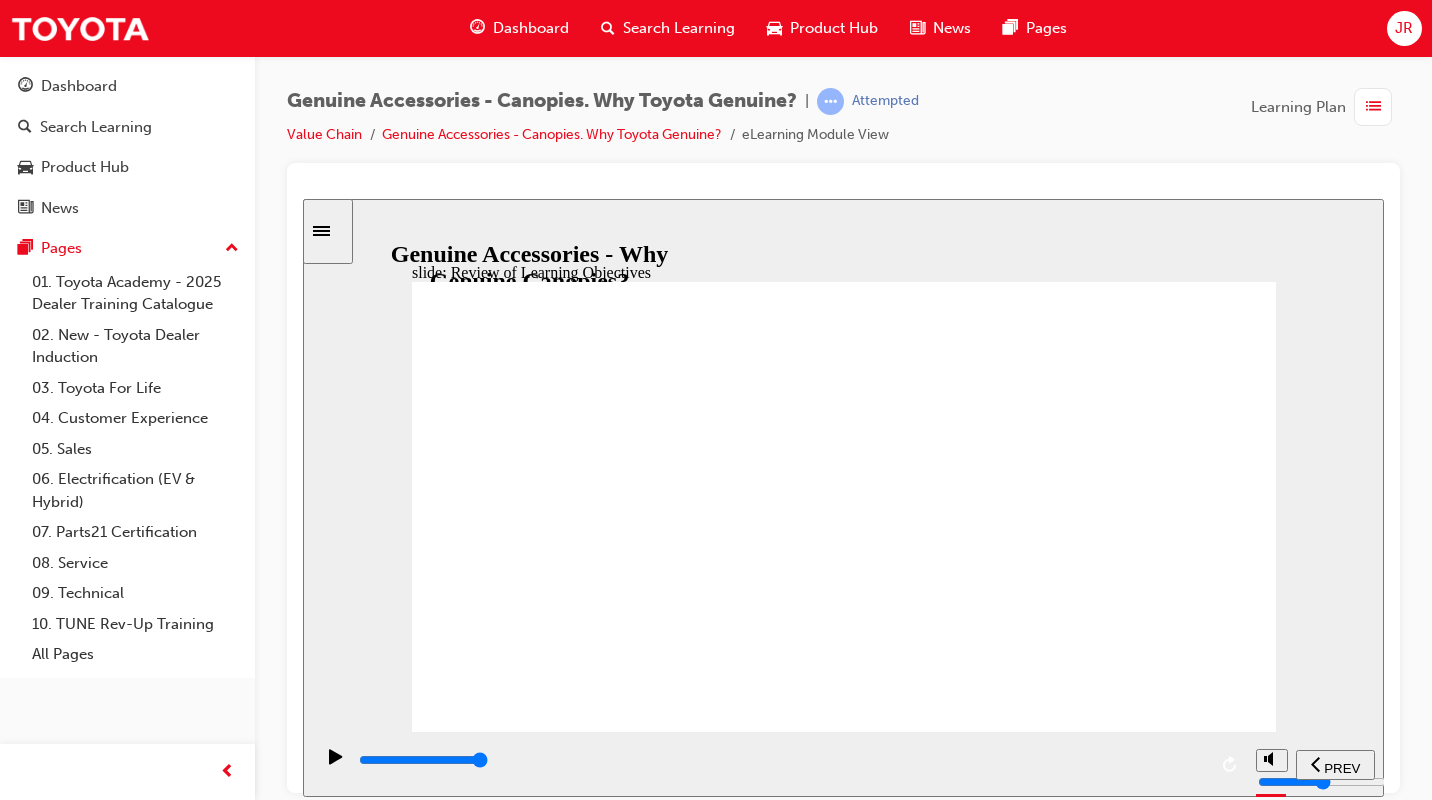 click 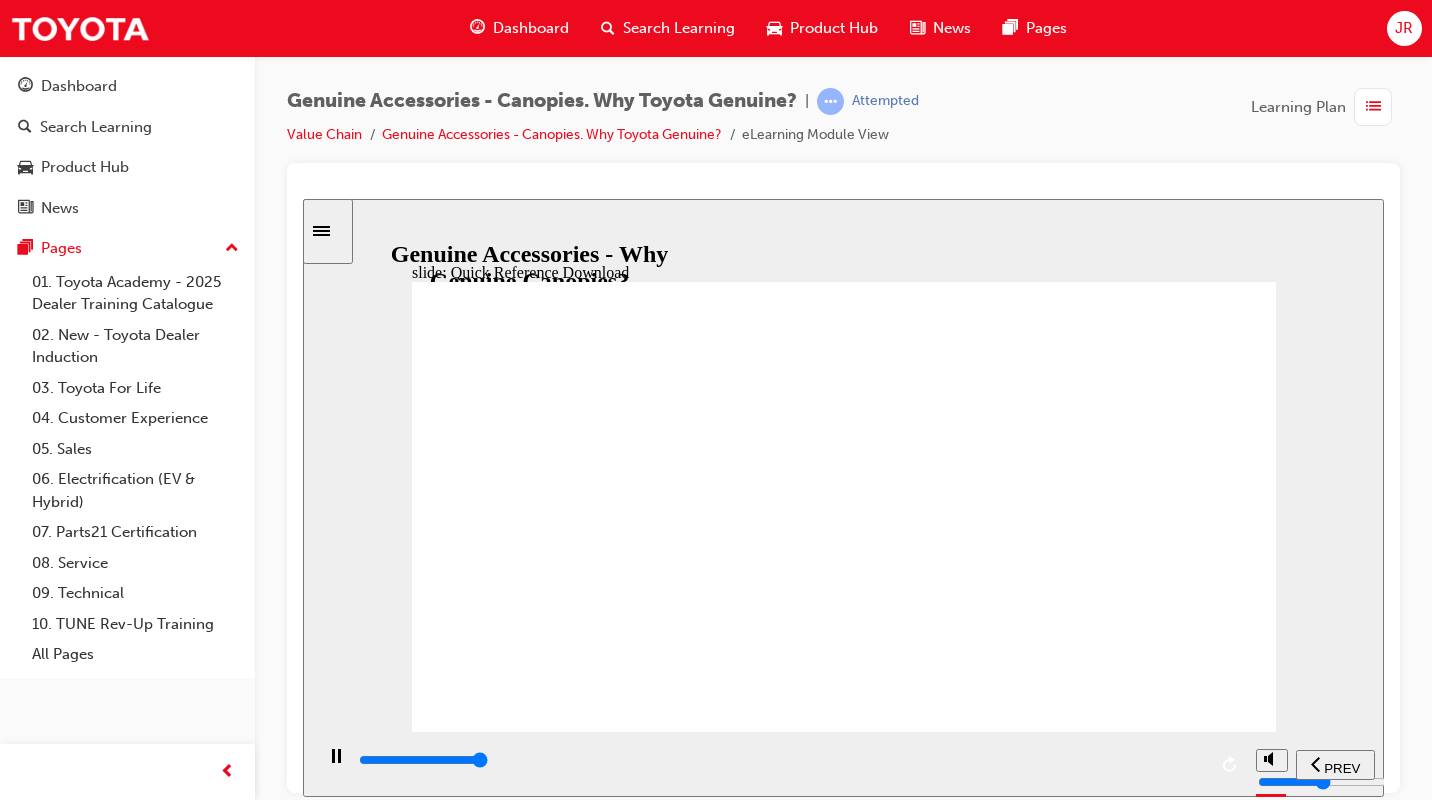 type on "11500" 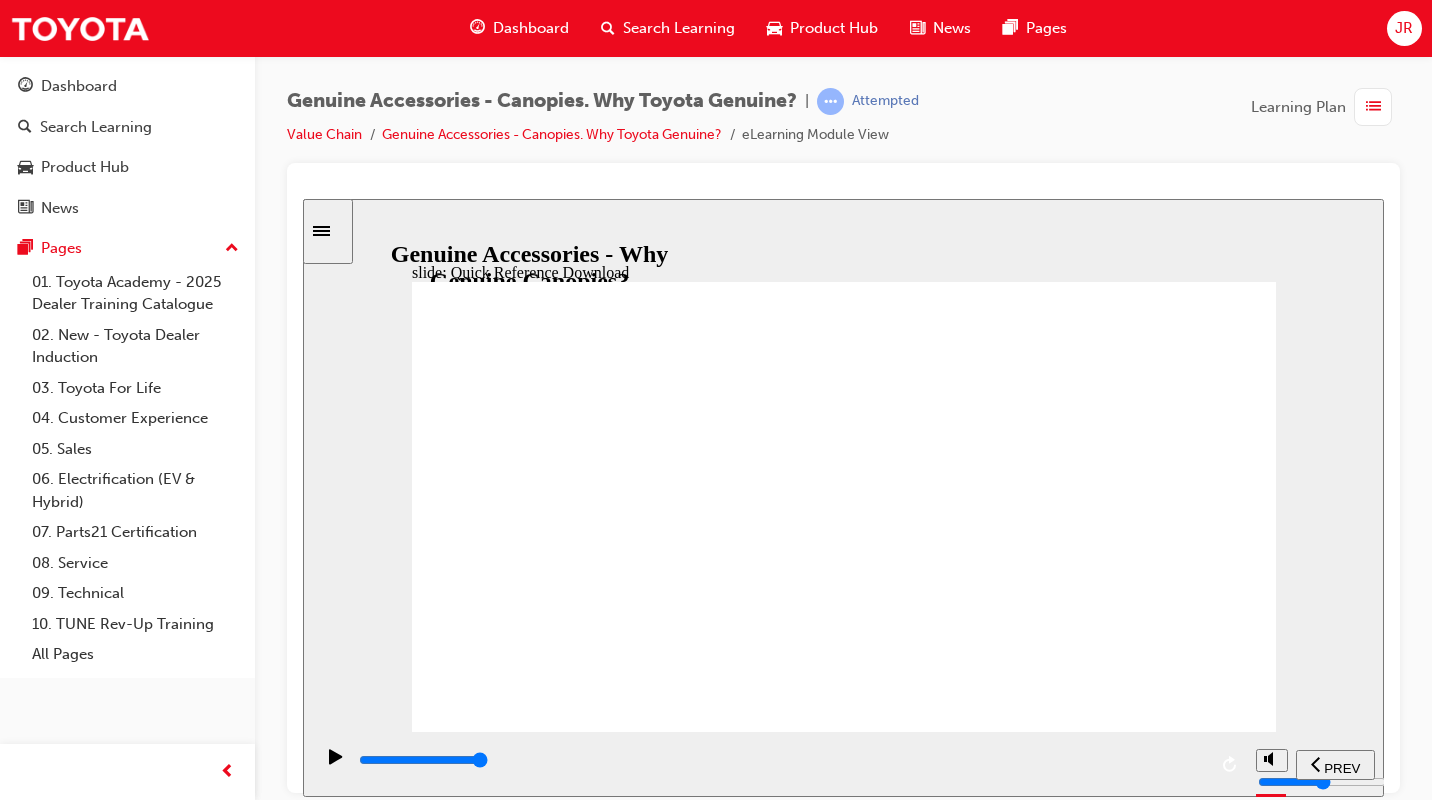 click 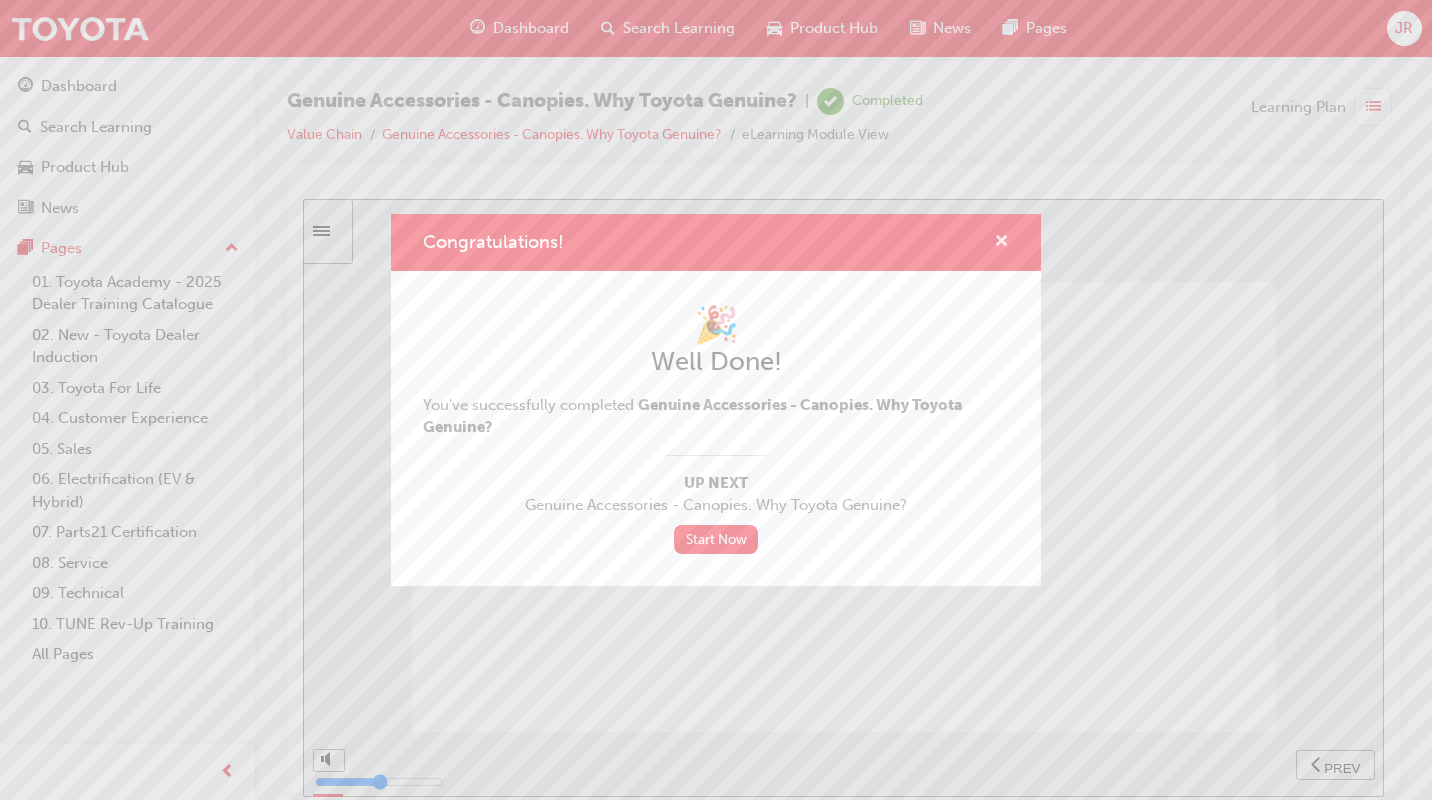 click at bounding box center (1001, 243) 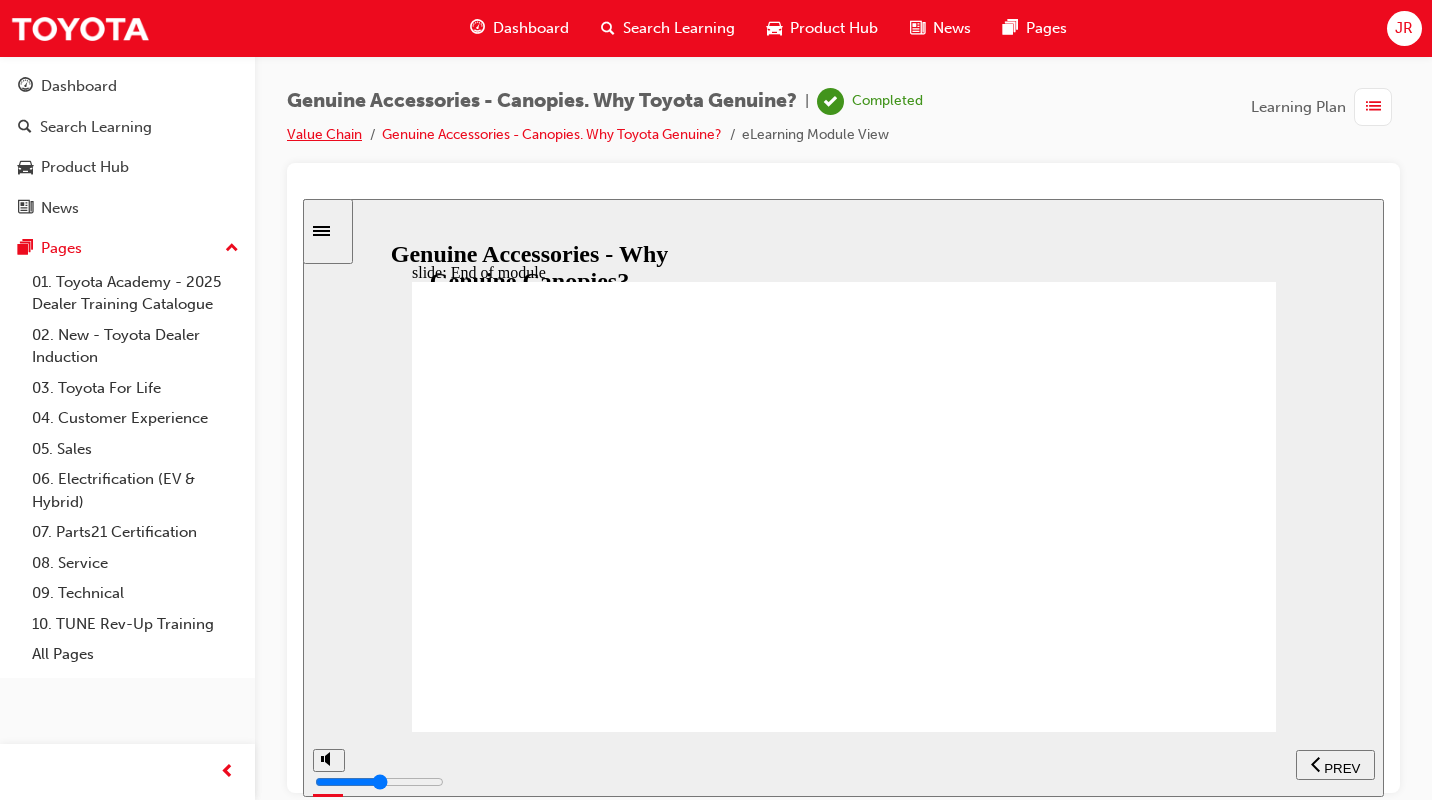 click on "Value Chain" at bounding box center [324, 134] 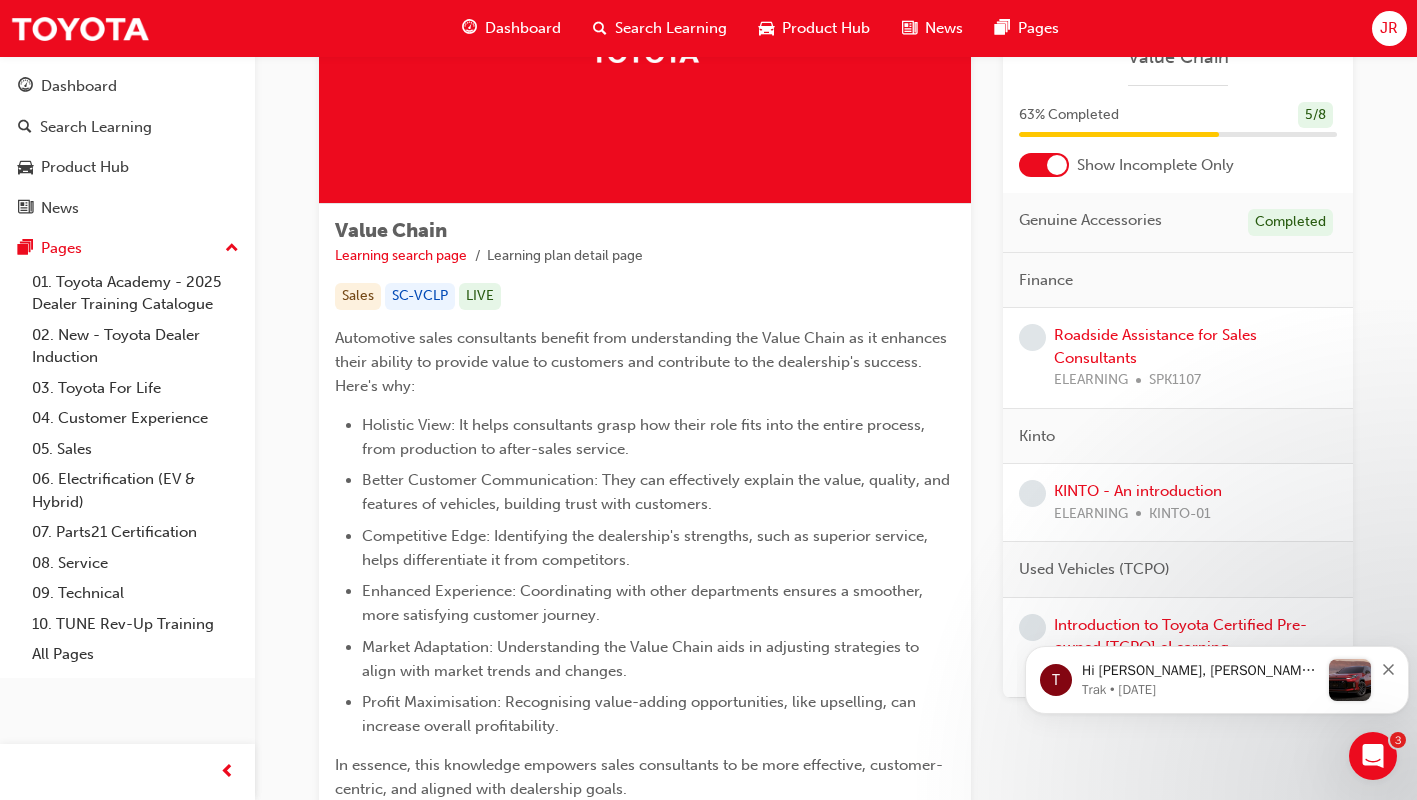 scroll, scrollTop: 100, scrollLeft: 0, axis: vertical 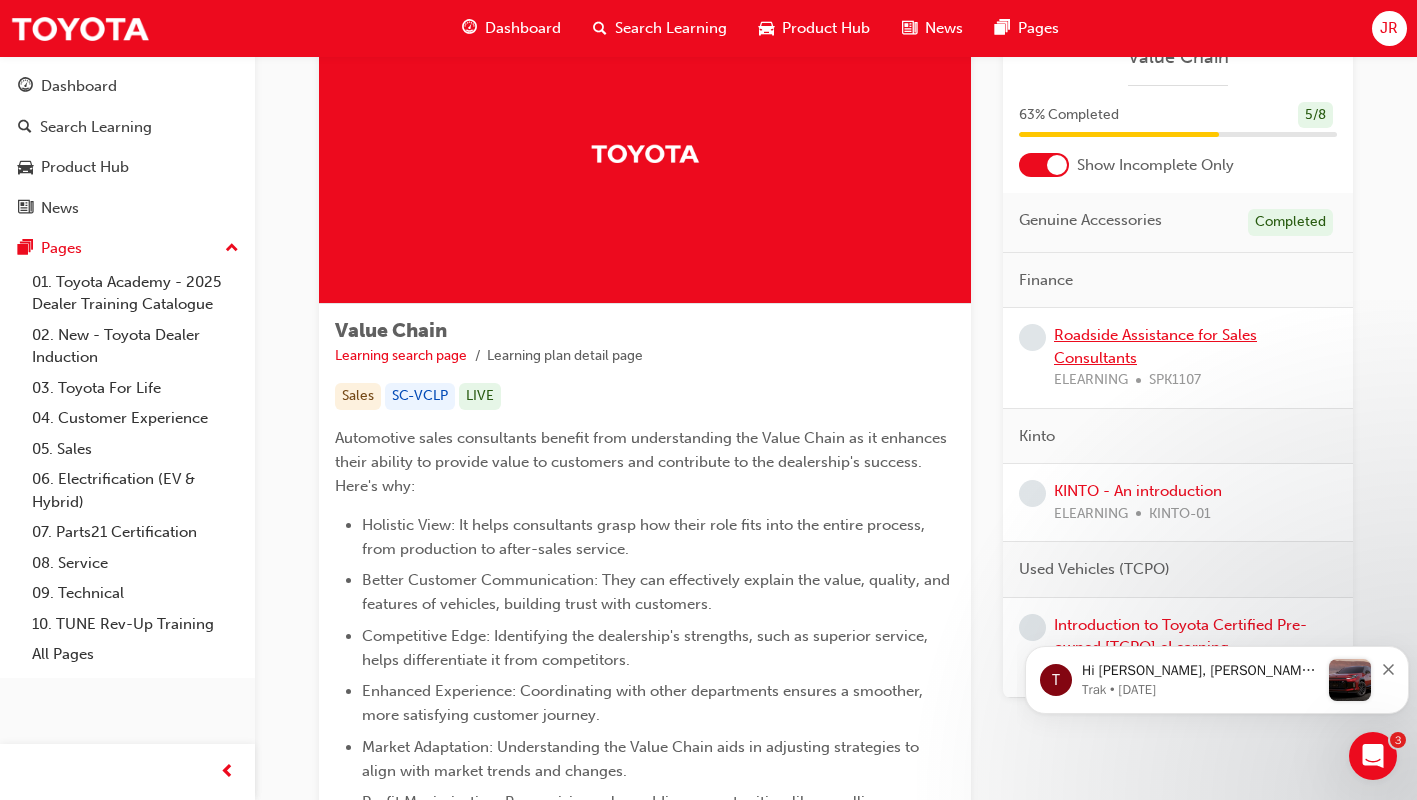 click on "Roadside Assistance for Sales Consultants" at bounding box center [1155, 346] 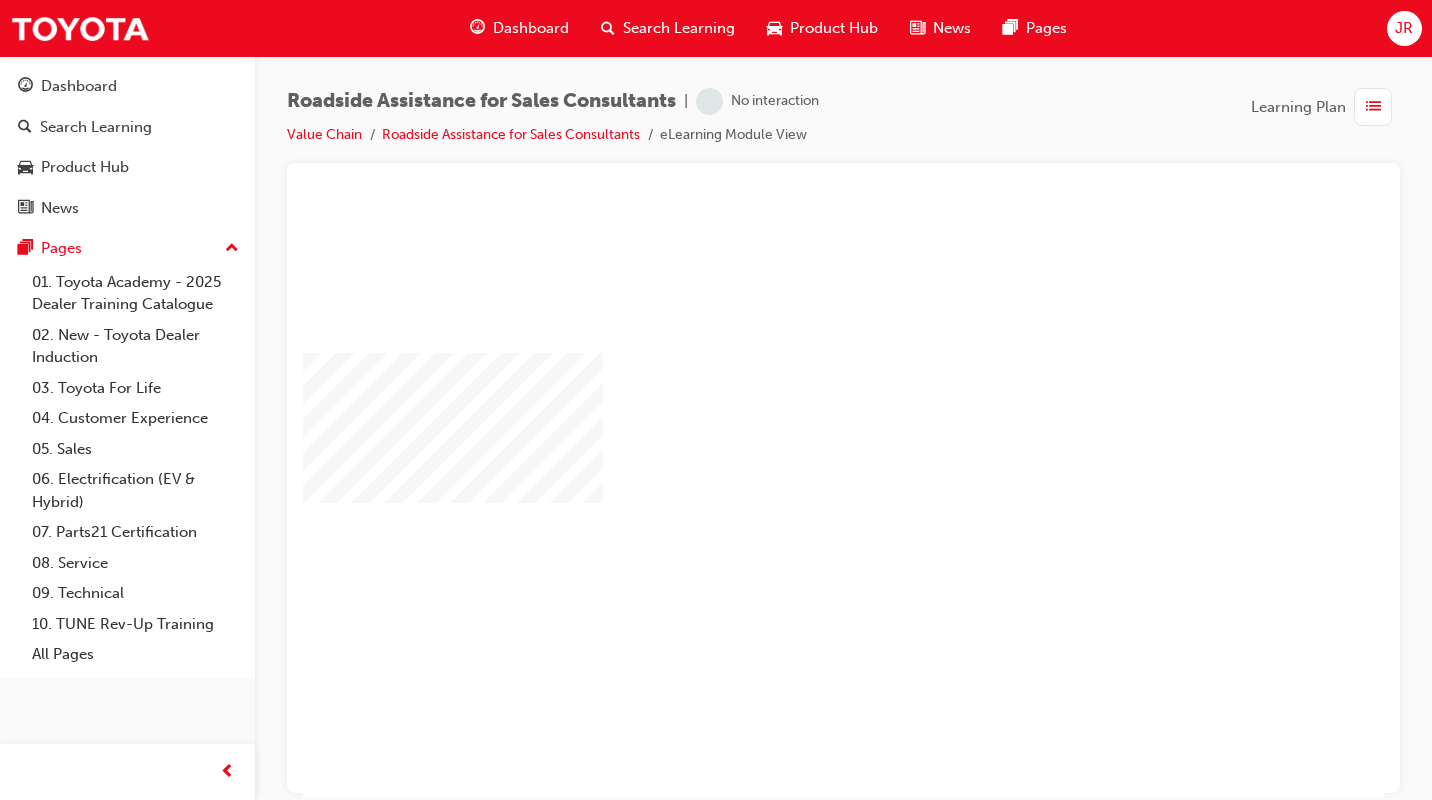 scroll, scrollTop: 0, scrollLeft: 0, axis: both 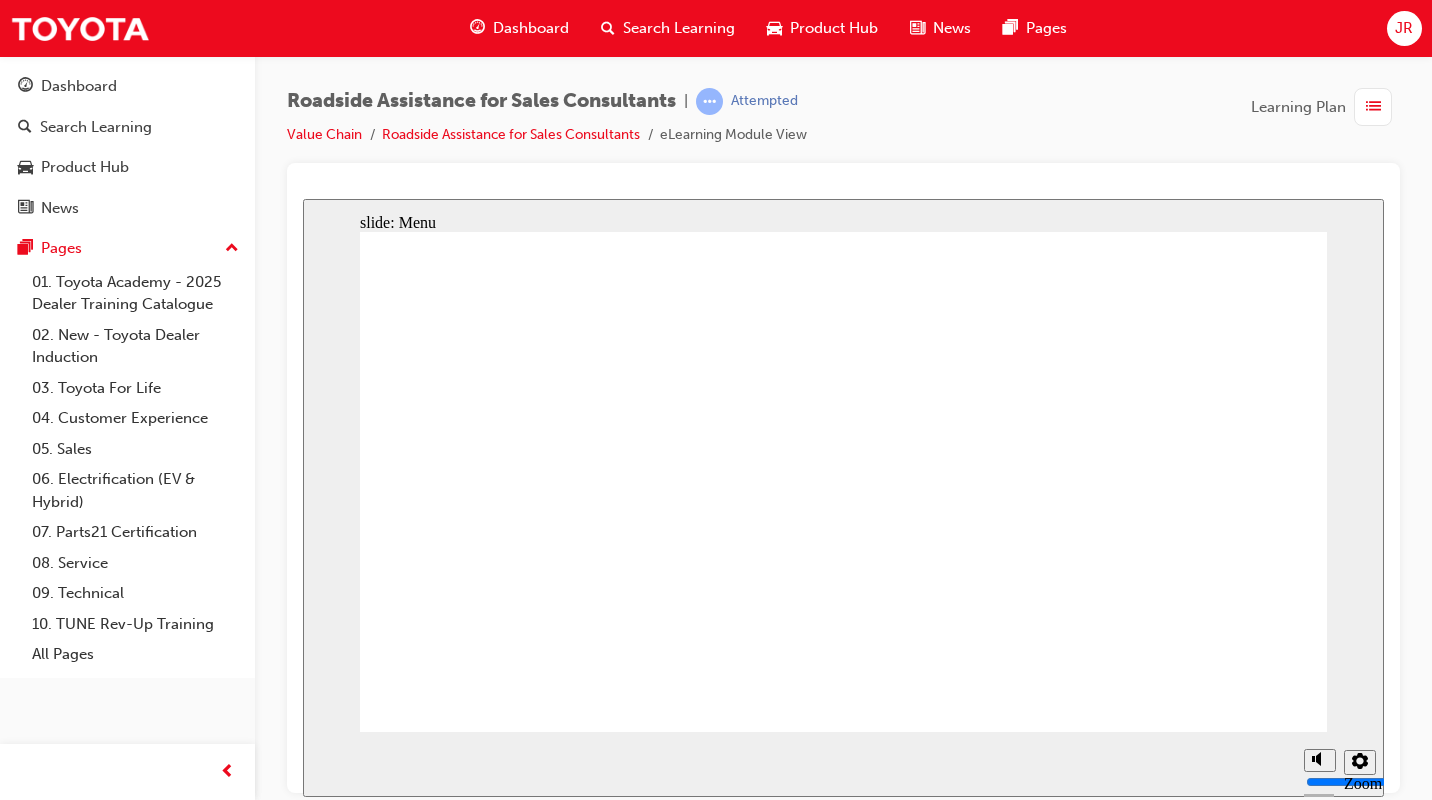 click 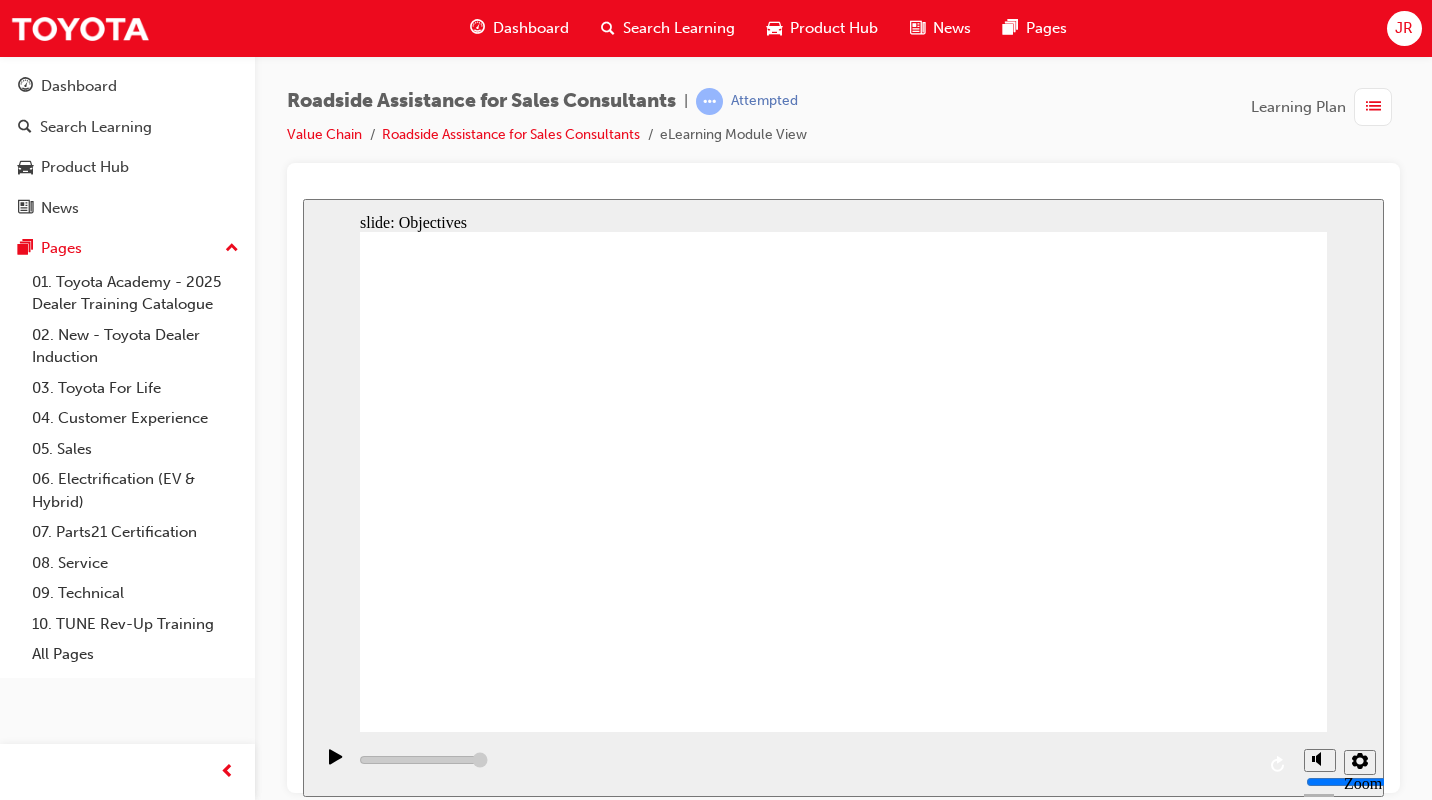 click 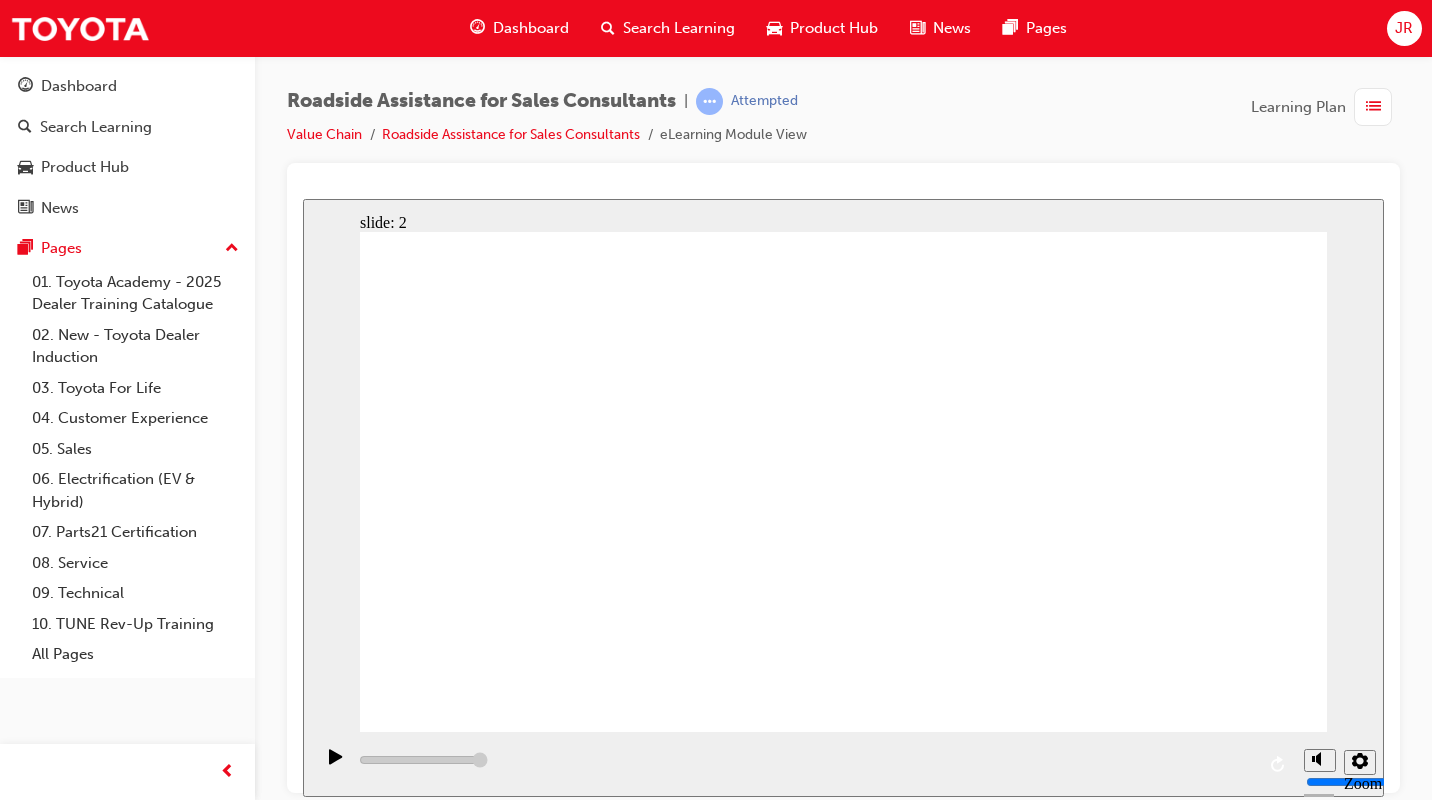 click 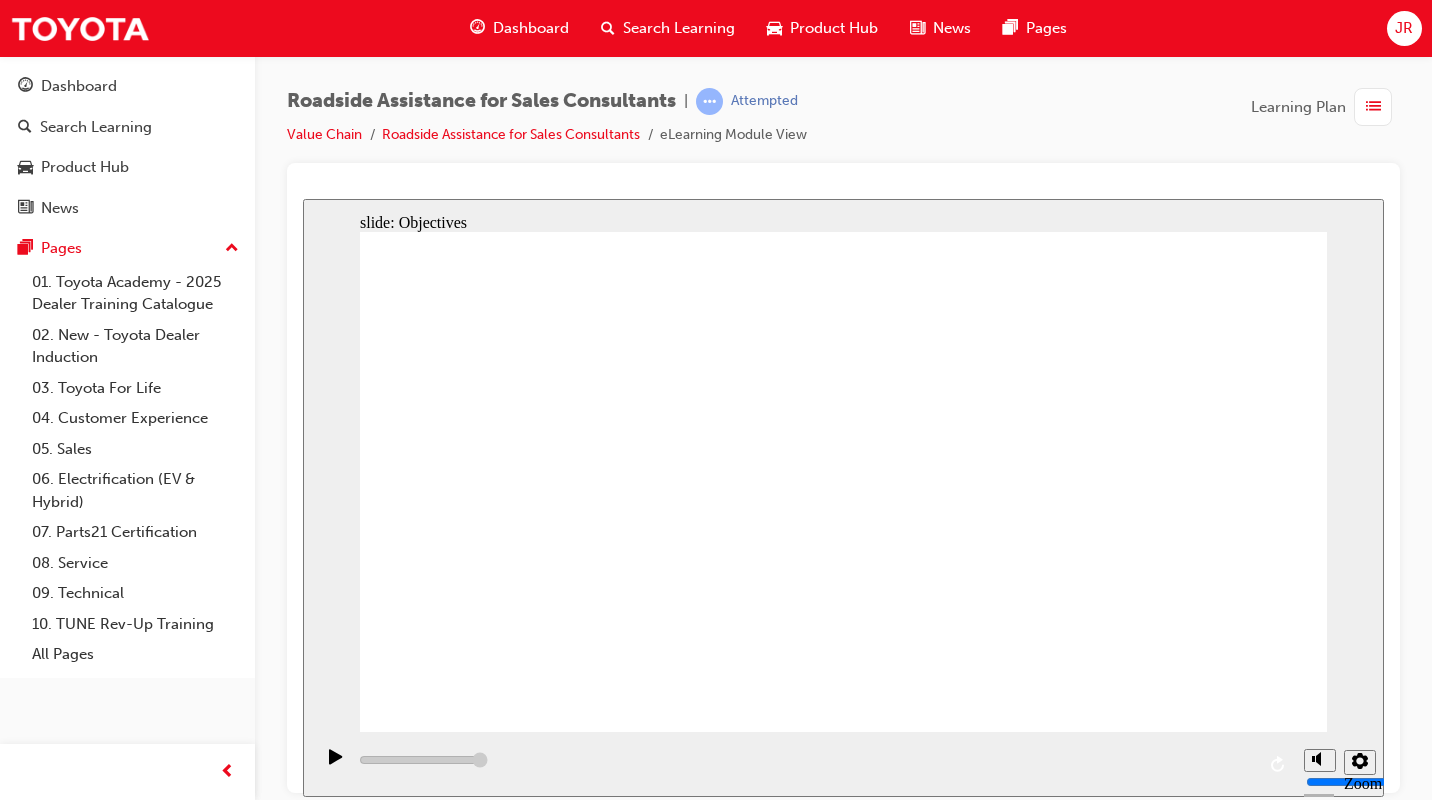 click 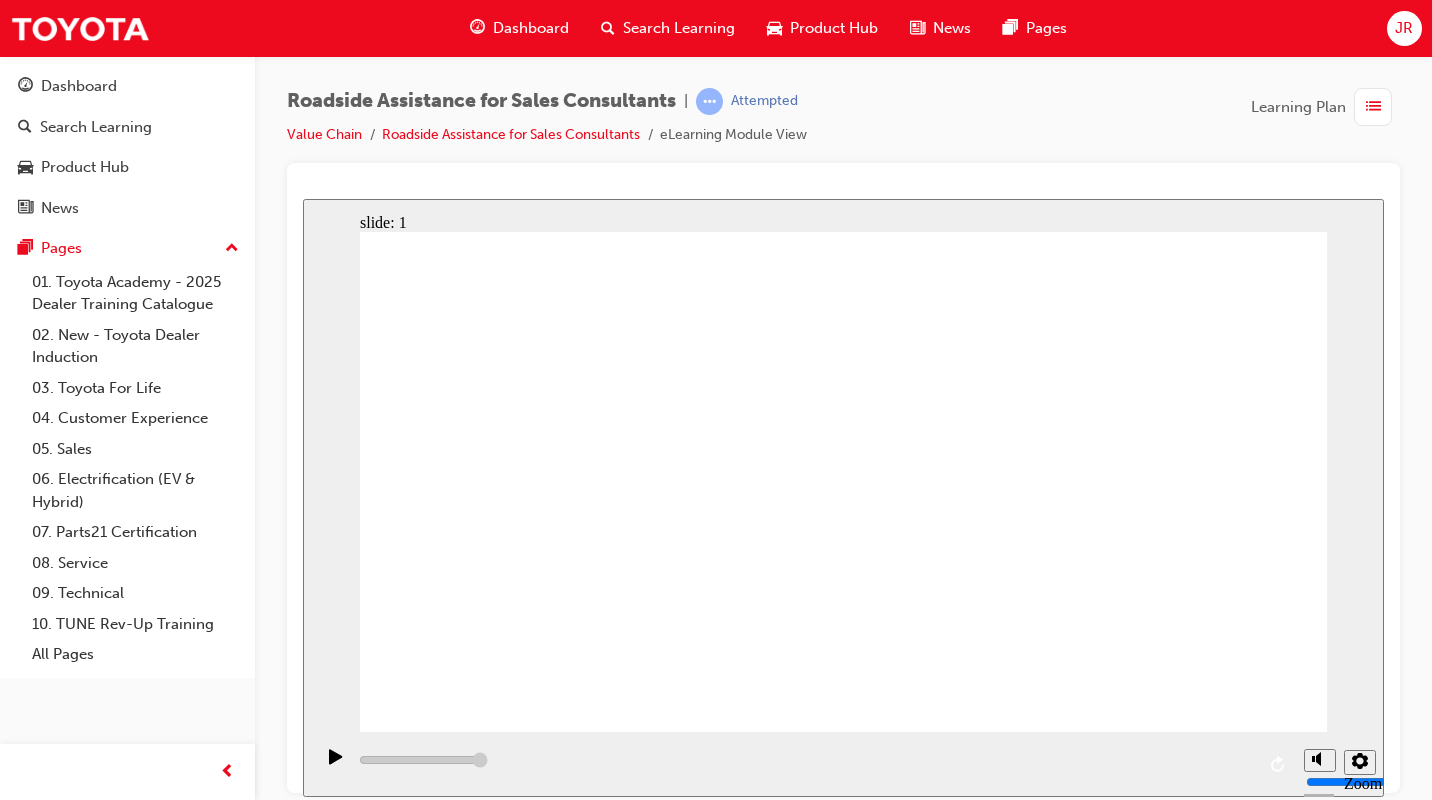 click 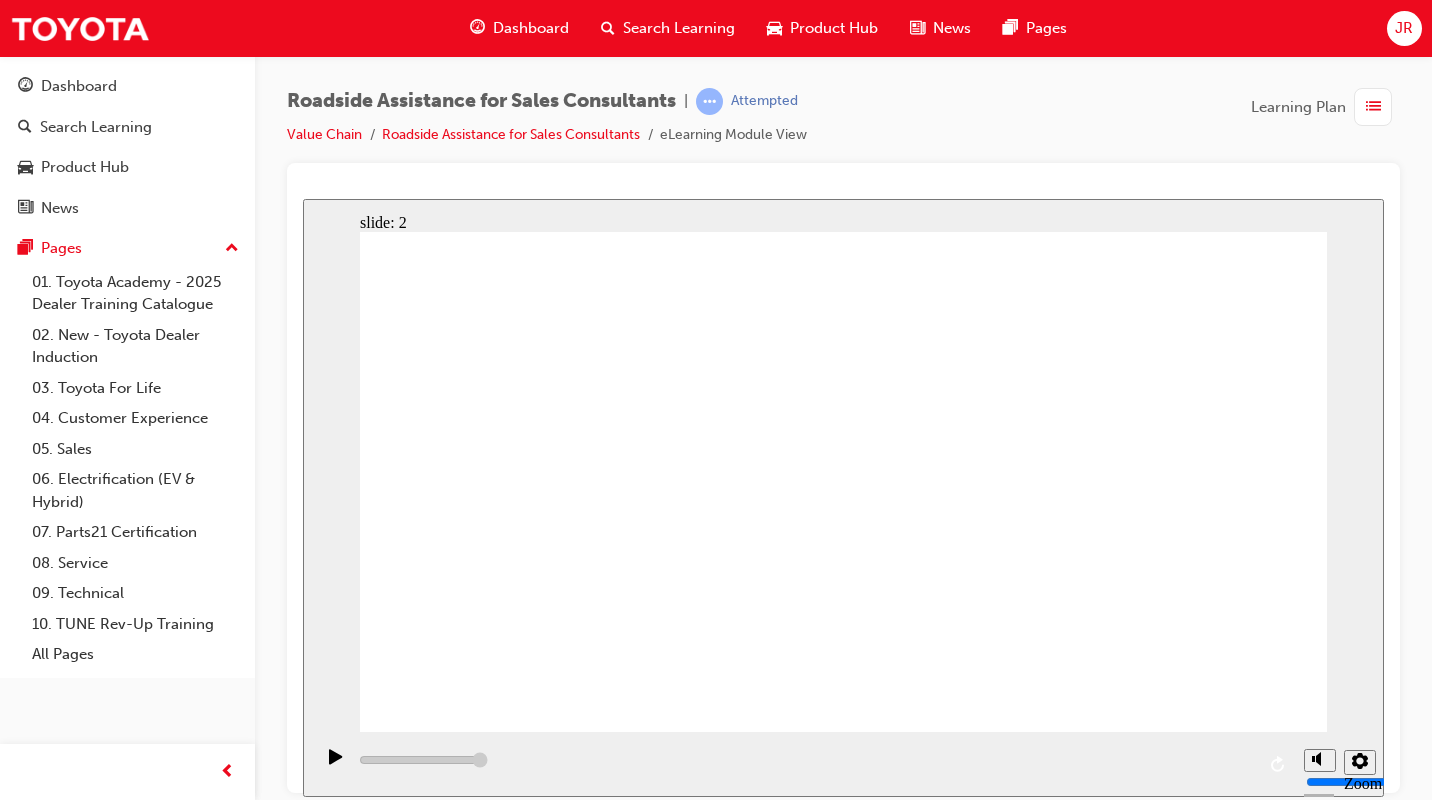 click 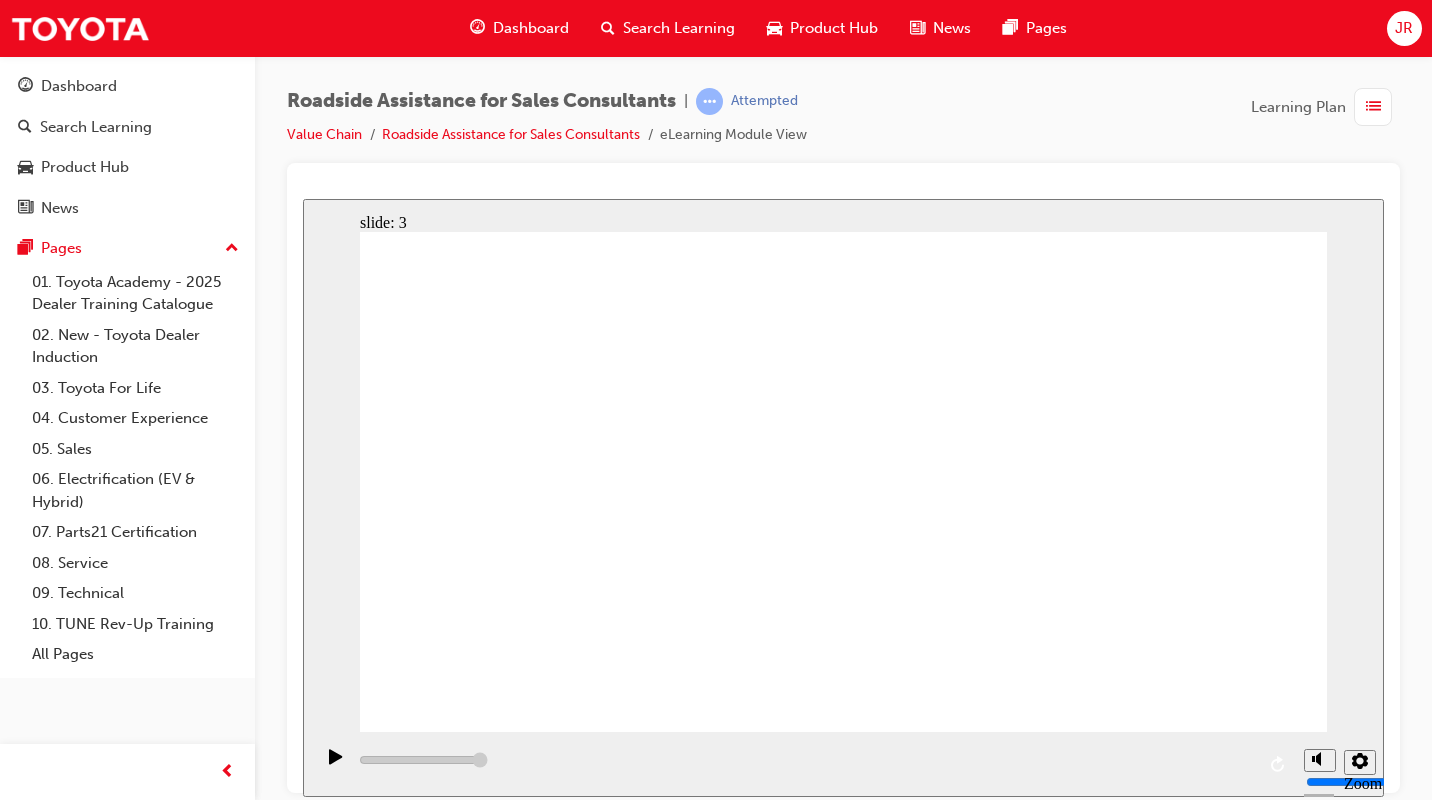 click 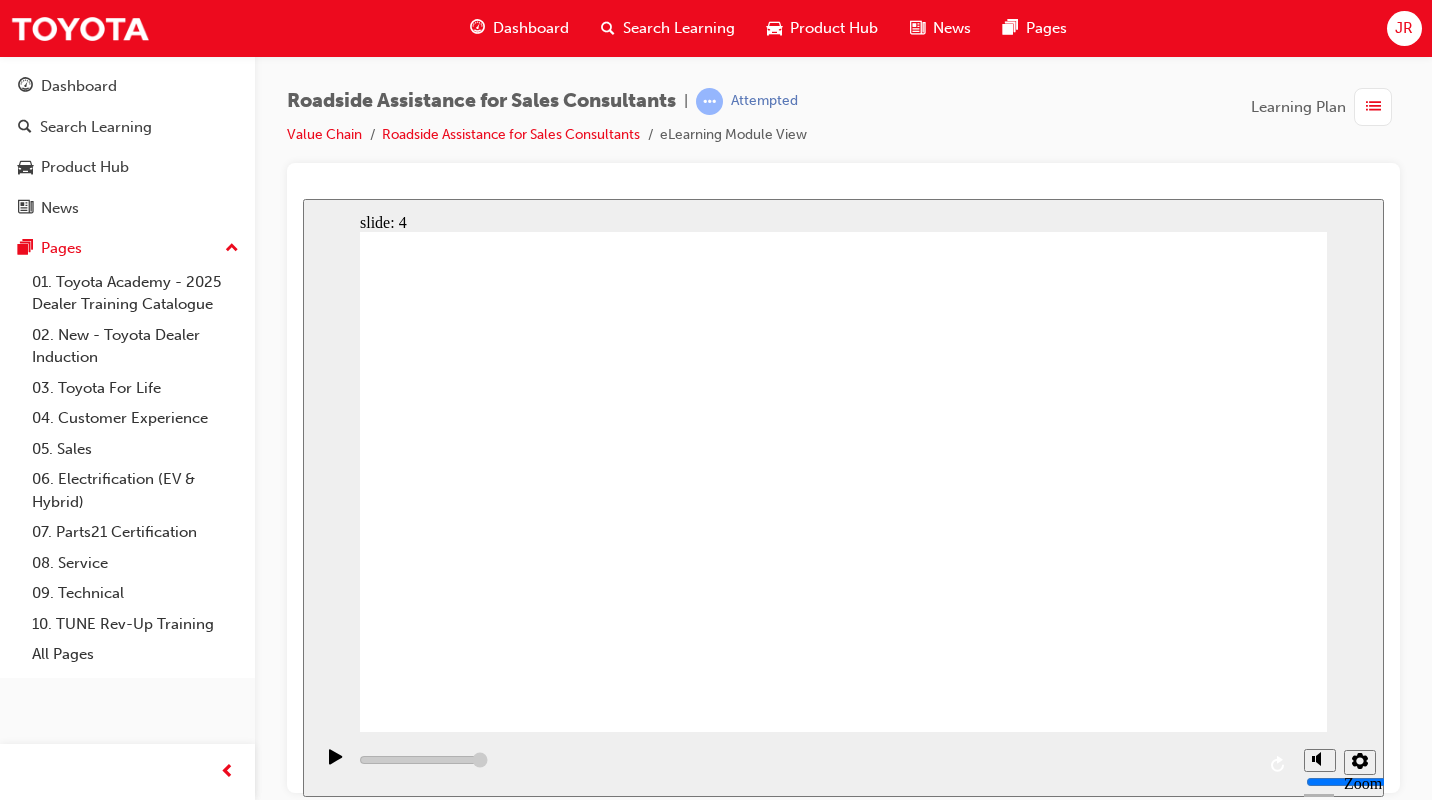 click 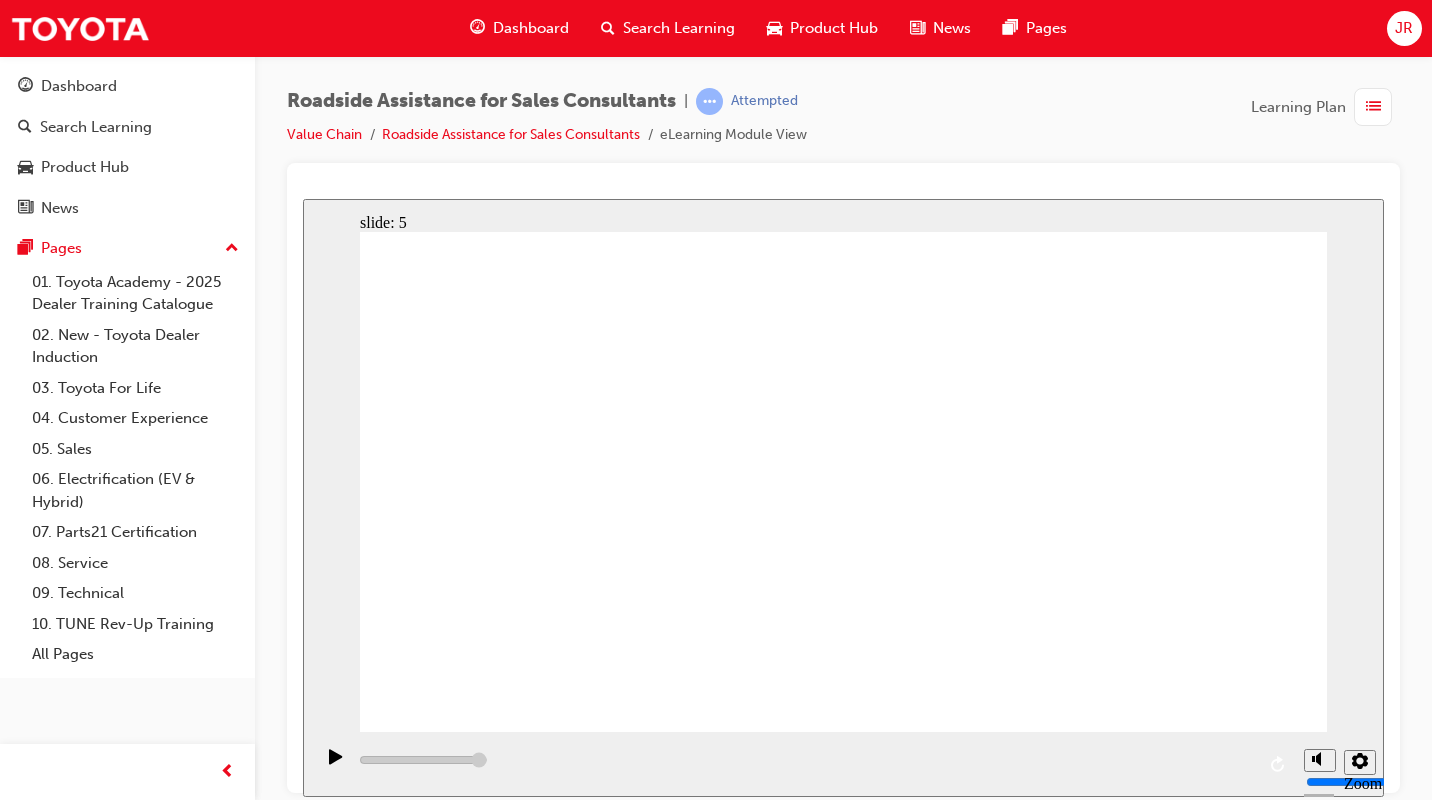 click 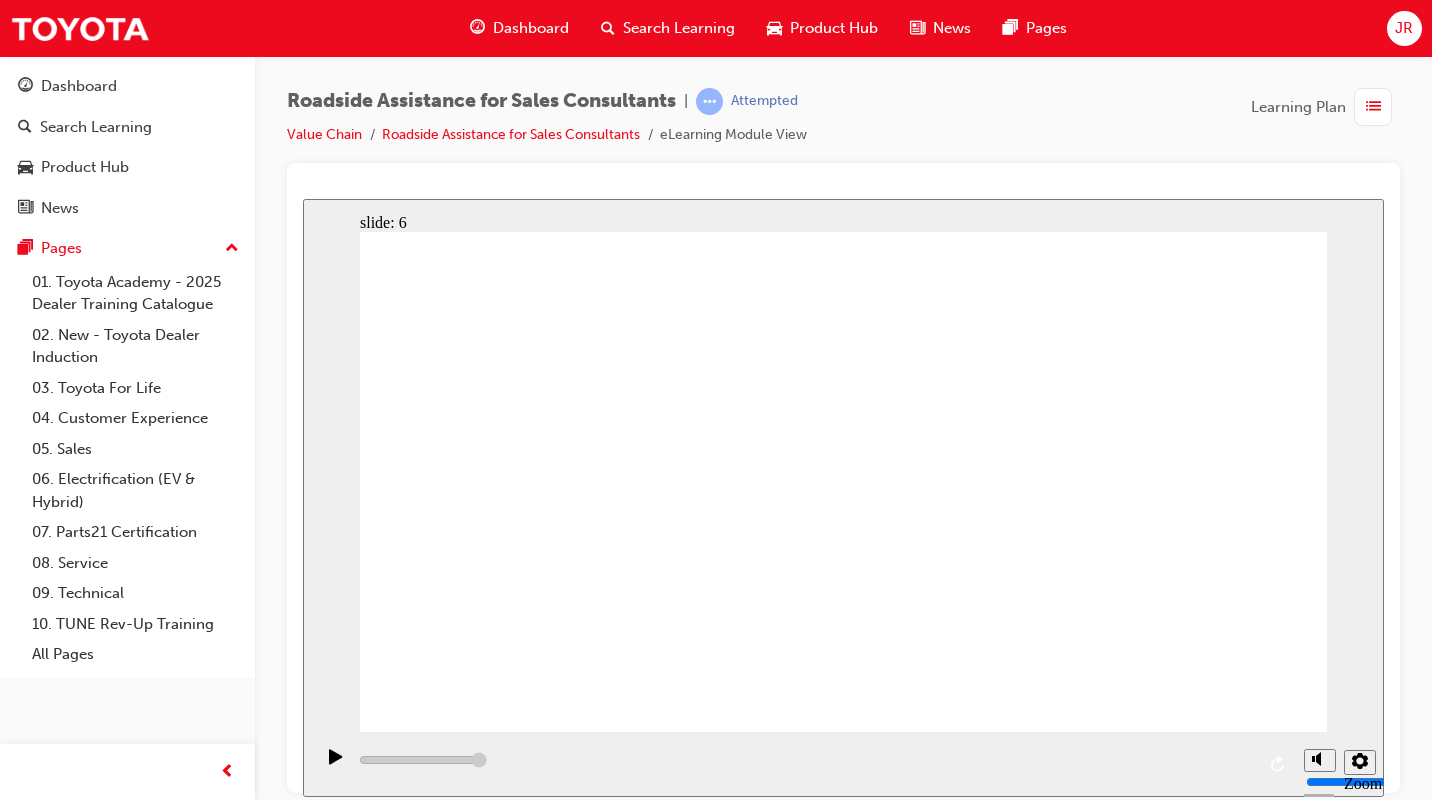 click 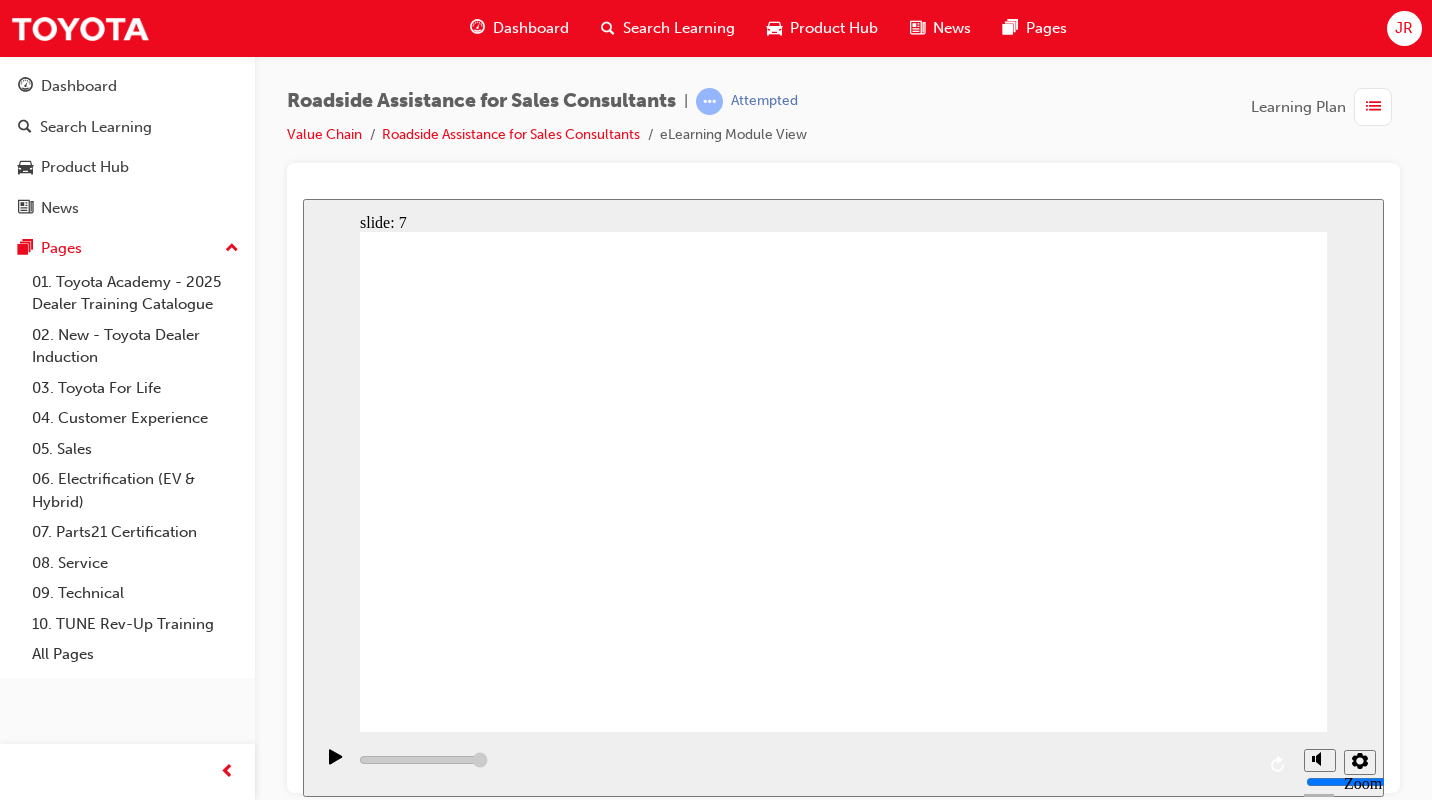 click 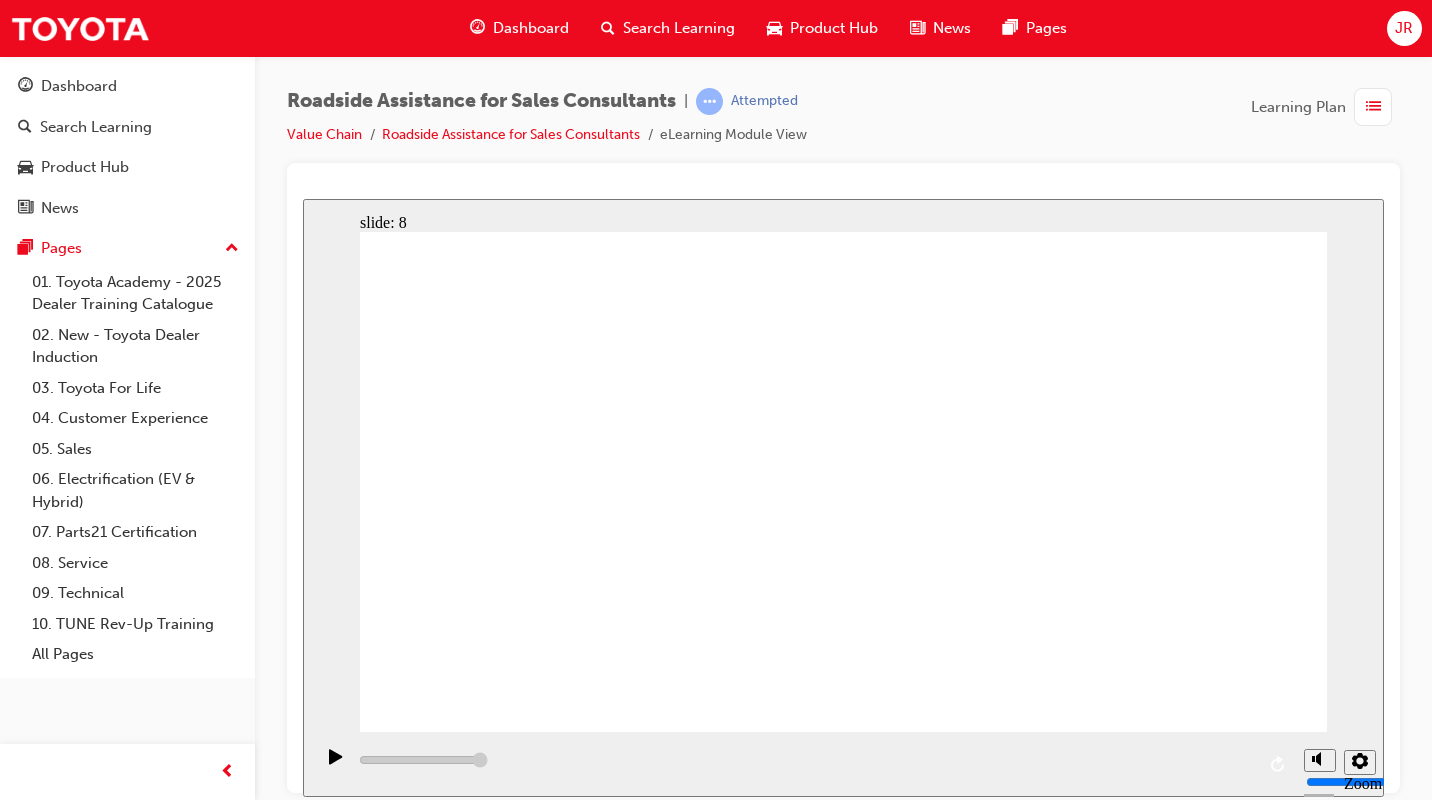 click 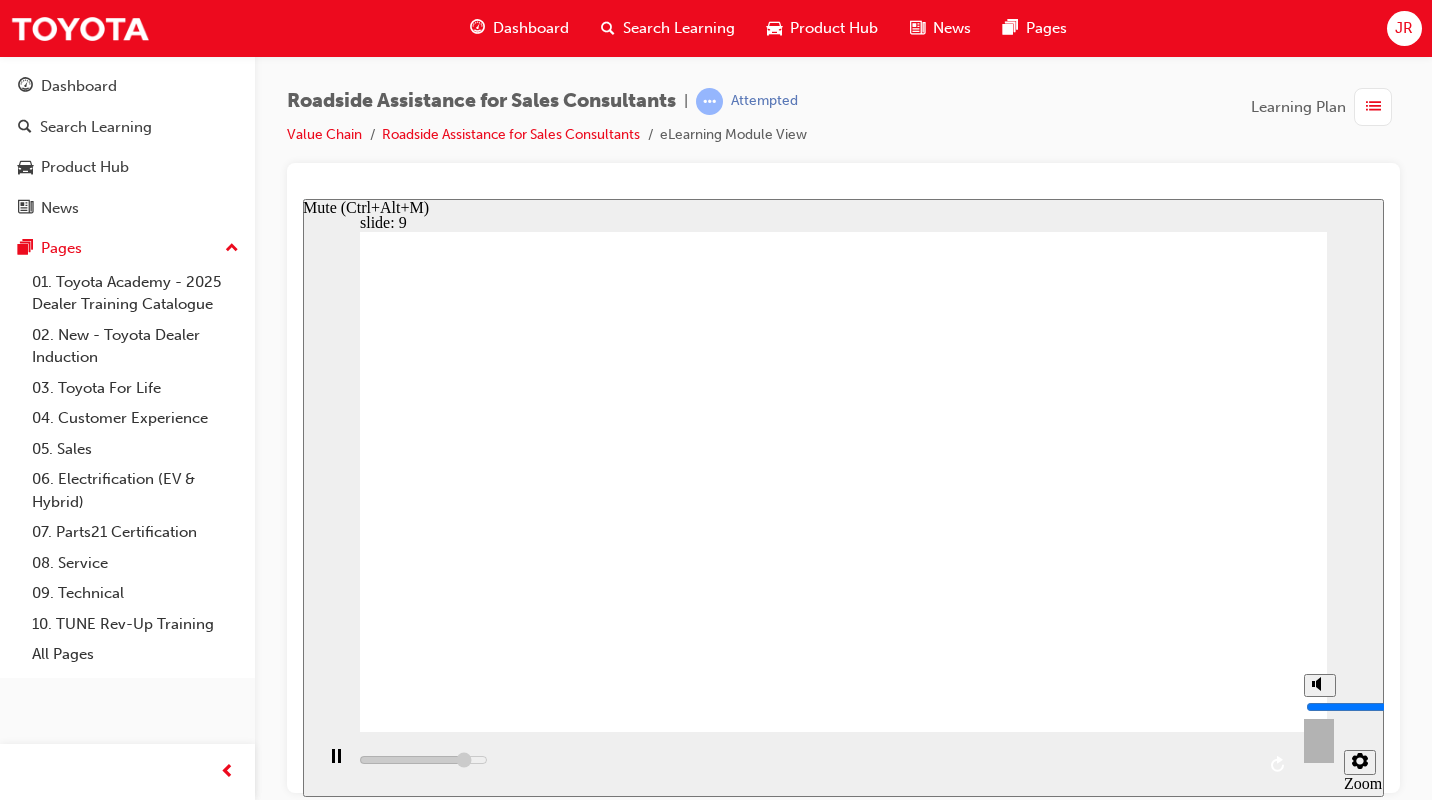 type on "93100" 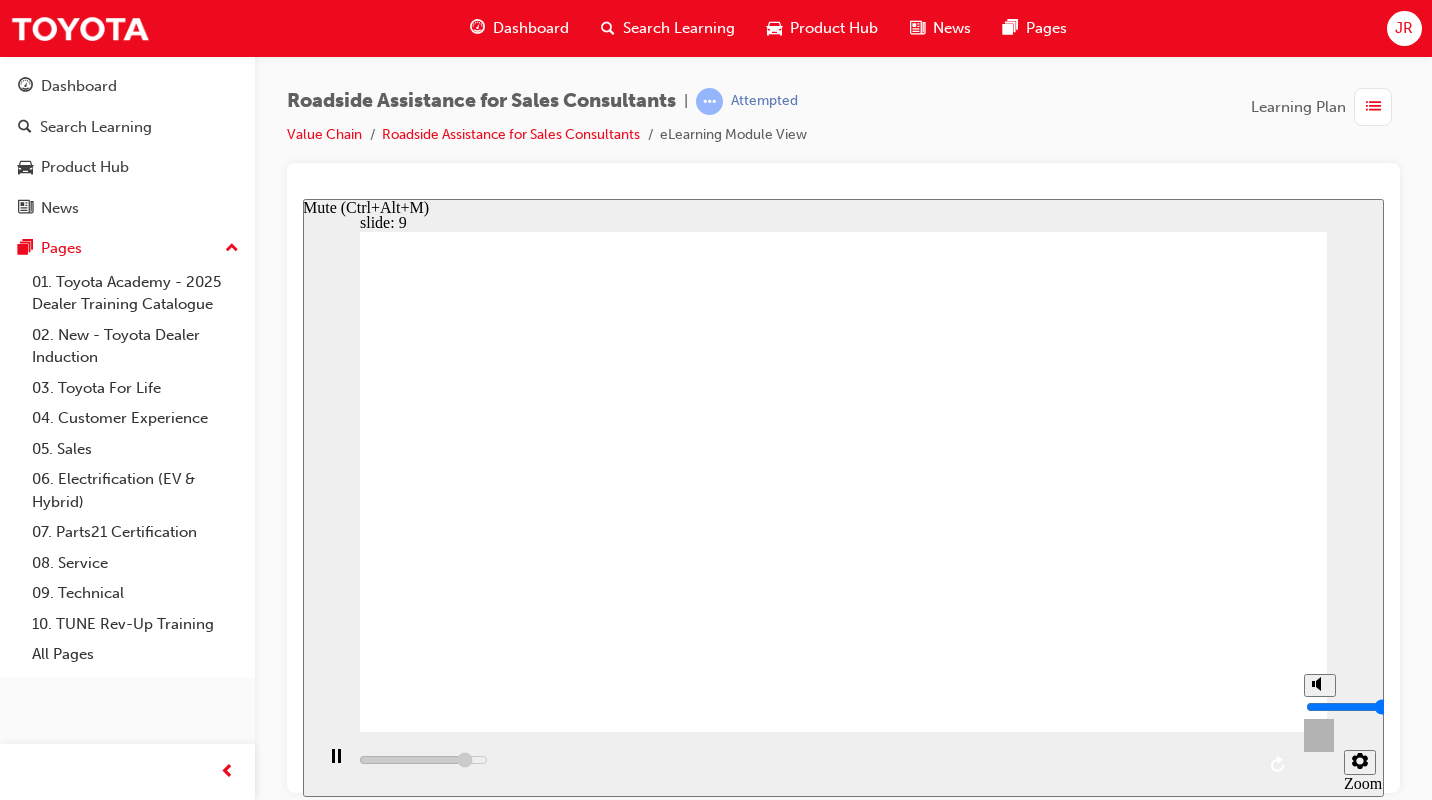 type on "93800" 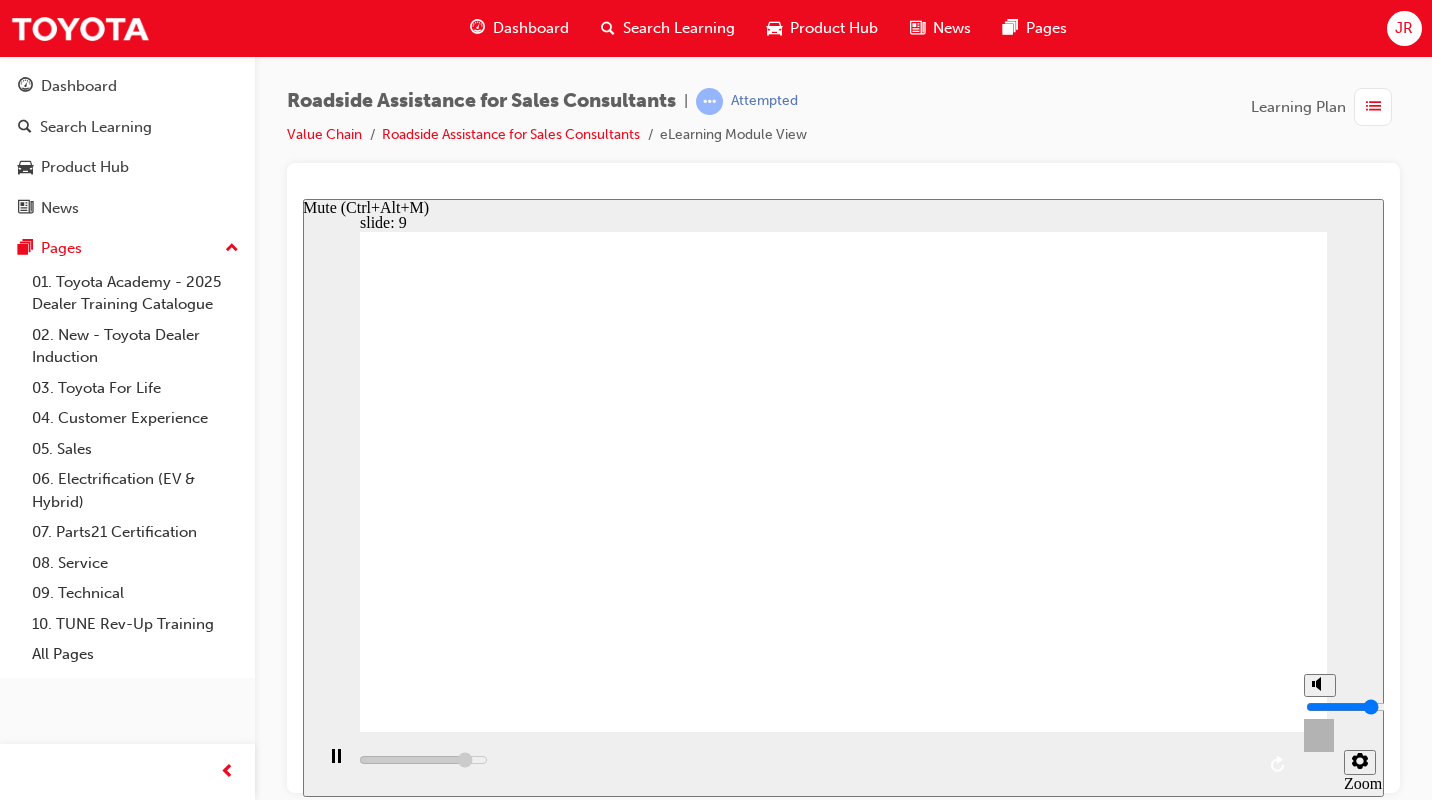 type on "93800" 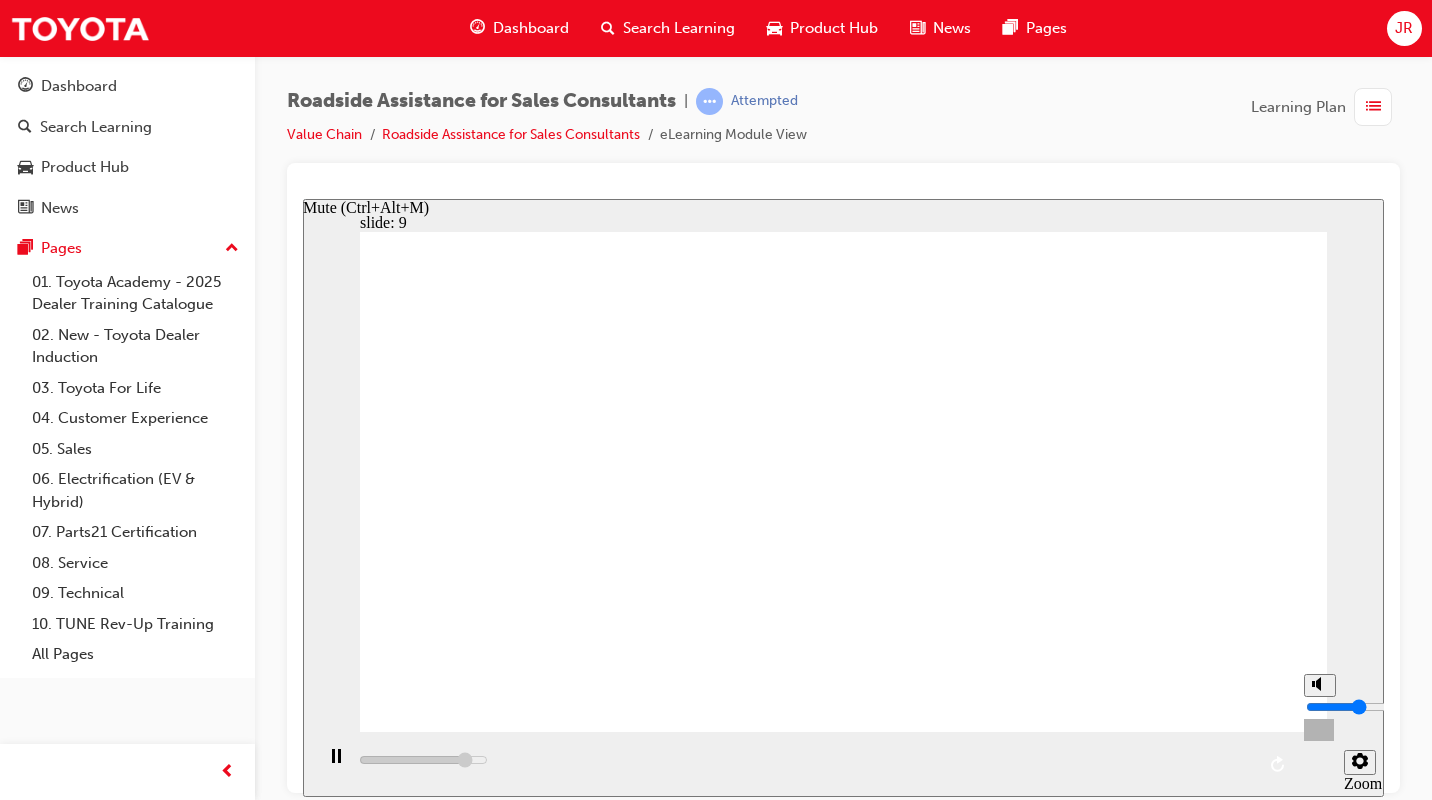 type on "94100" 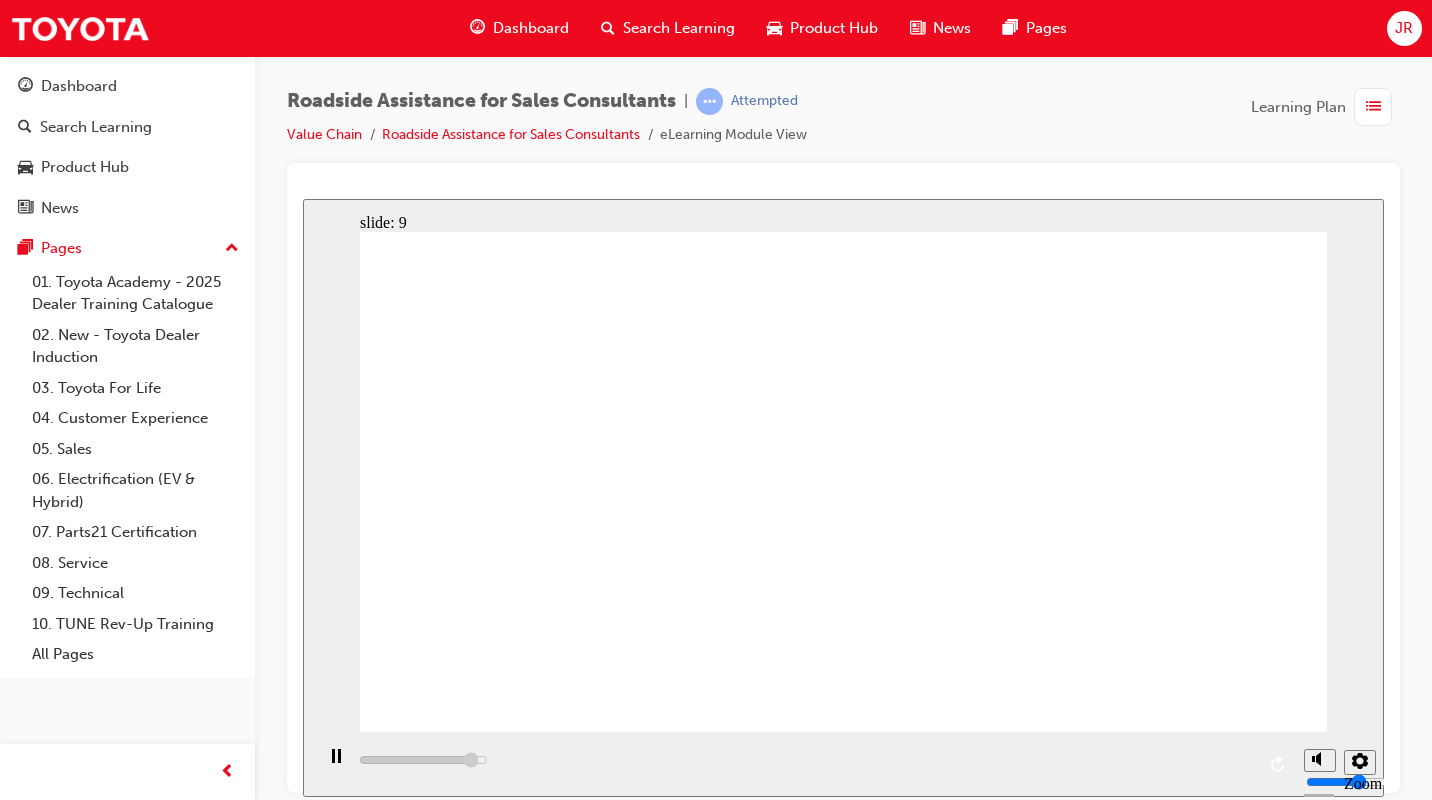 click 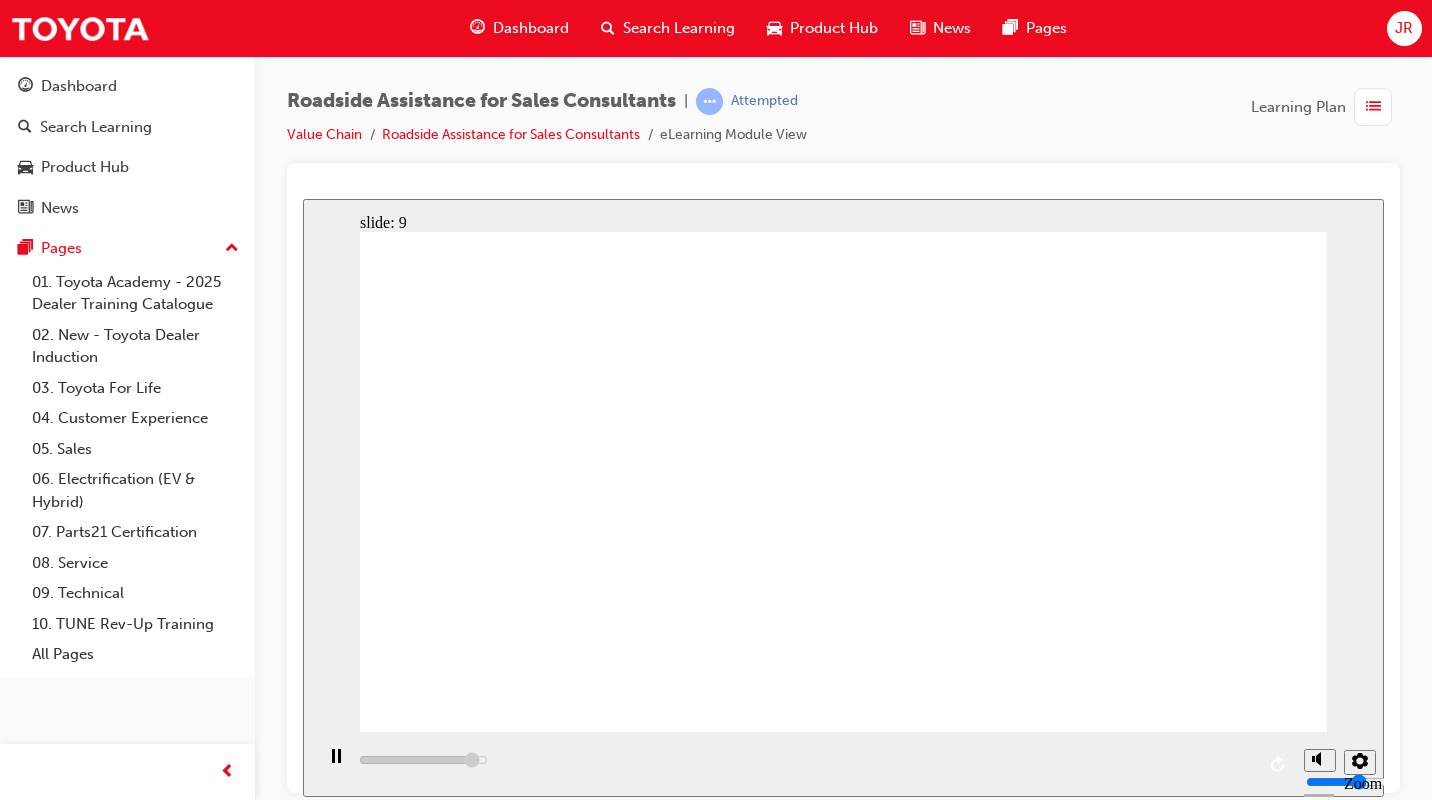 click 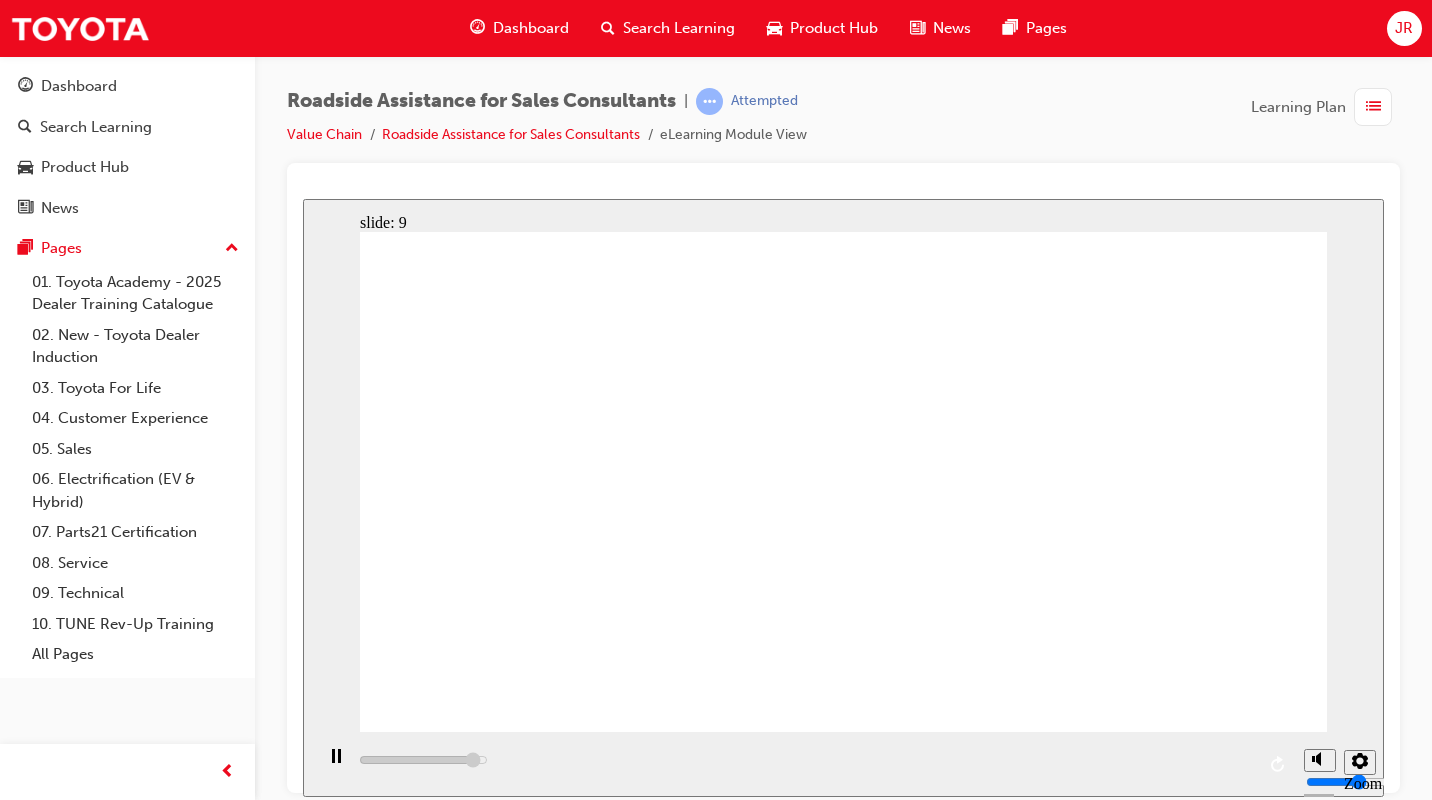 click 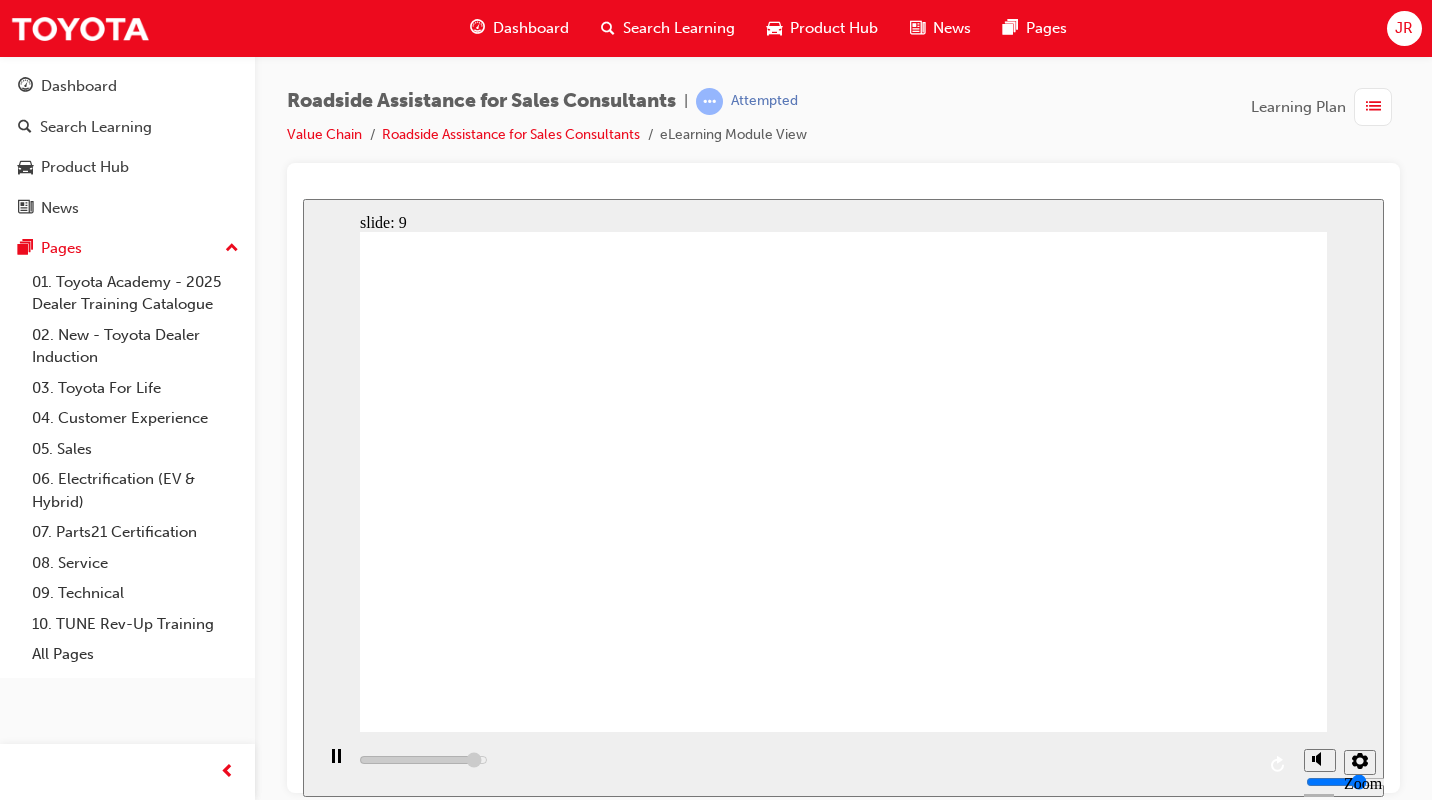 click 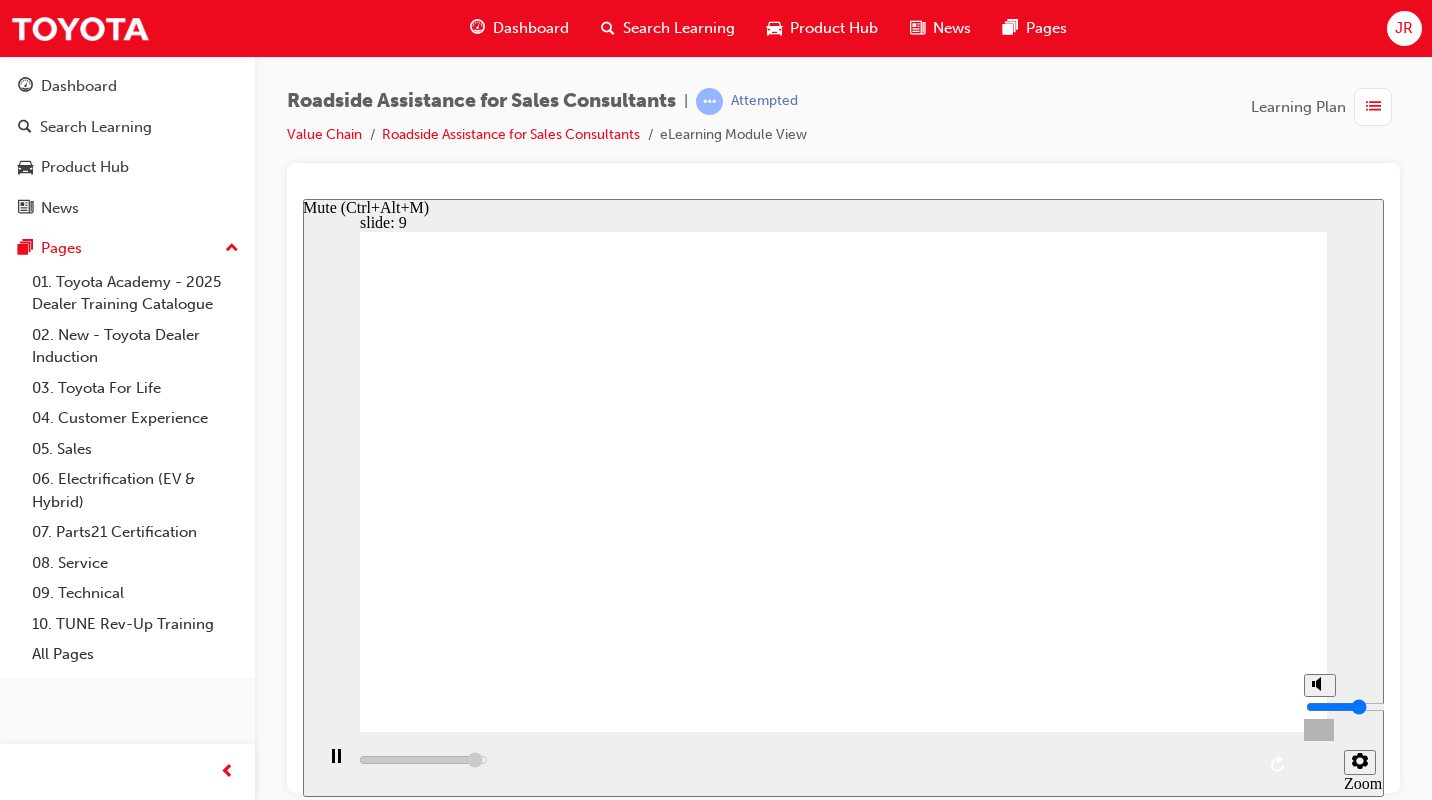 type on "103600" 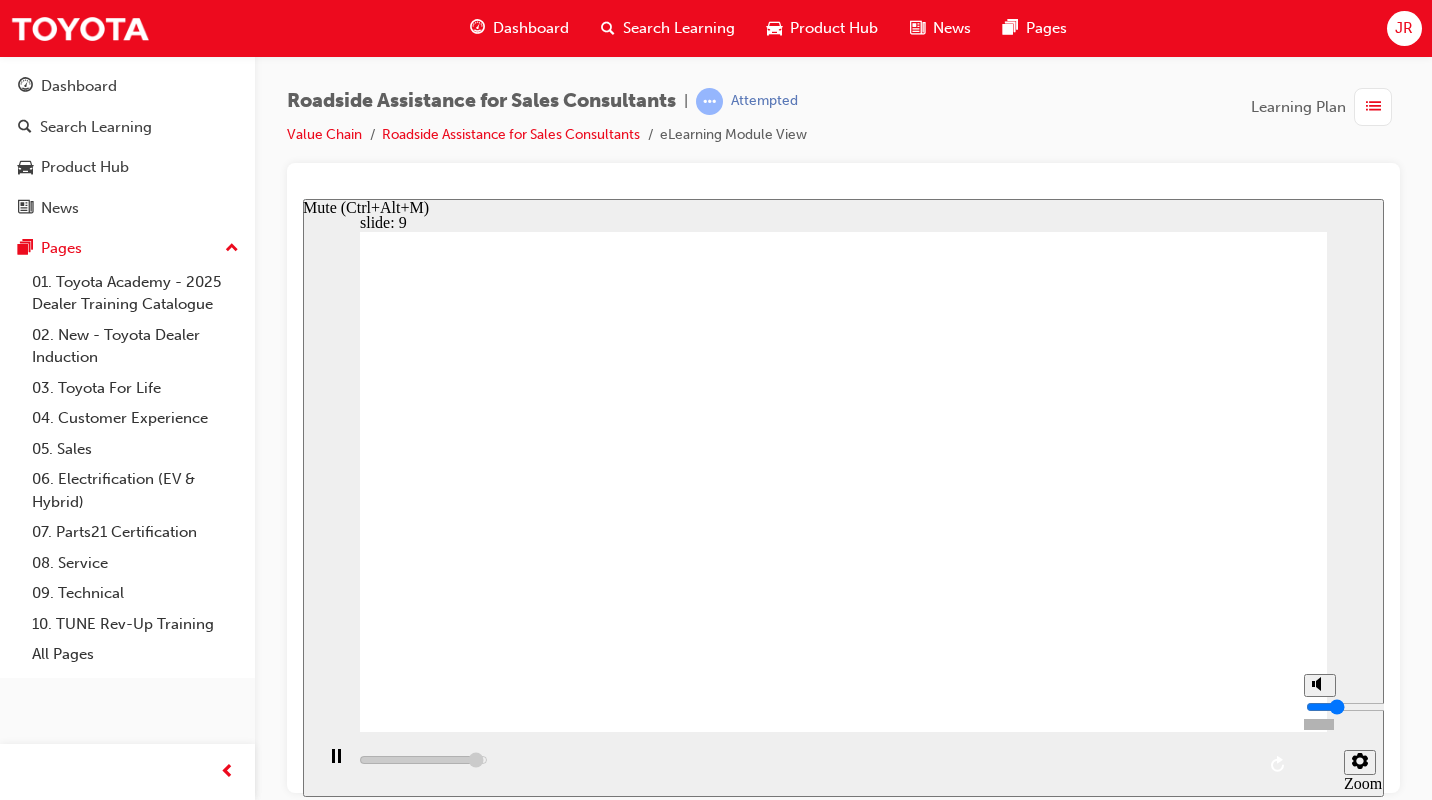 type on "104500" 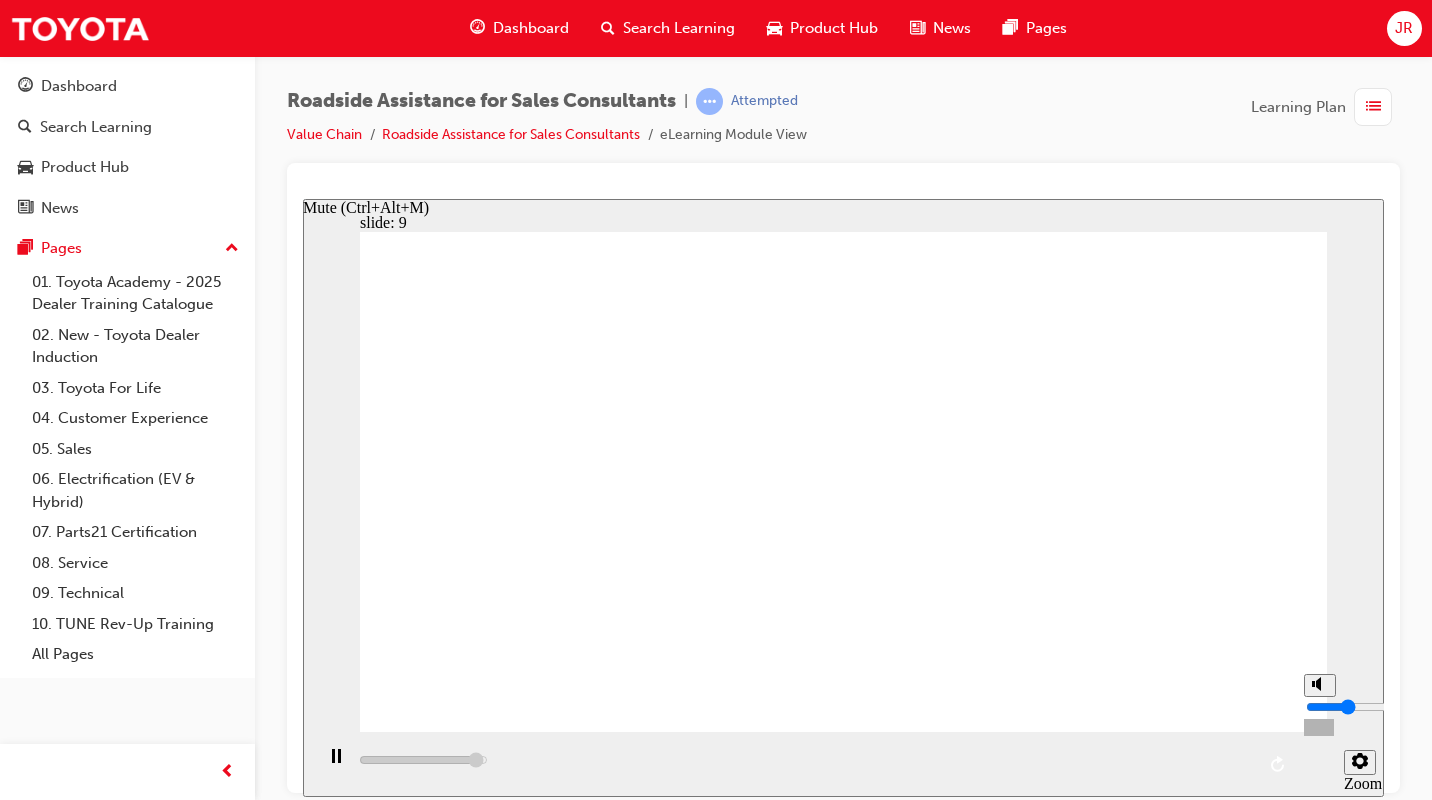 type on "105000" 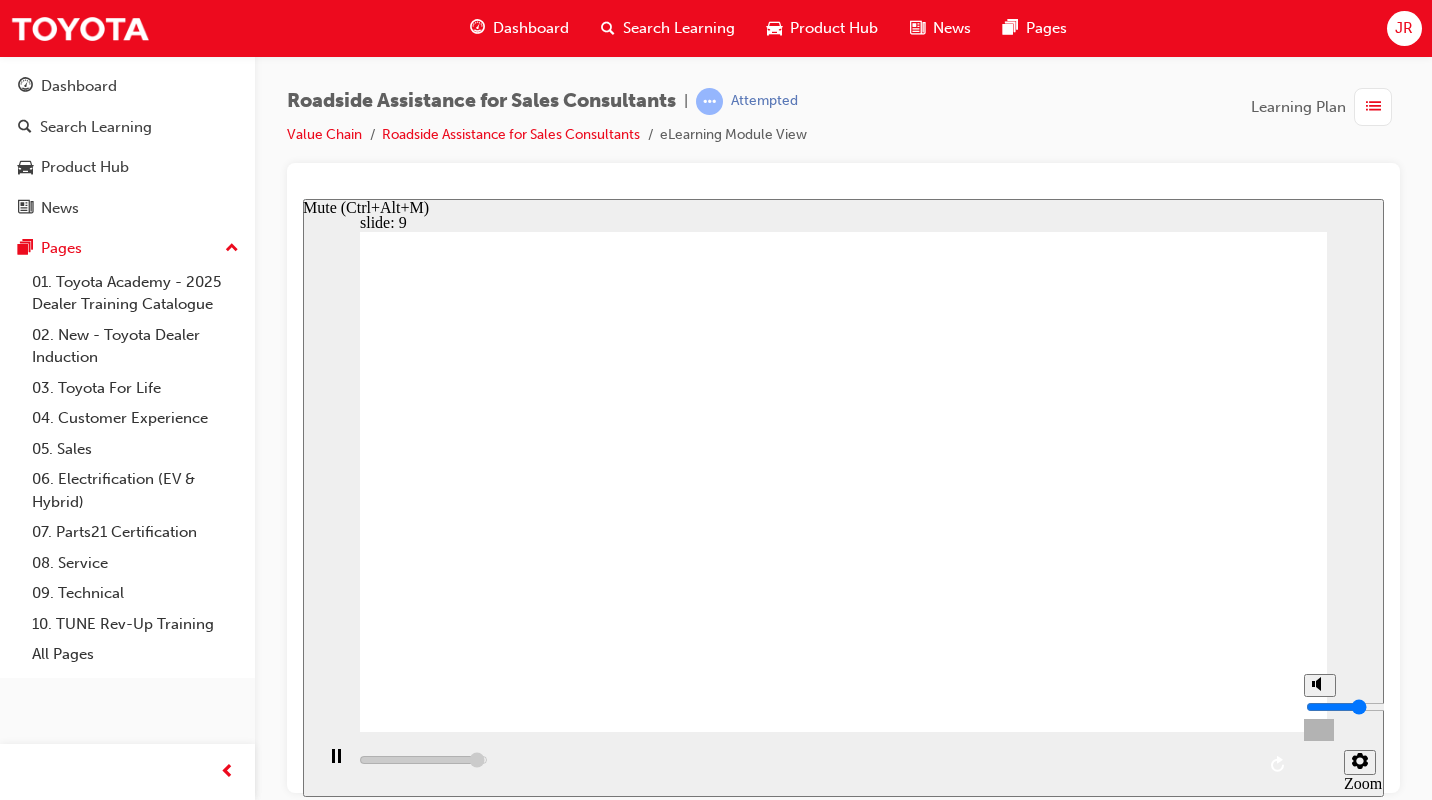 type on "105800" 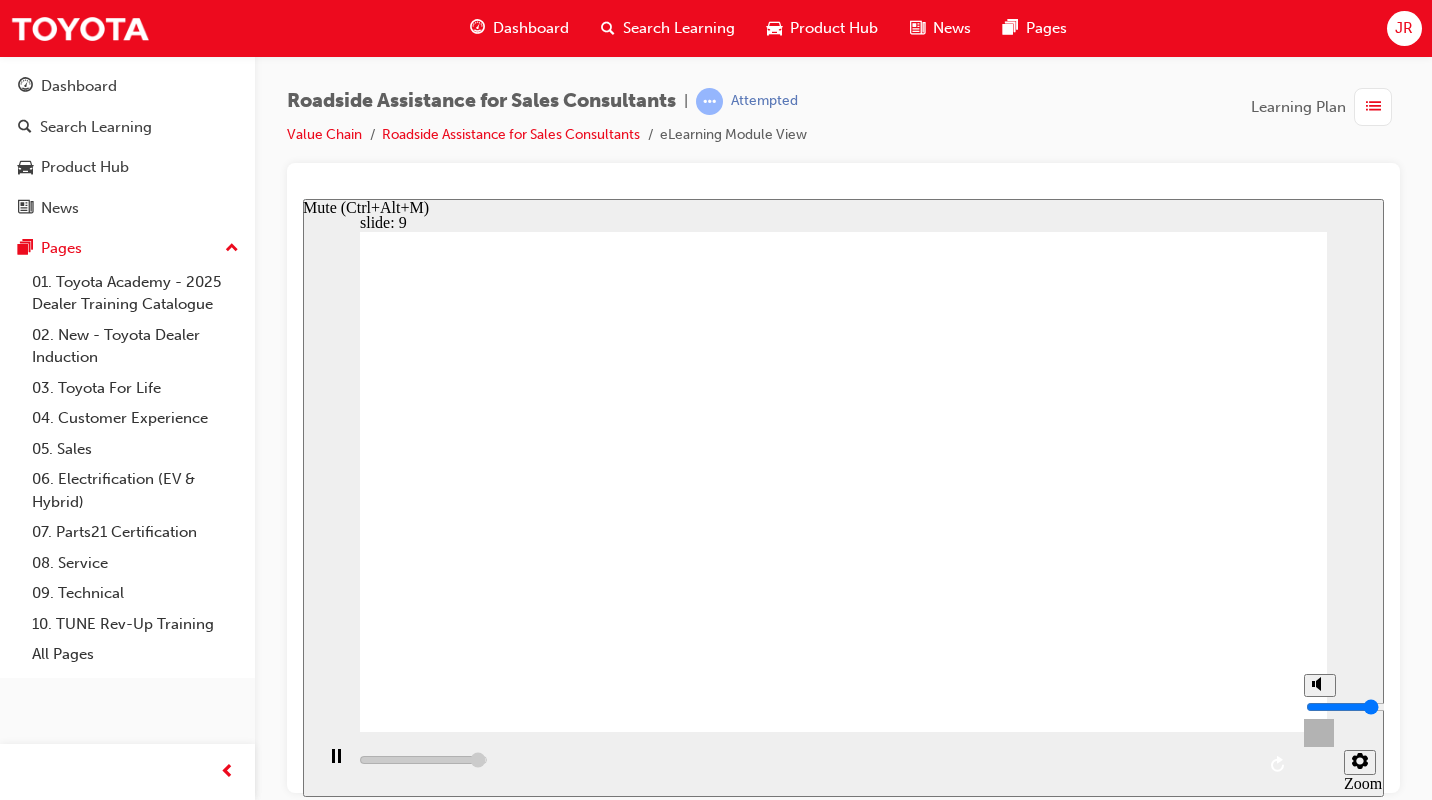 type on "106400" 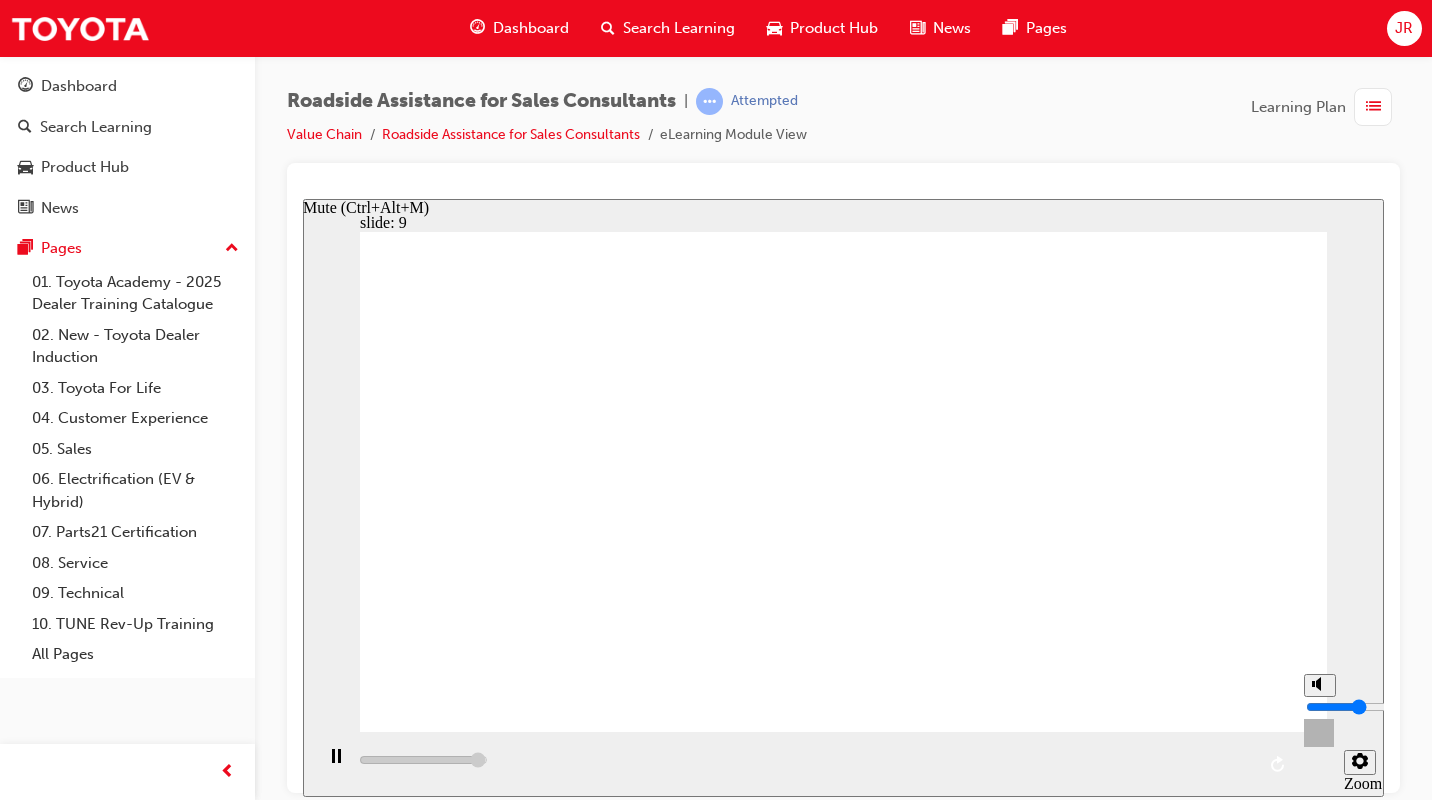type on "106400" 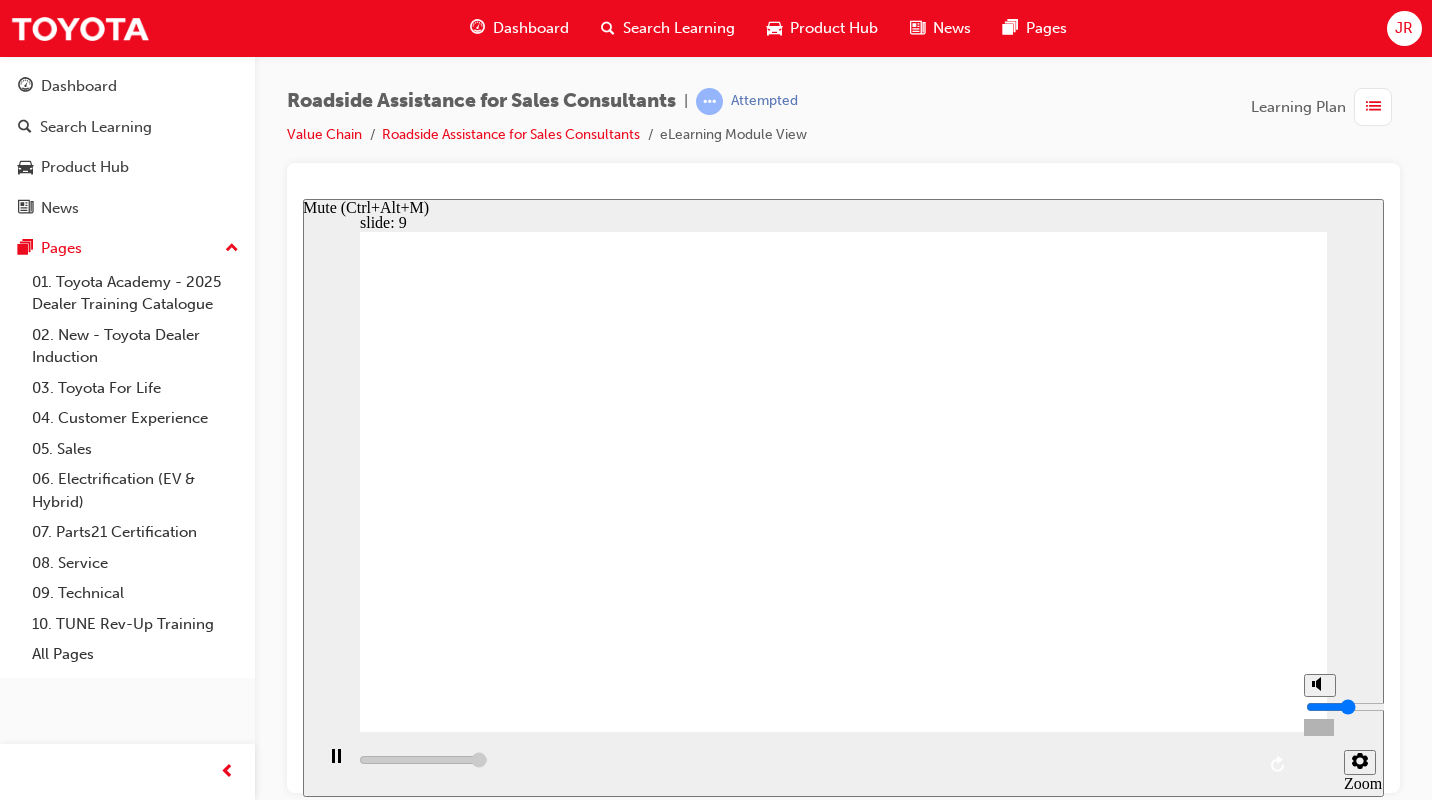 type on "106900" 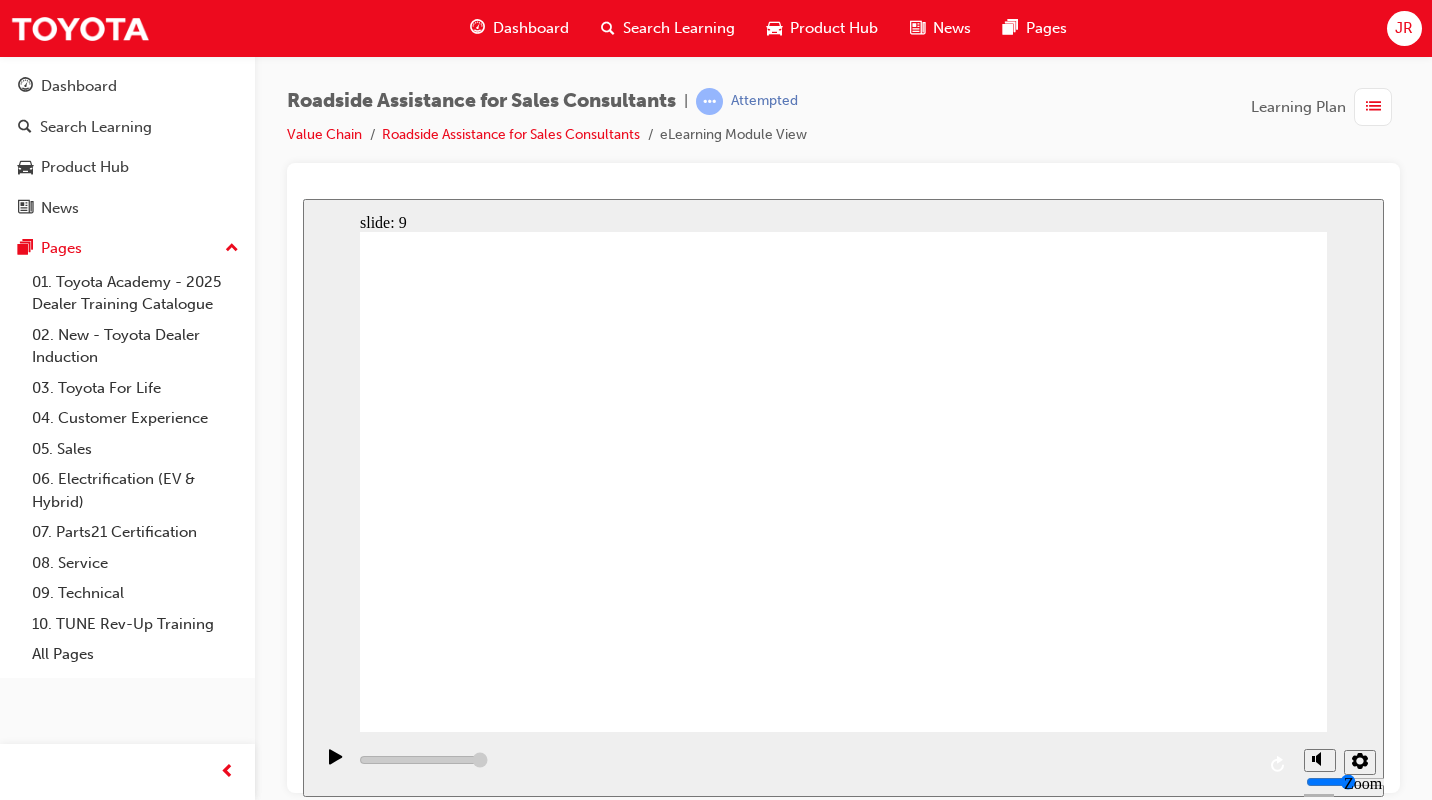 click 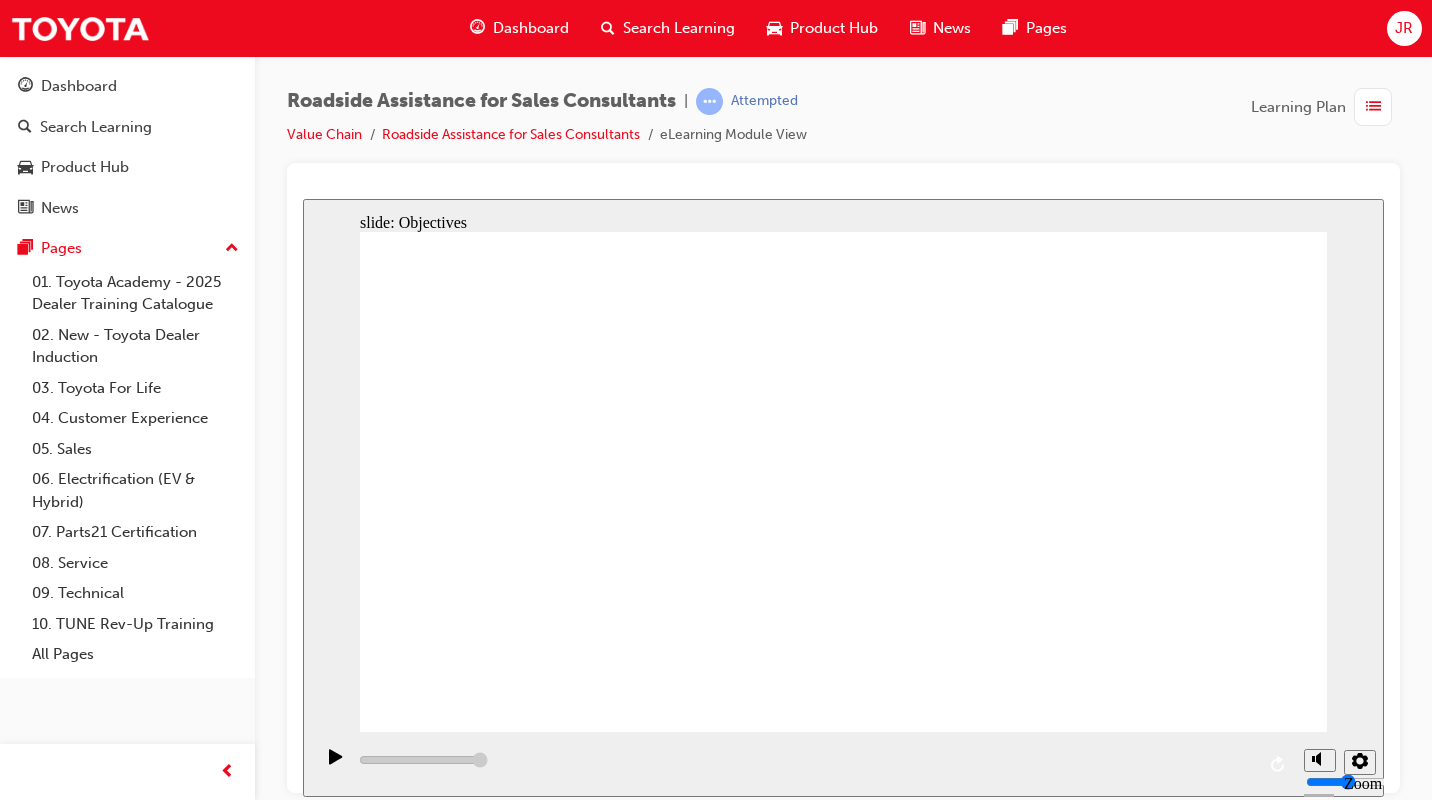 click 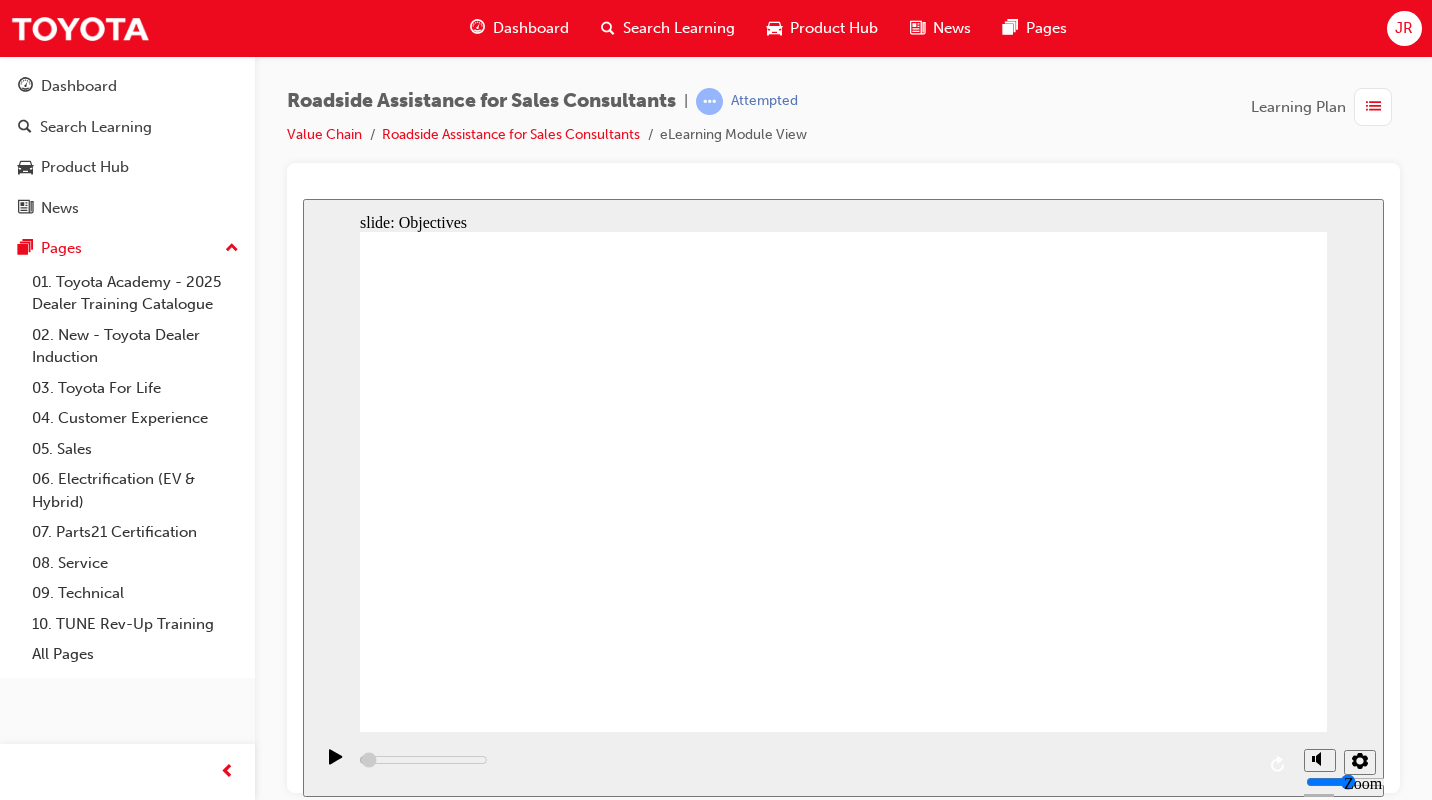 type on "23000" 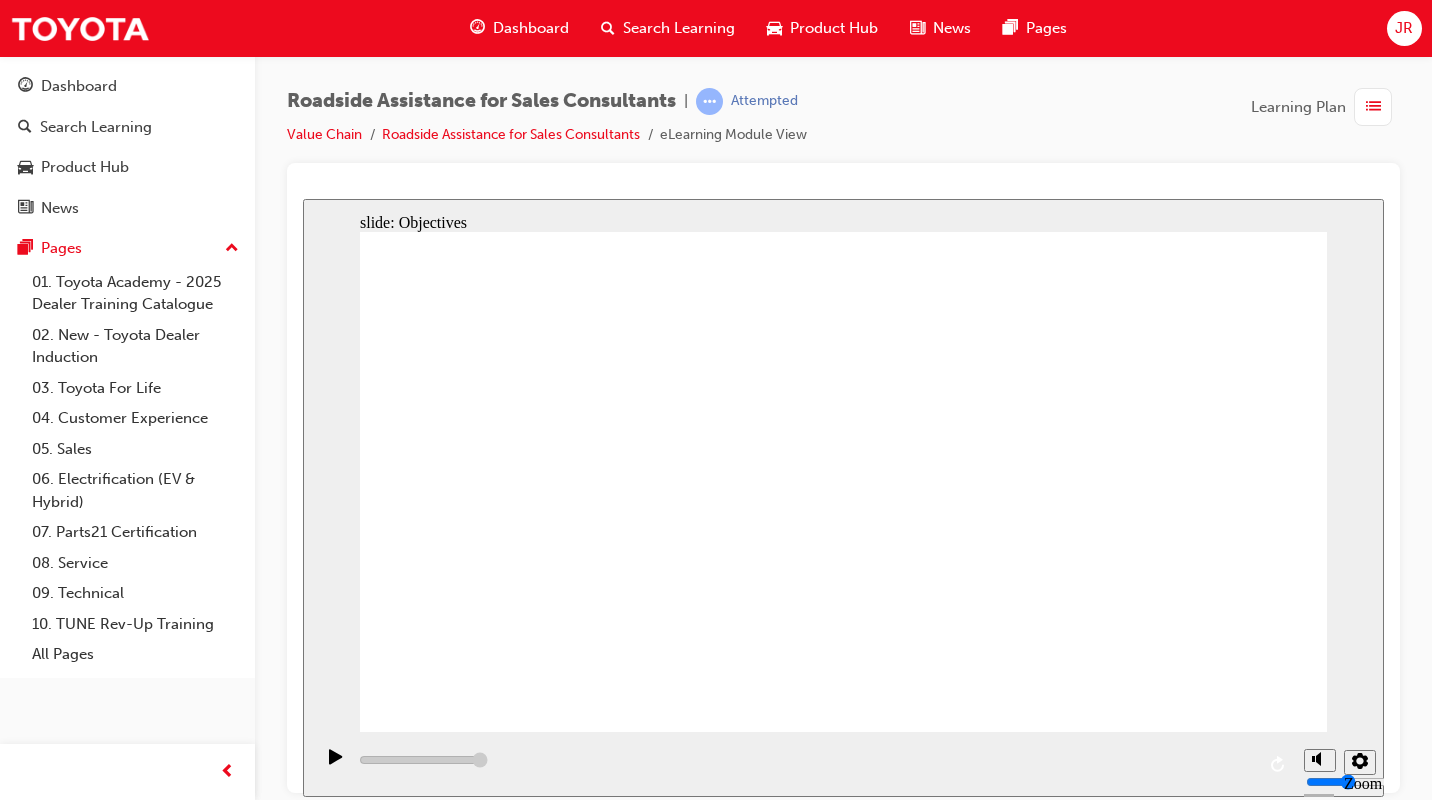 click 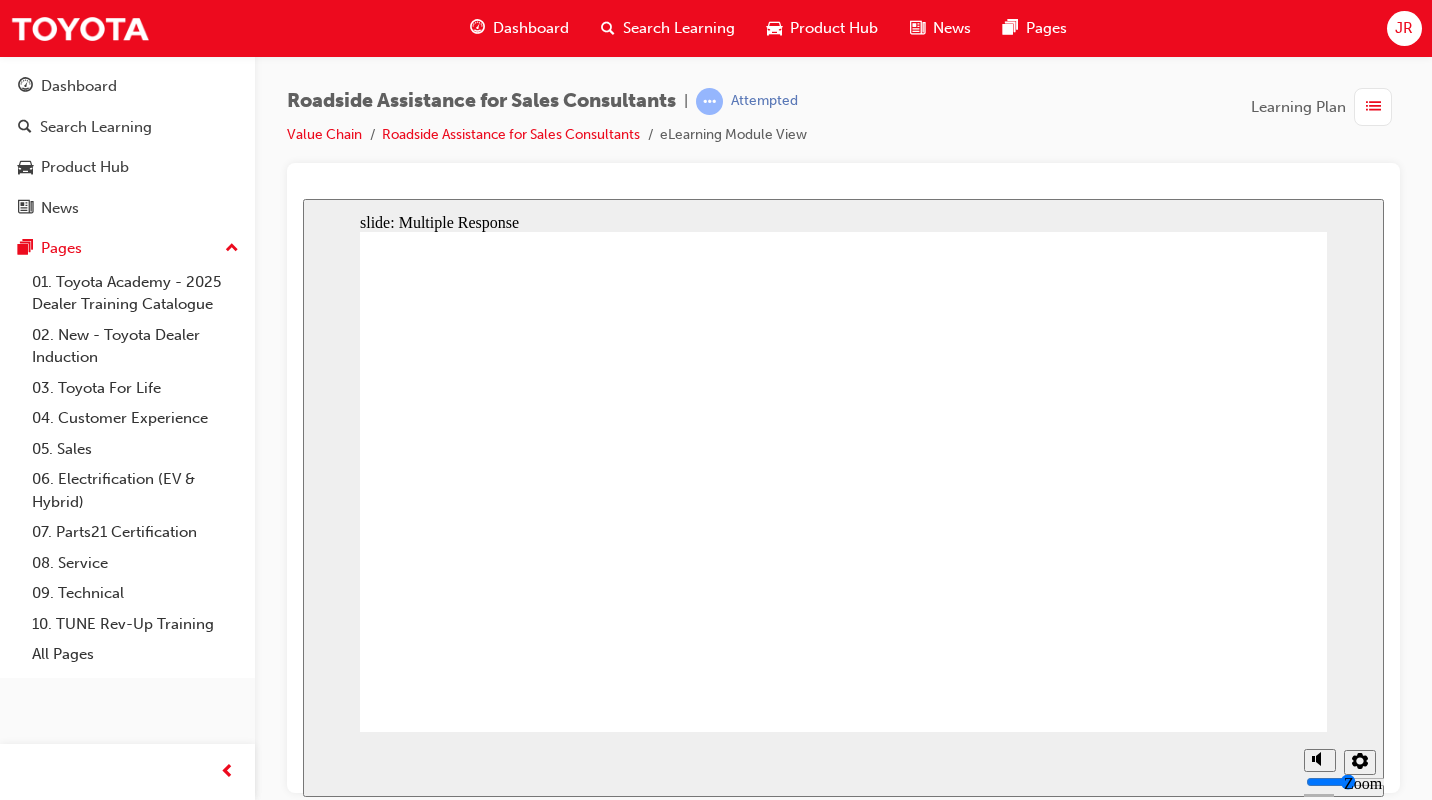 checkbox on "true" 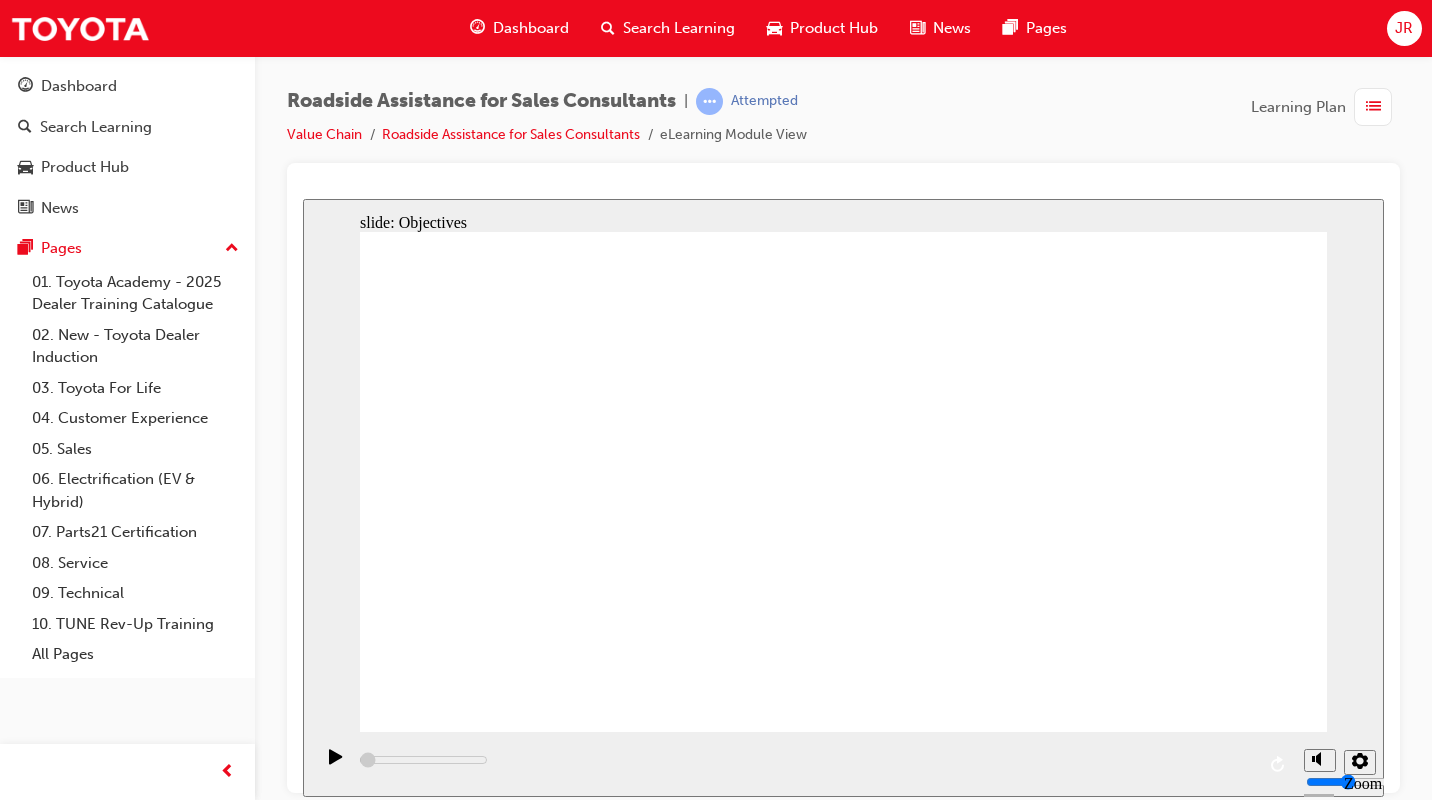 type on "23000" 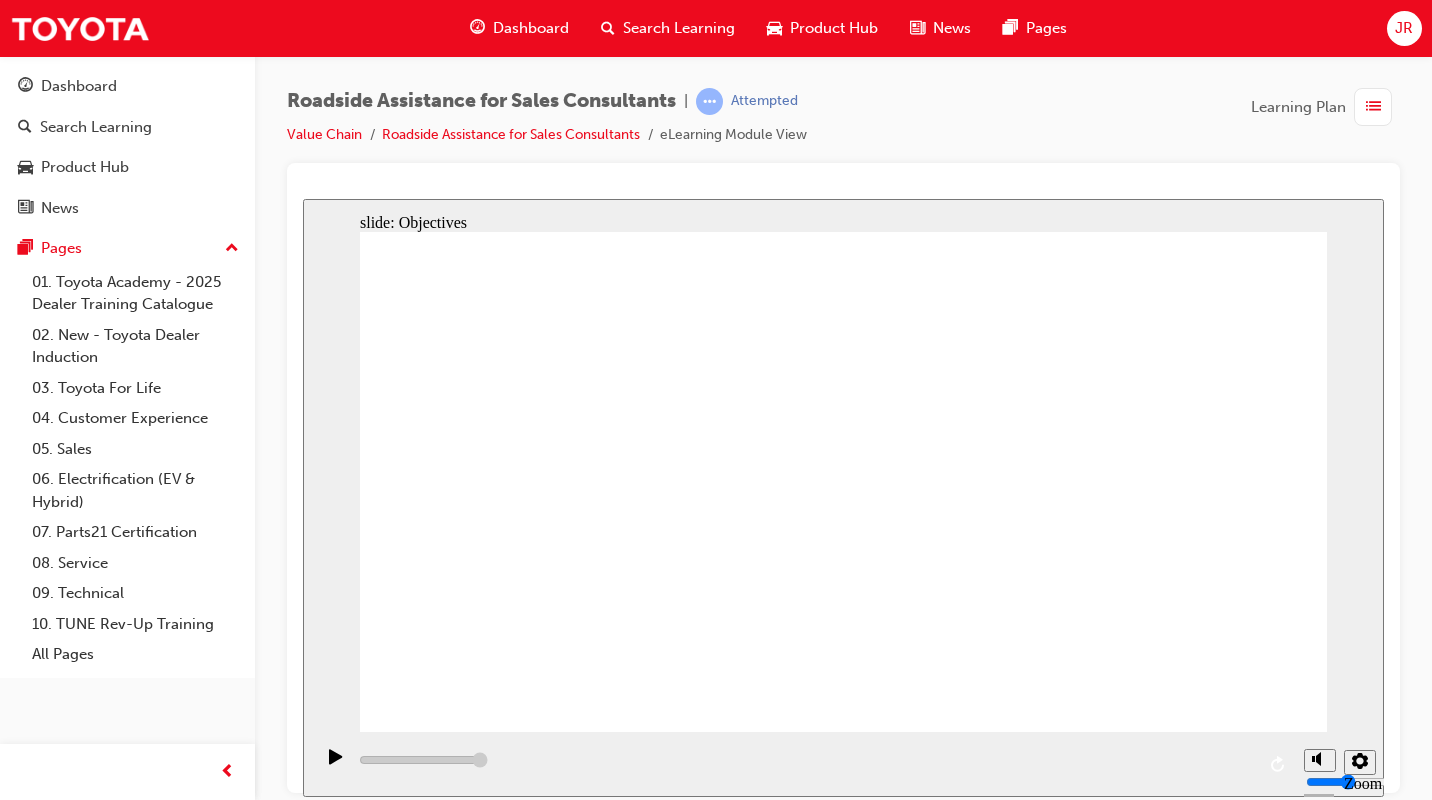 click 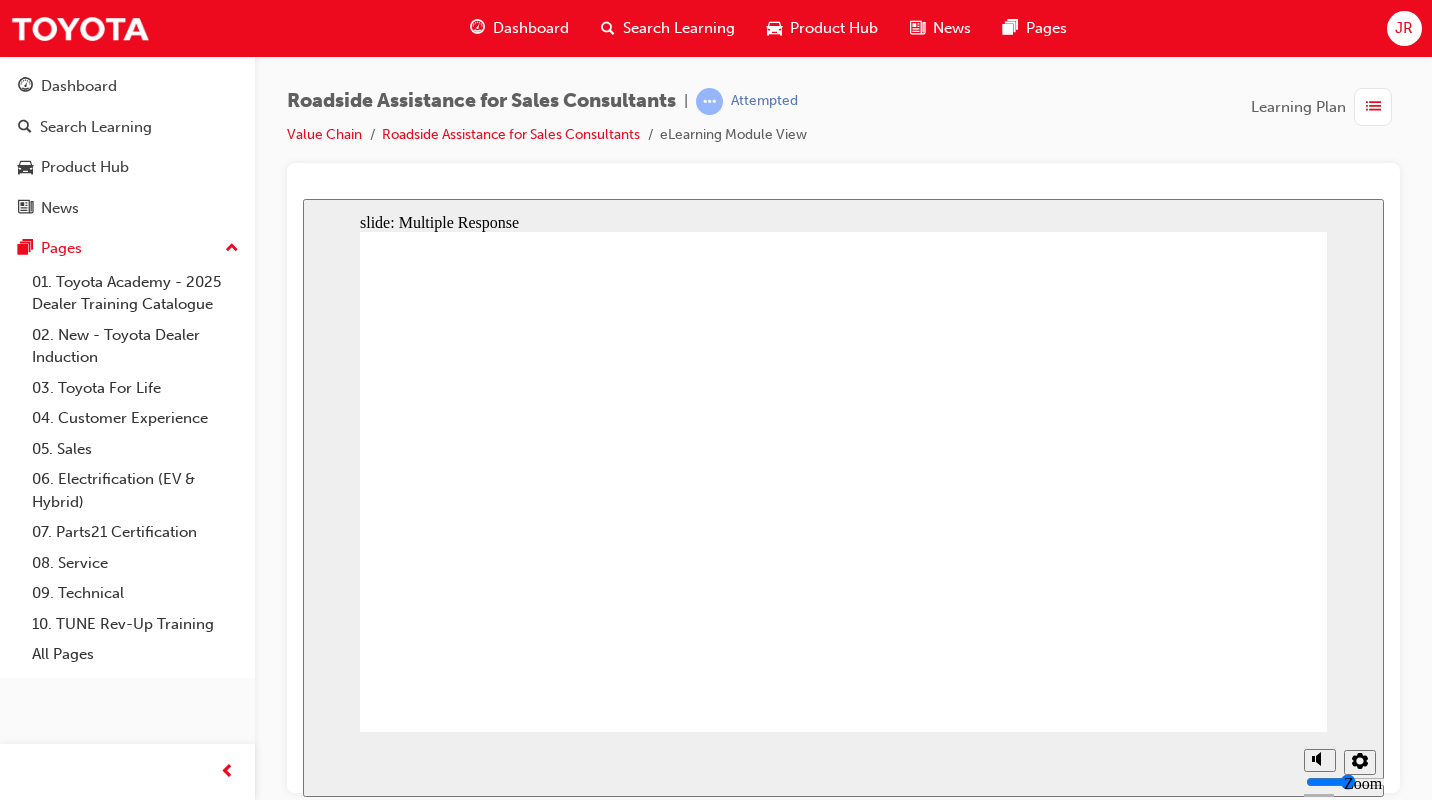 checkbox on "true" 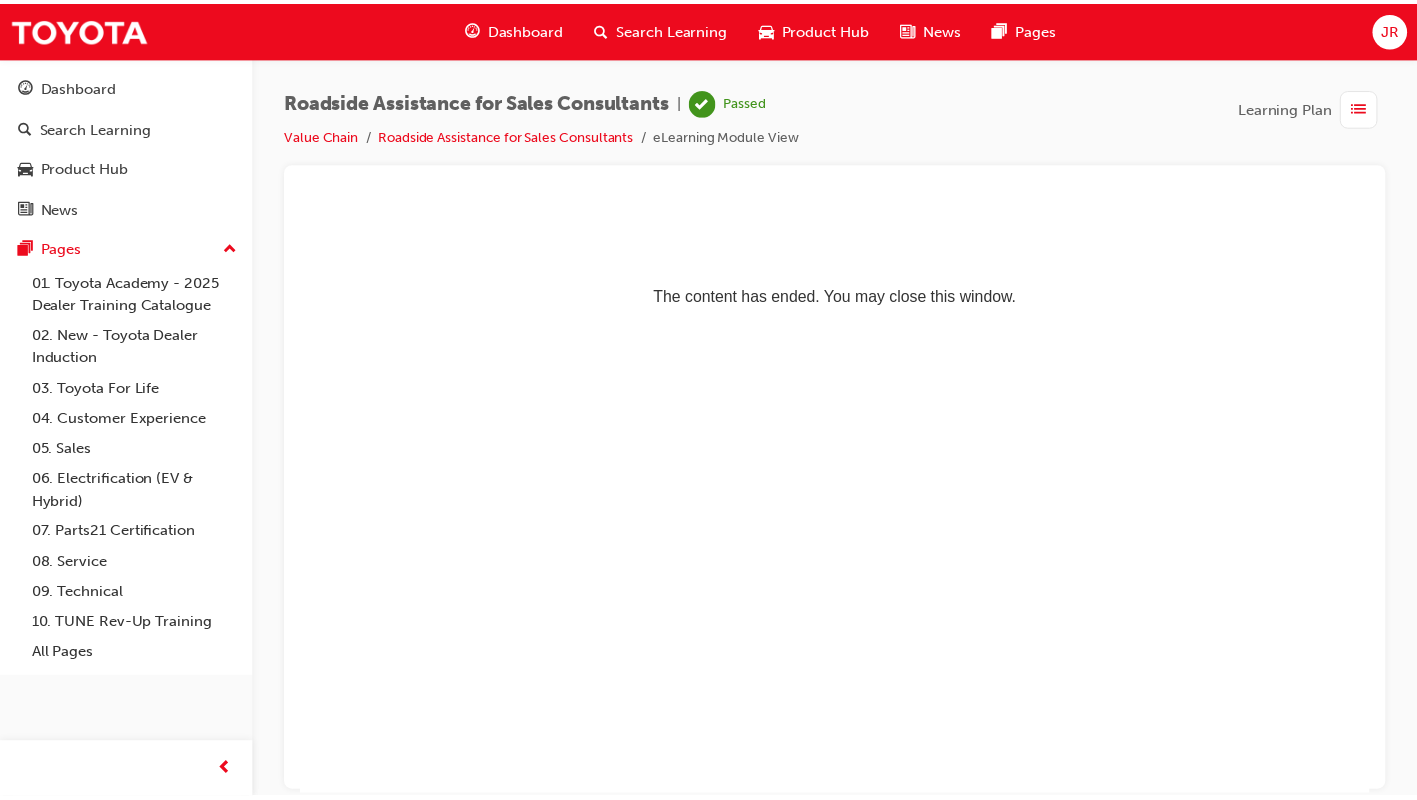 scroll, scrollTop: 0, scrollLeft: 0, axis: both 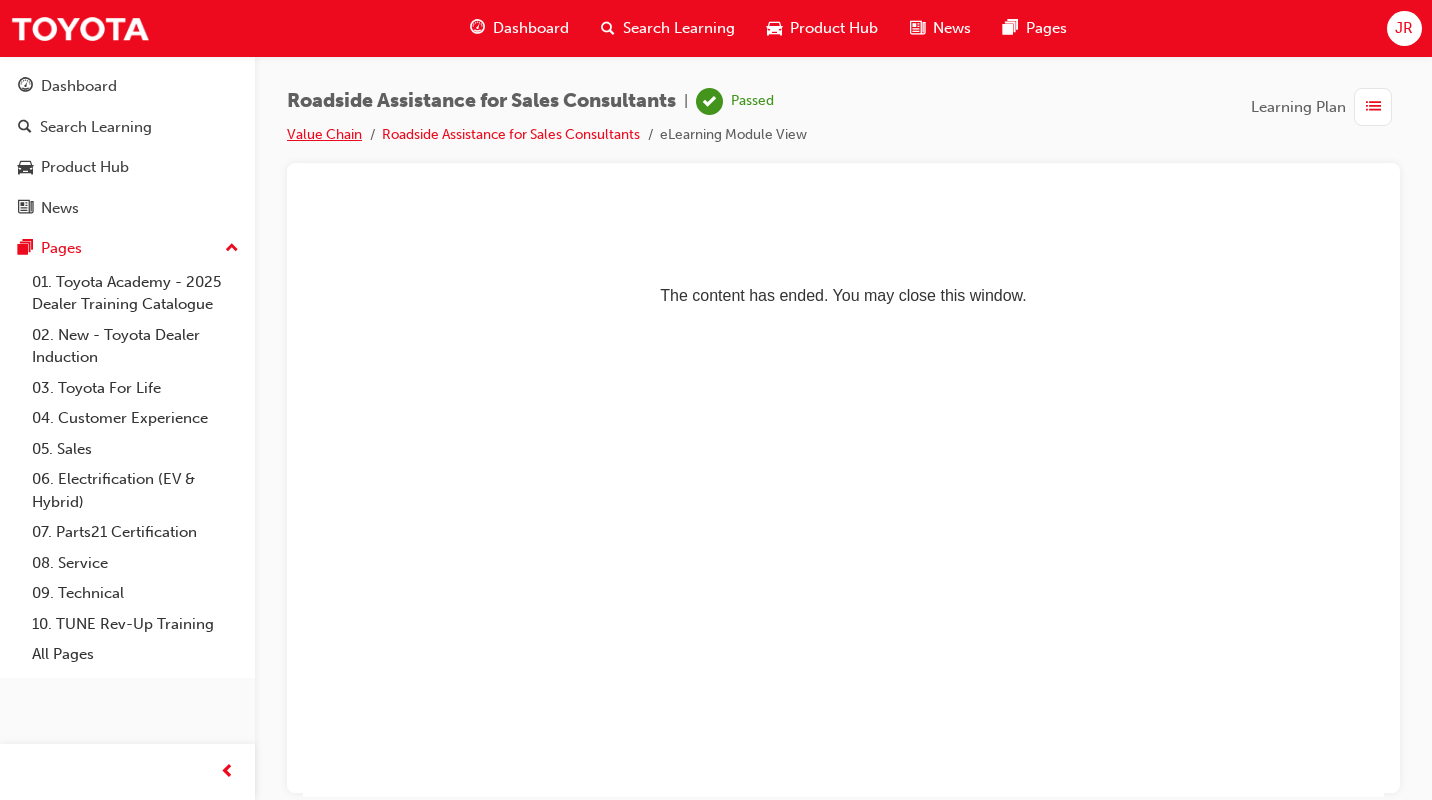 click on "Value Chain" at bounding box center [324, 134] 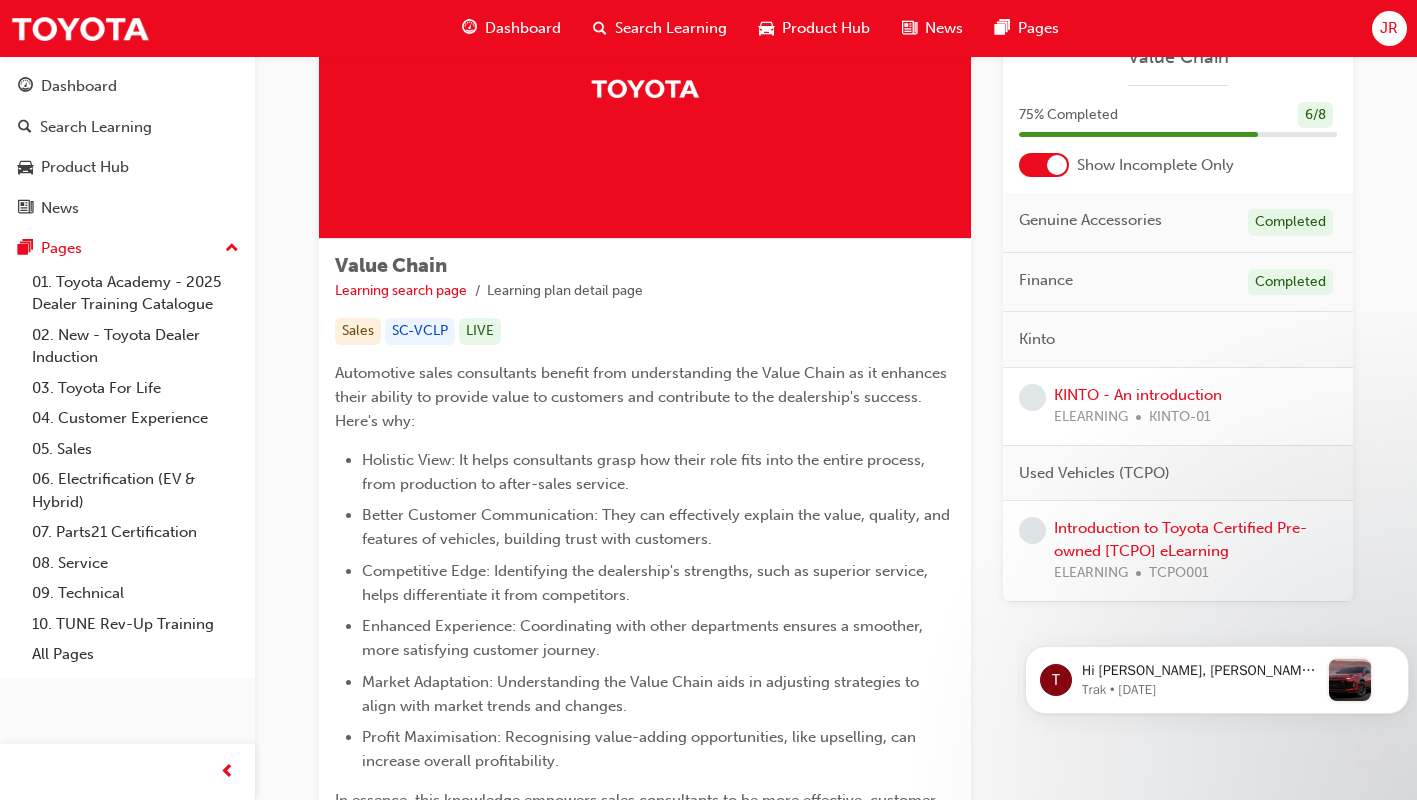 scroll, scrollTop: 200, scrollLeft: 0, axis: vertical 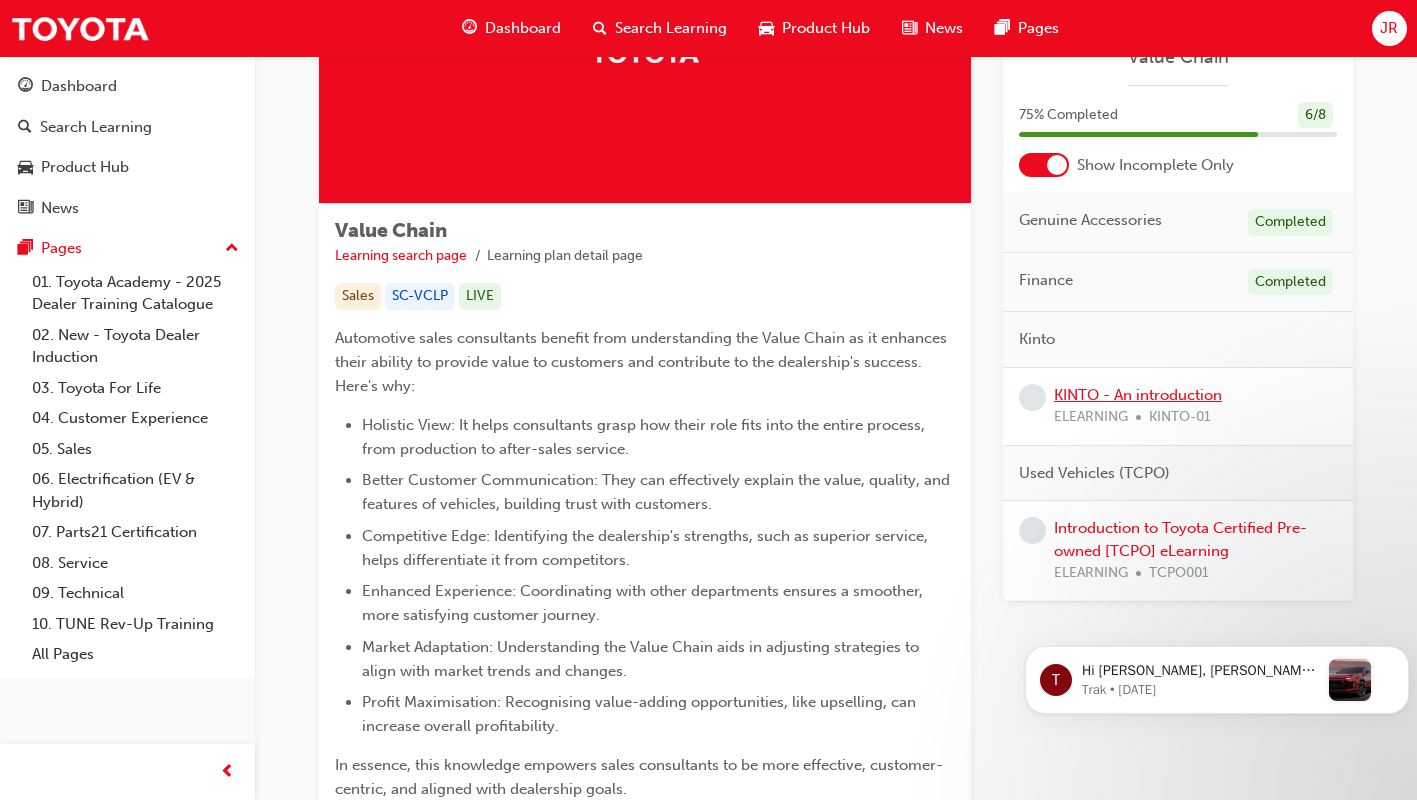 click on "KINTO - An introduction" at bounding box center (1138, 395) 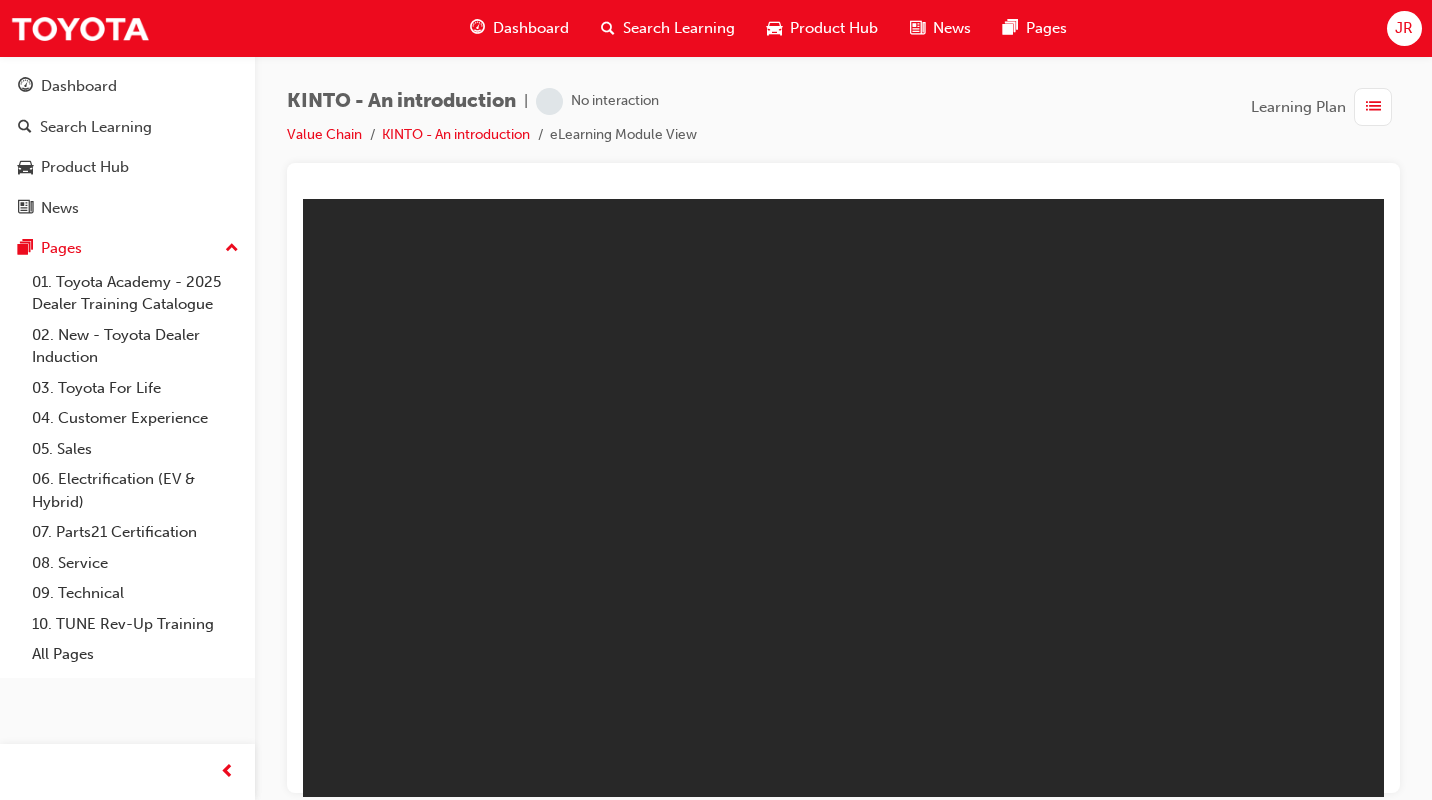 scroll, scrollTop: 0, scrollLeft: 0, axis: both 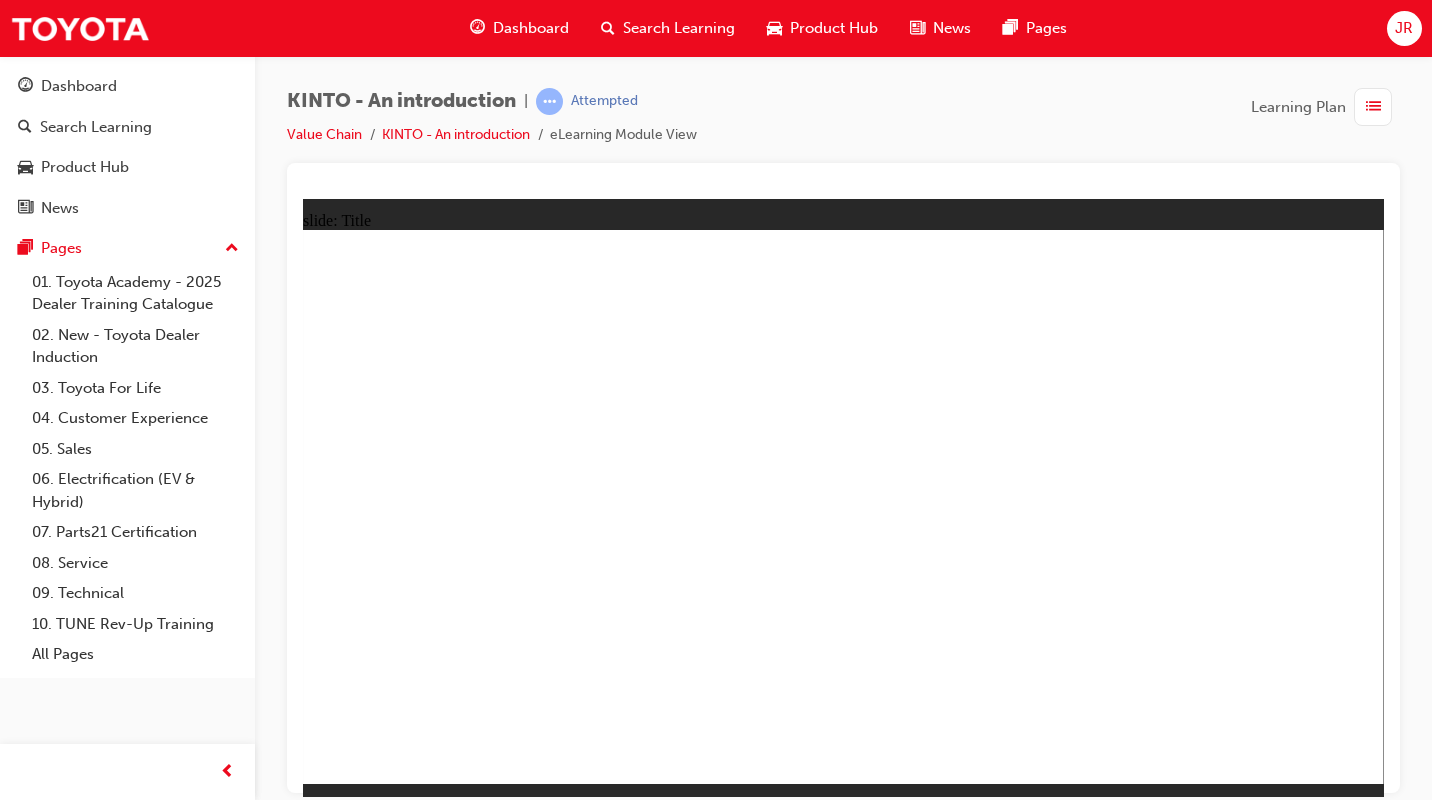 click 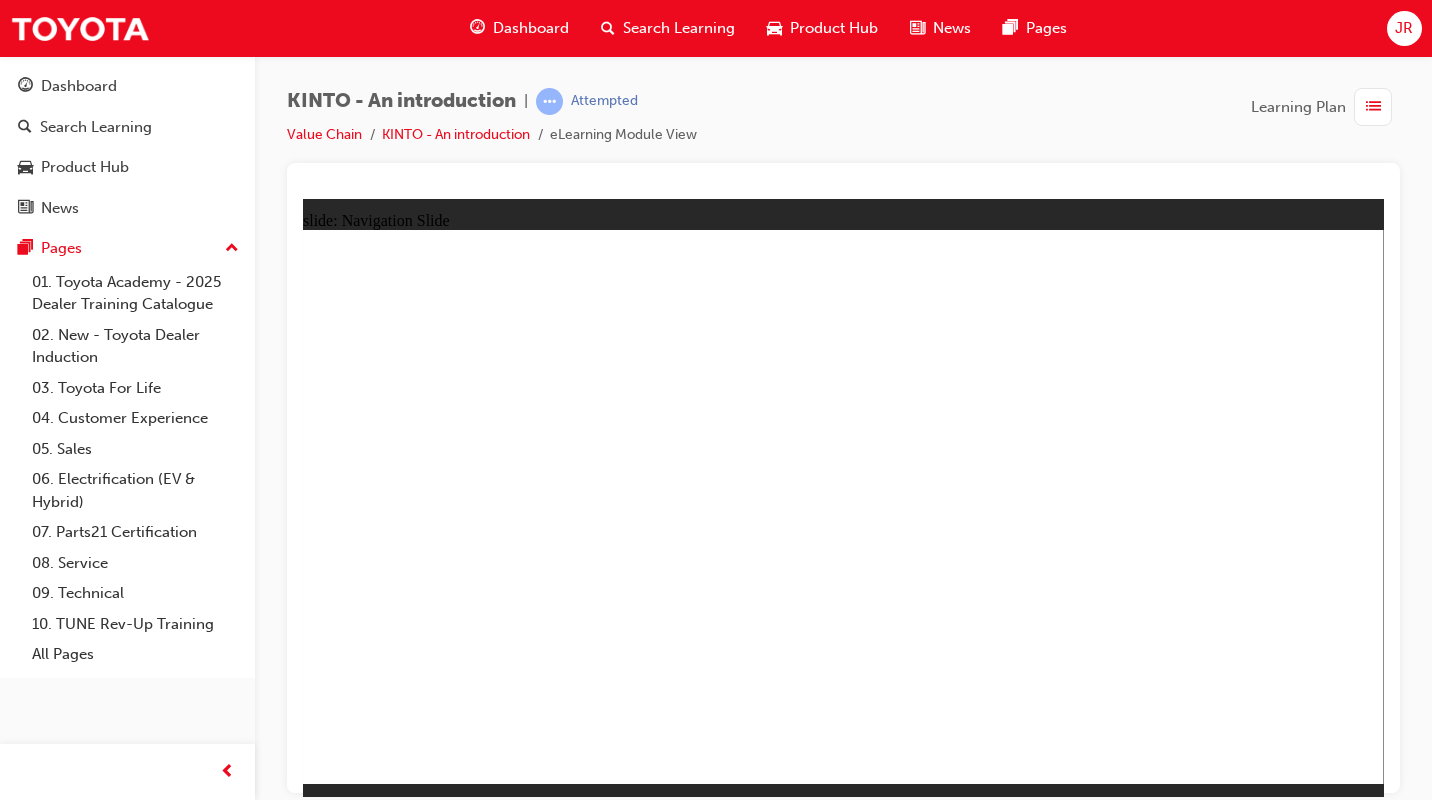 click 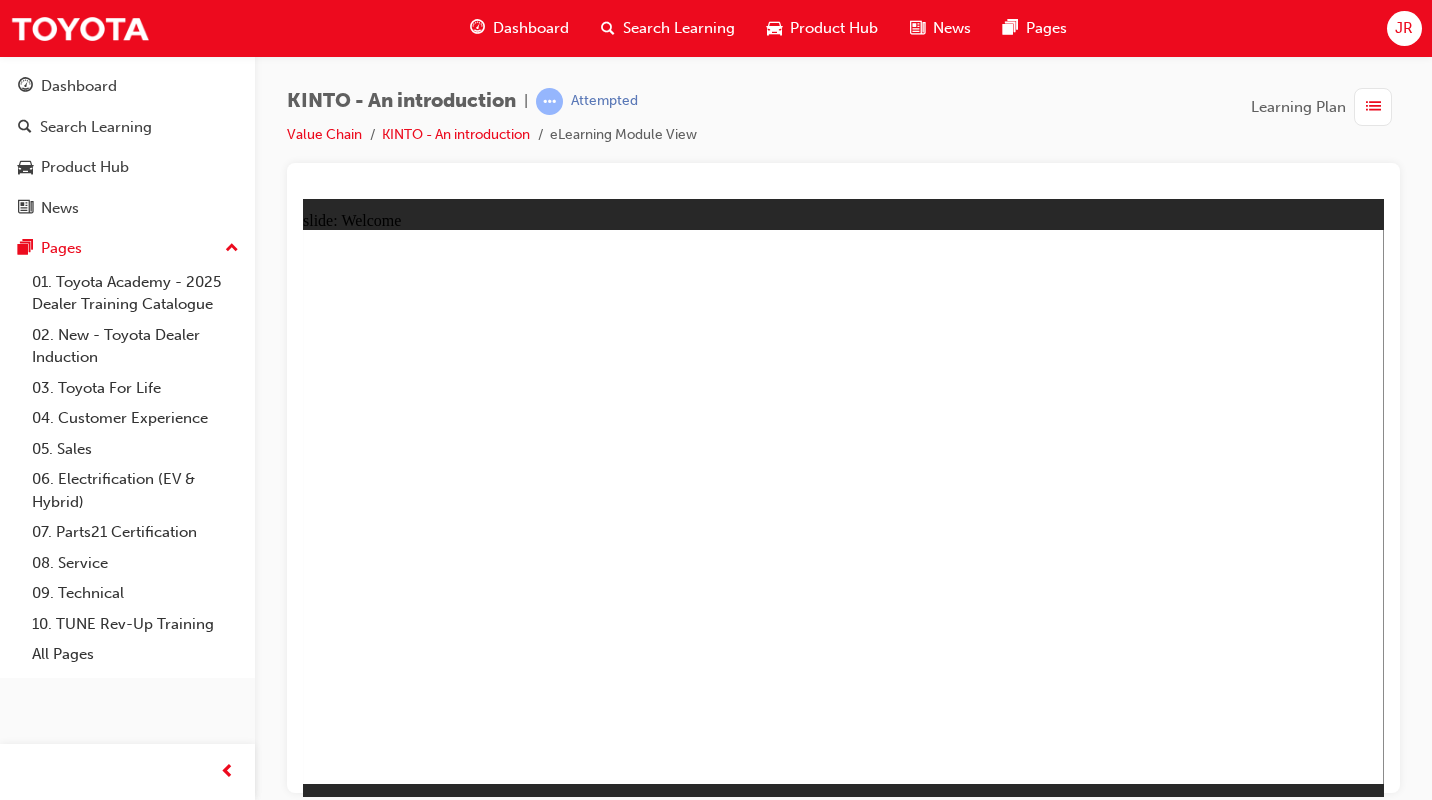 click 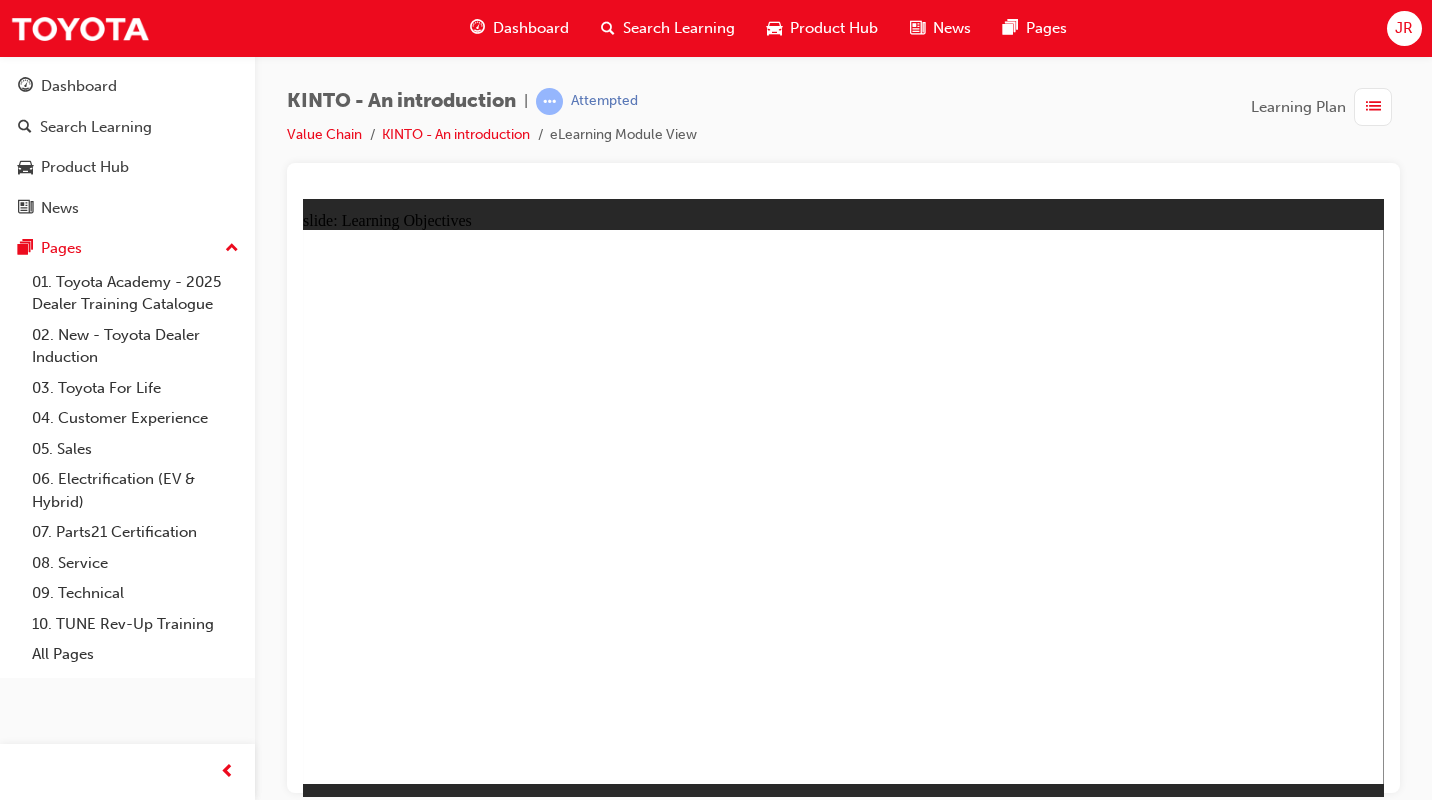 click 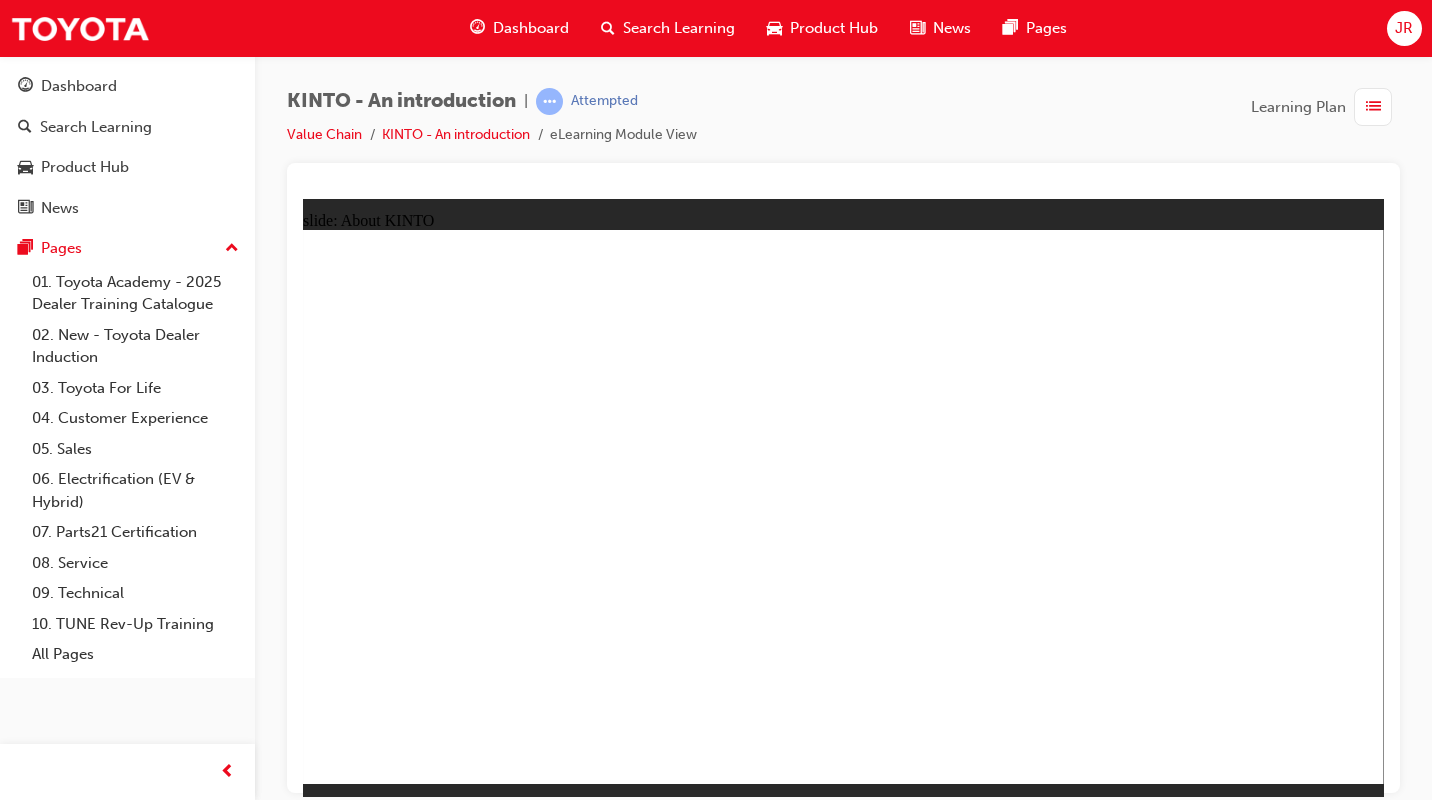 click 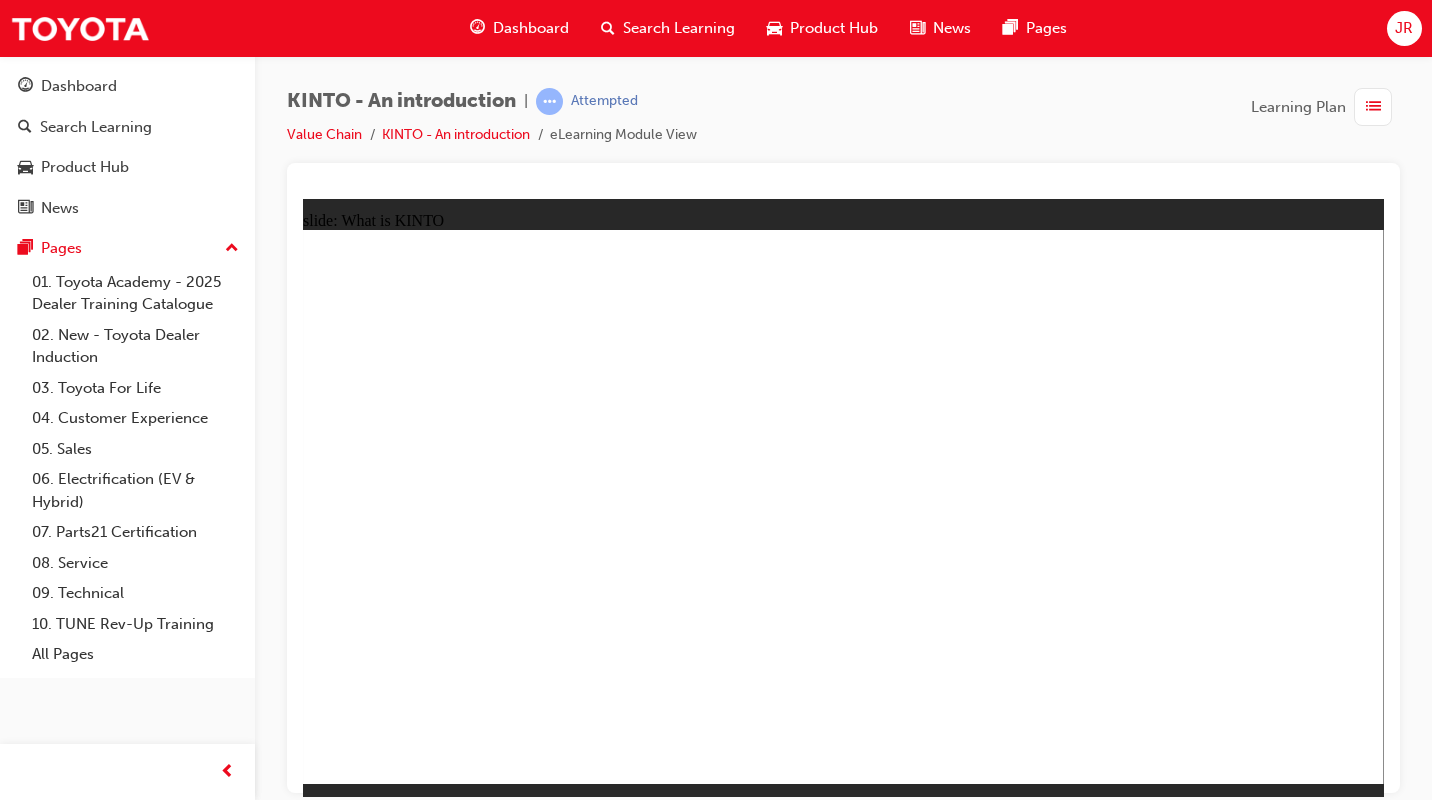 click 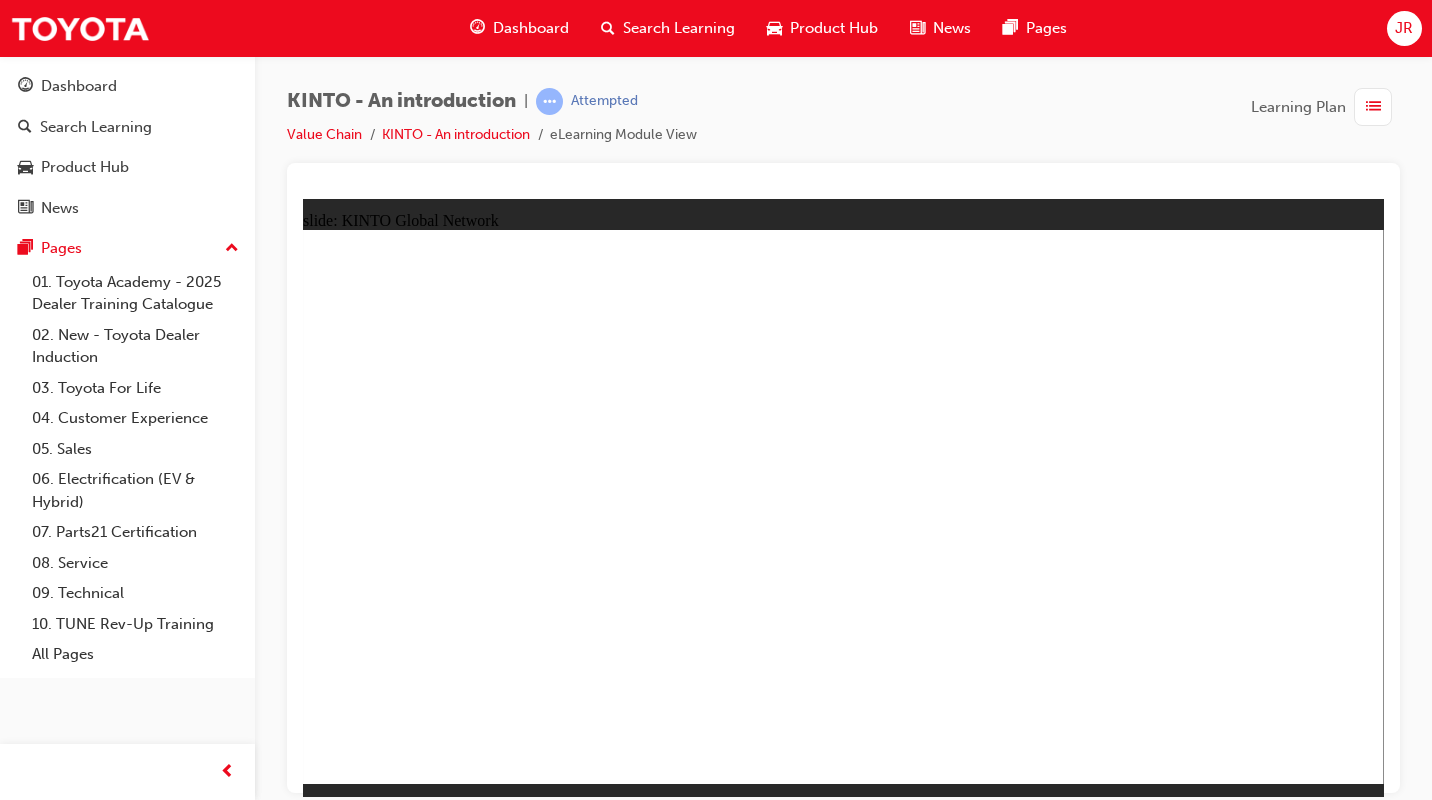 scroll, scrollTop: 0, scrollLeft: 0, axis: both 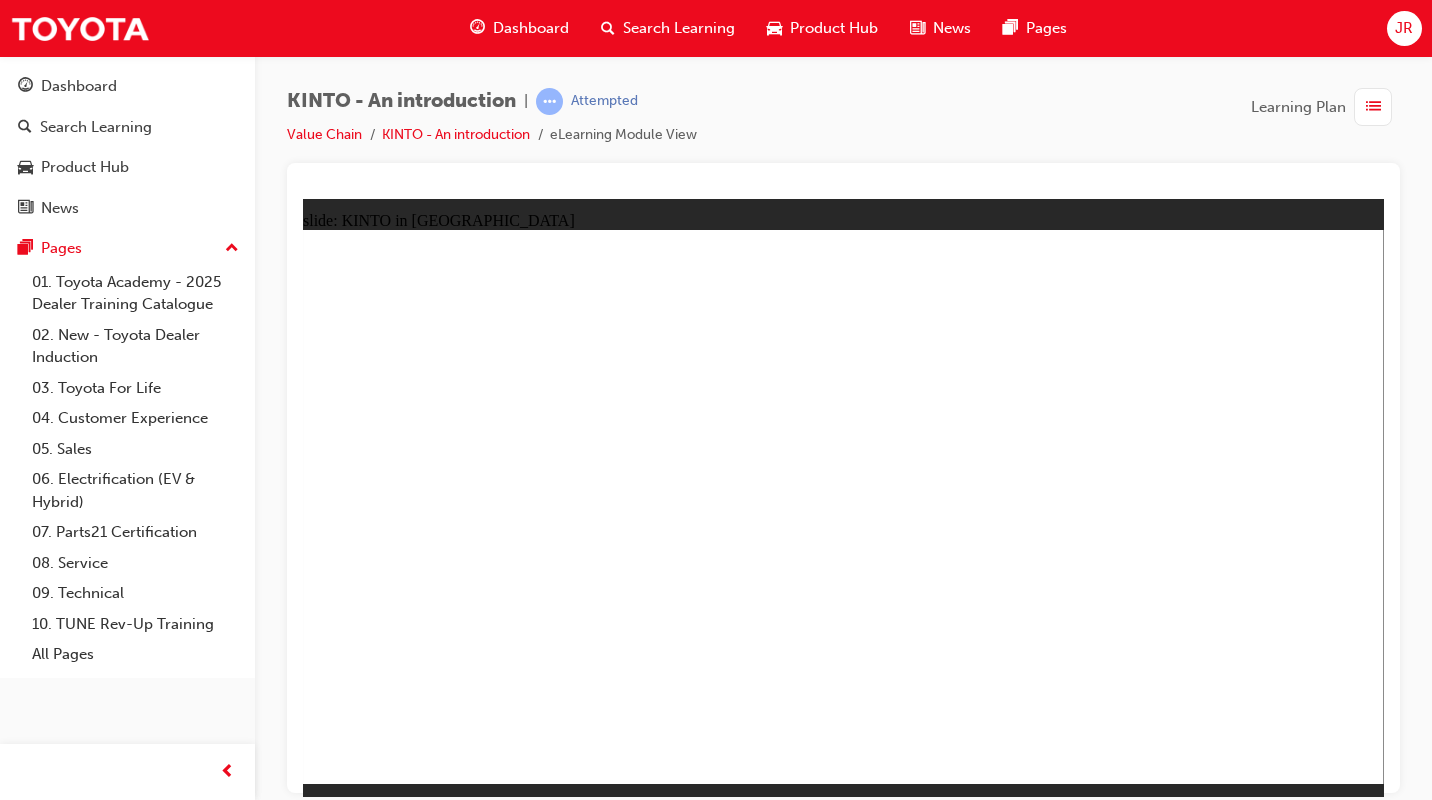 click on "KINTO - An introduction | Attempted Value Chain KINTO - An introduction eLearning Module View Learning Plan" at bounding box center (843, 125) 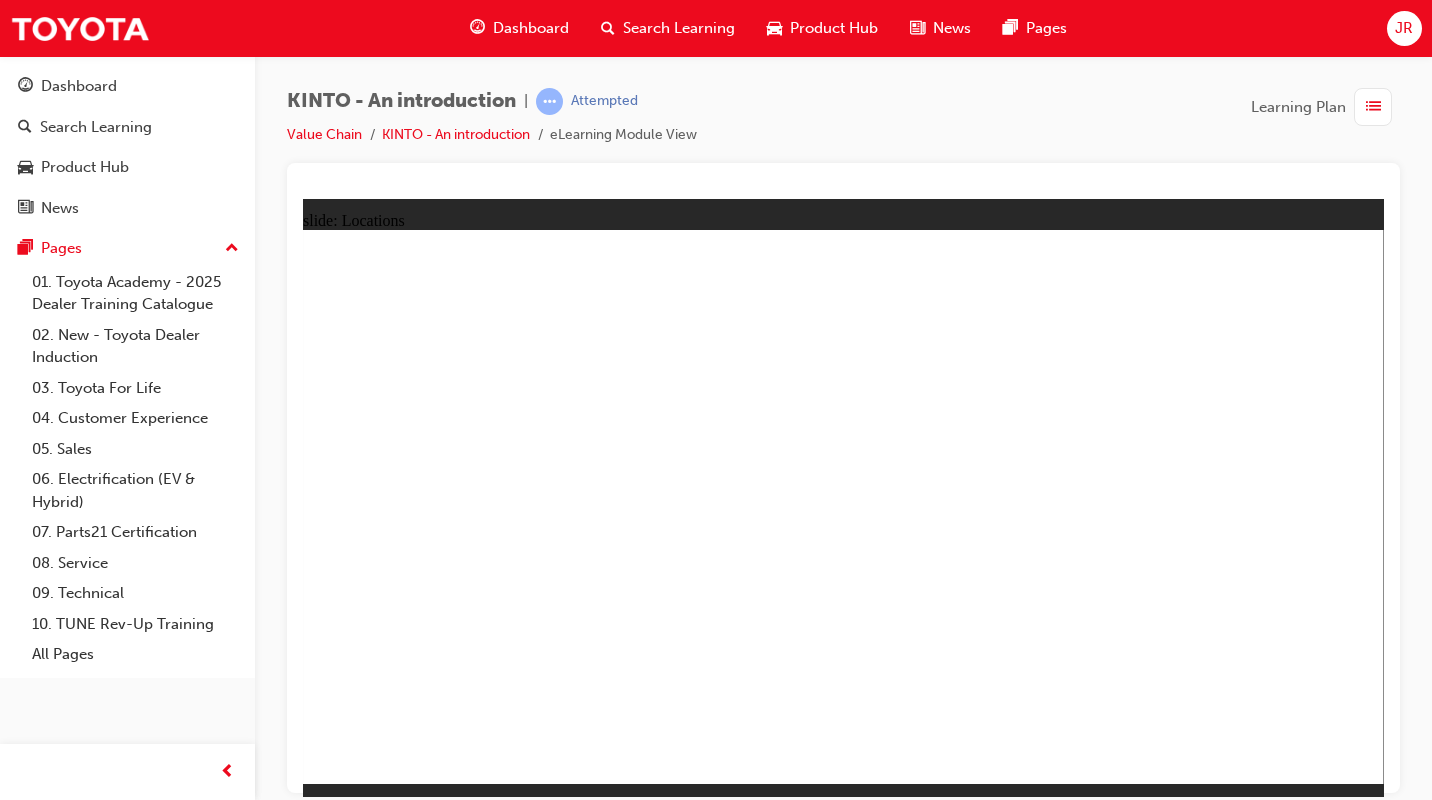 click 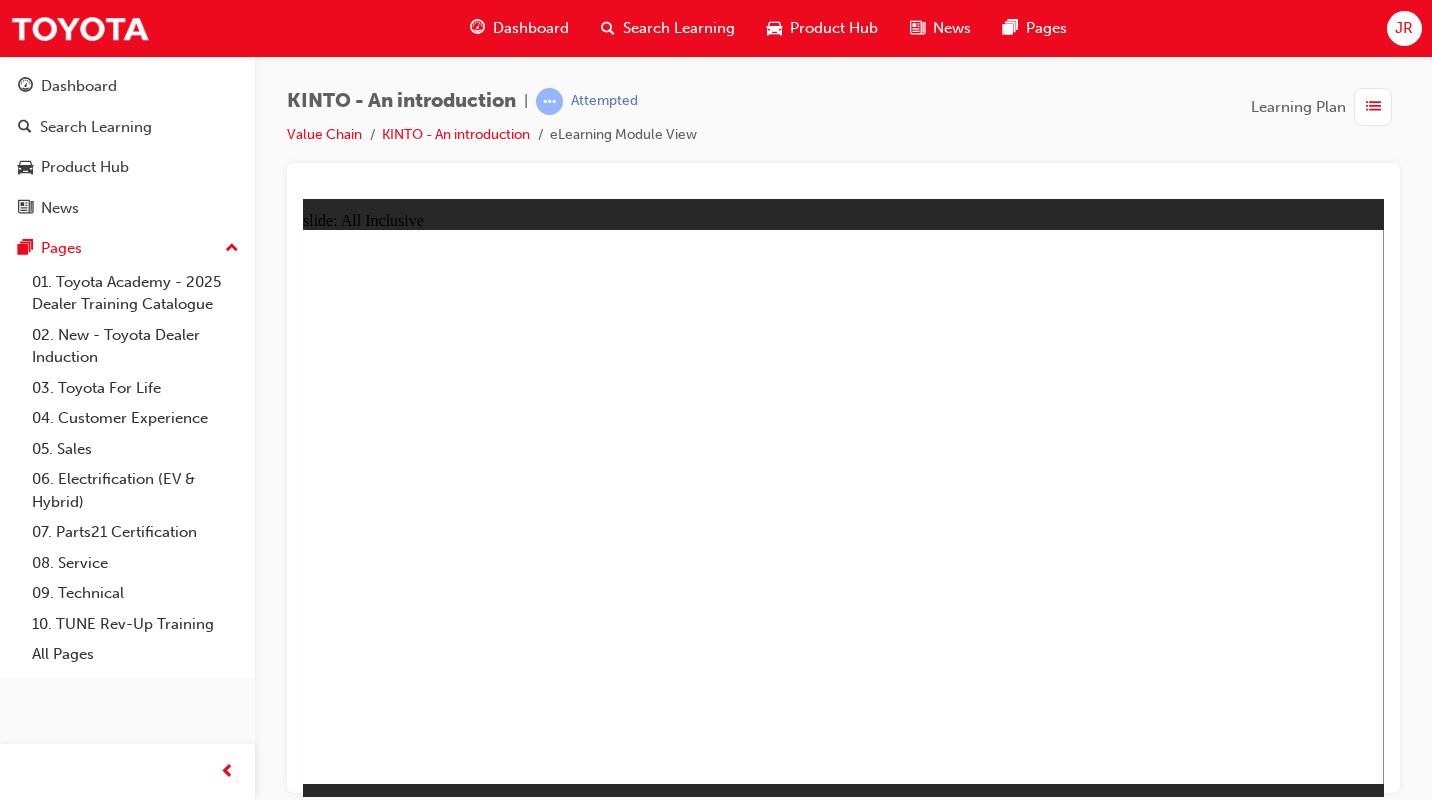 click 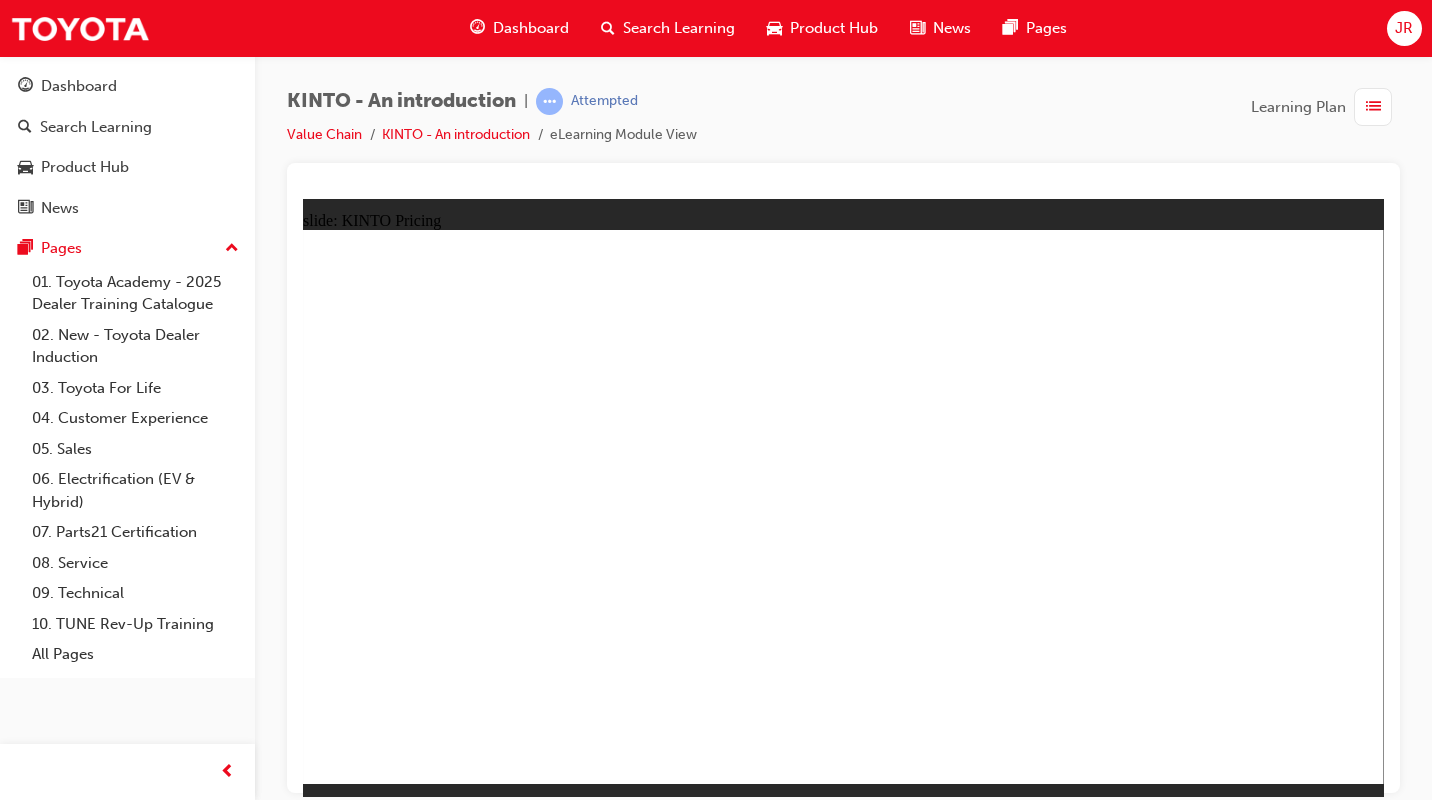 click 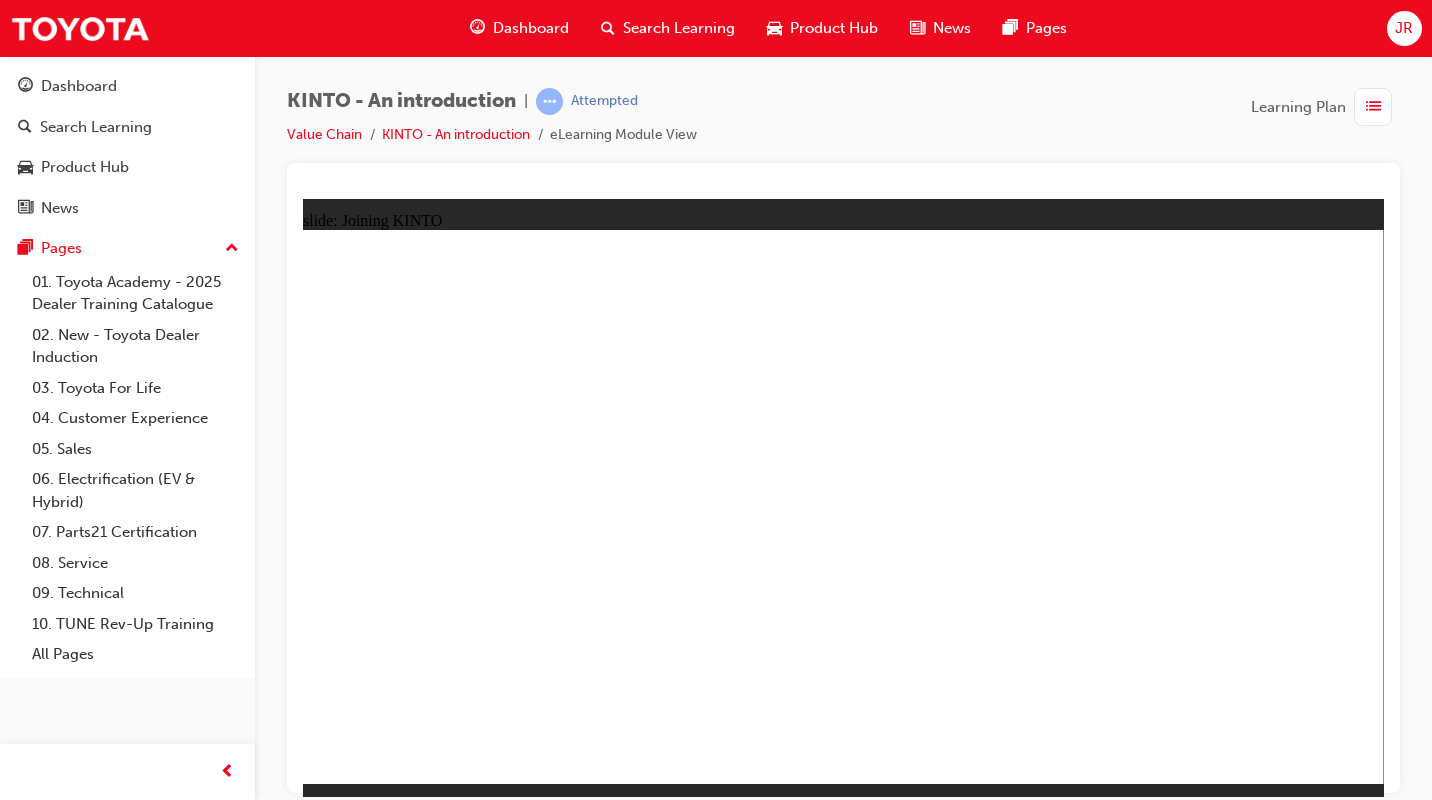 click 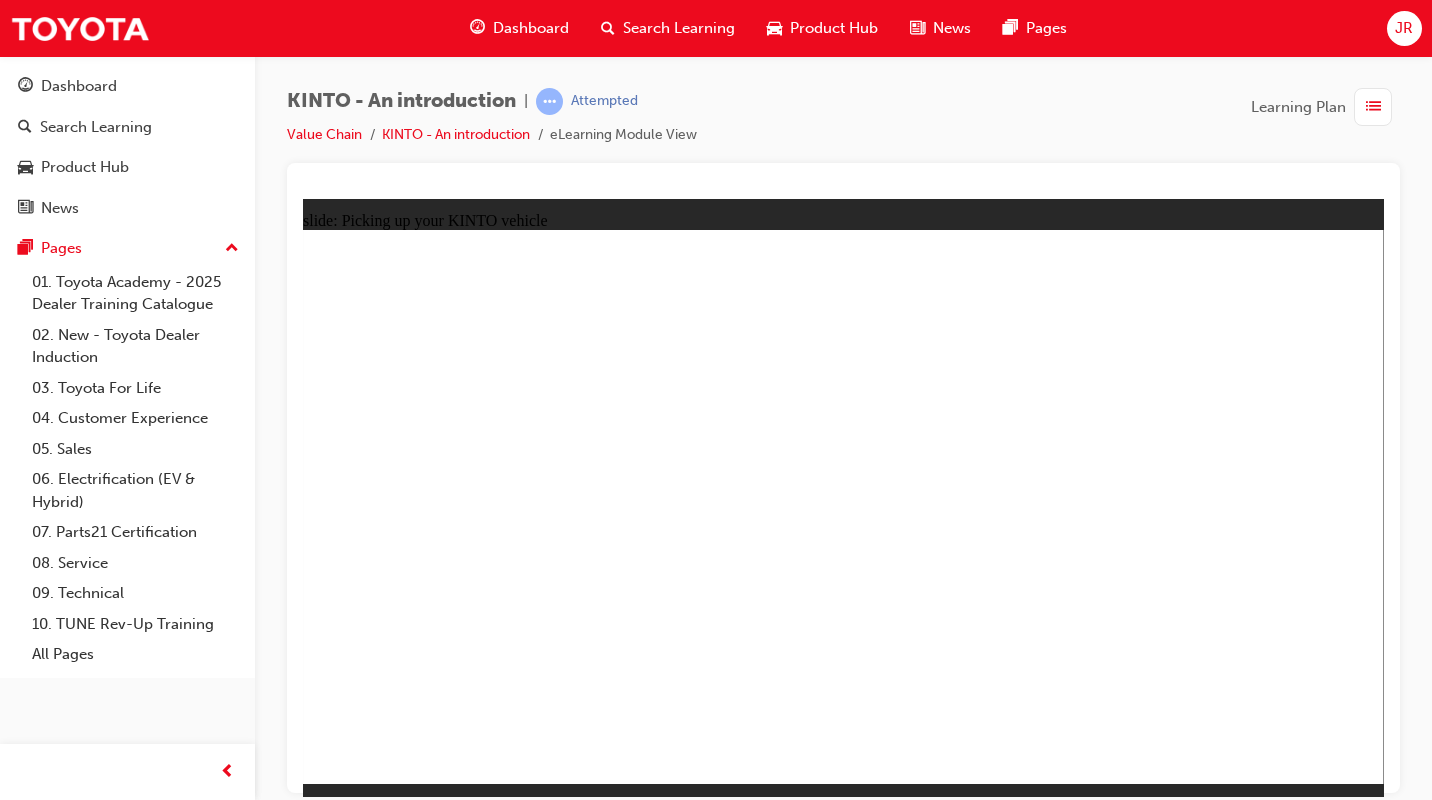 click 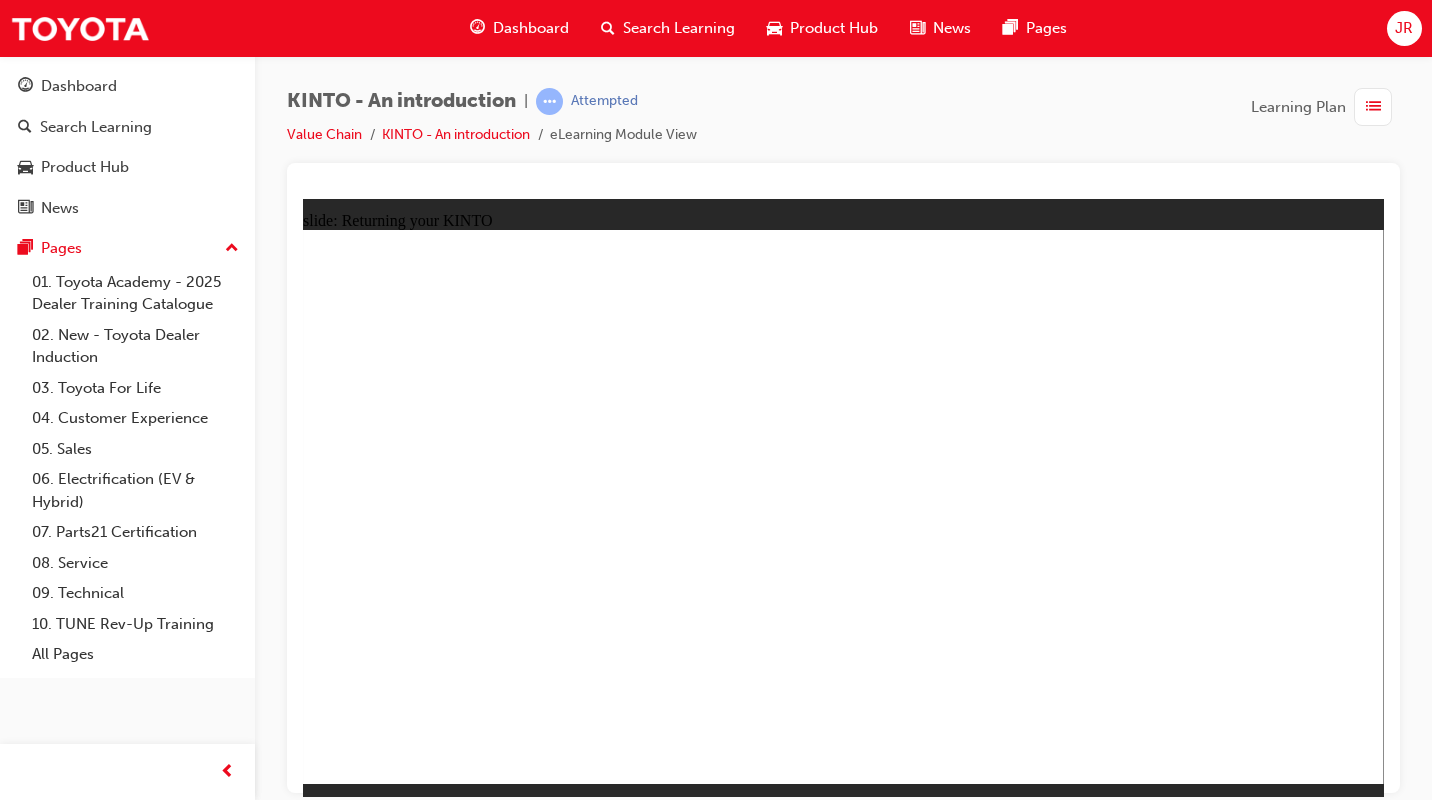 click 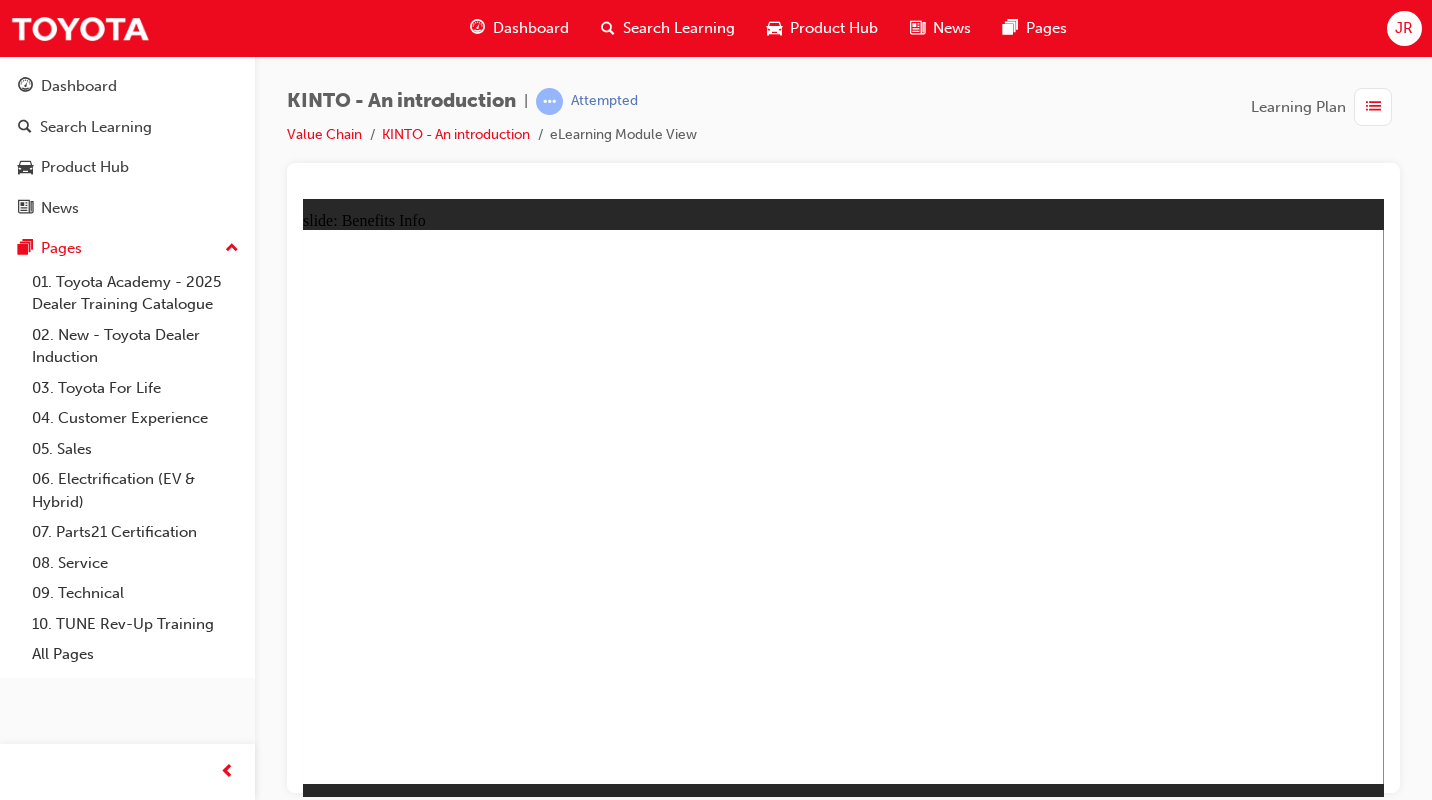 click 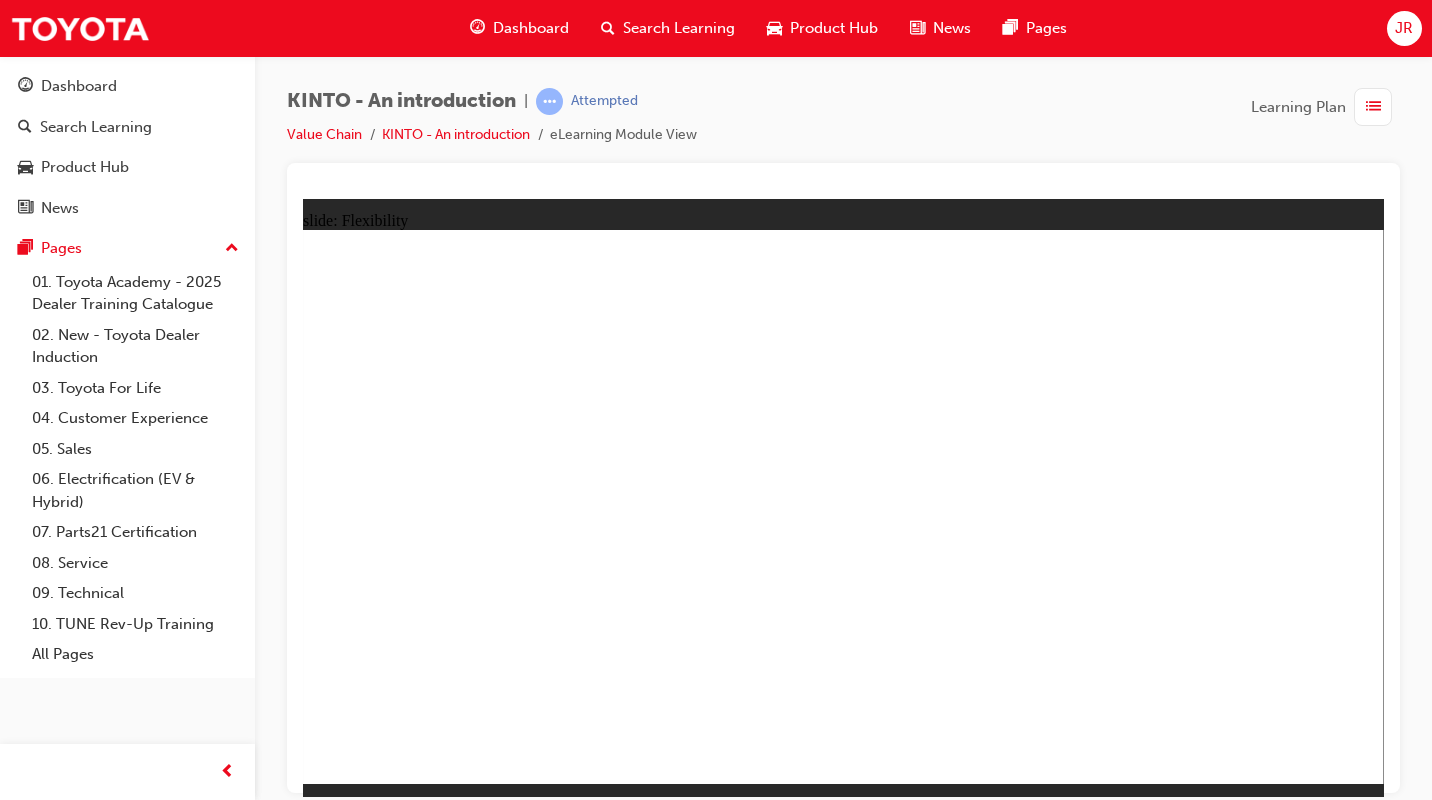 click 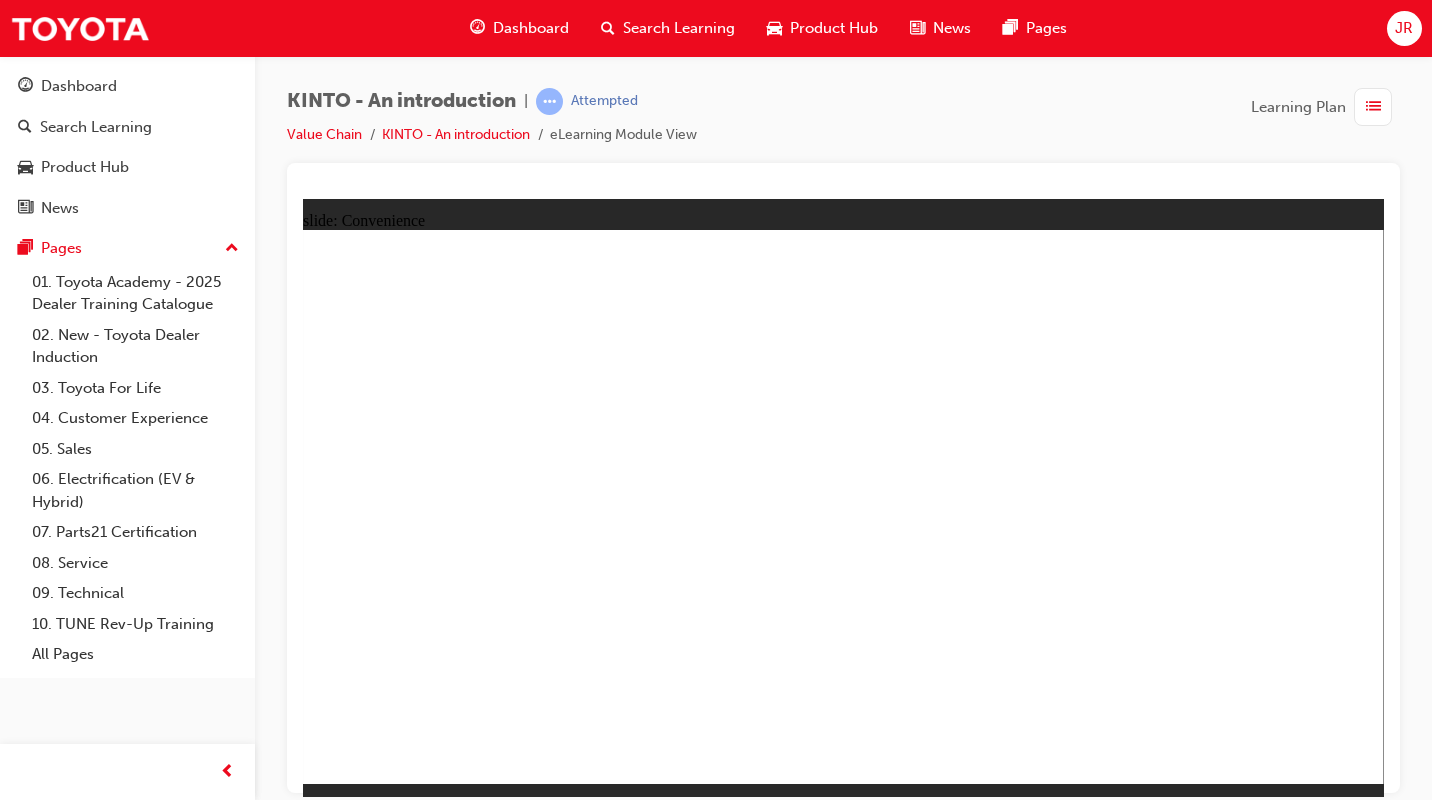 click 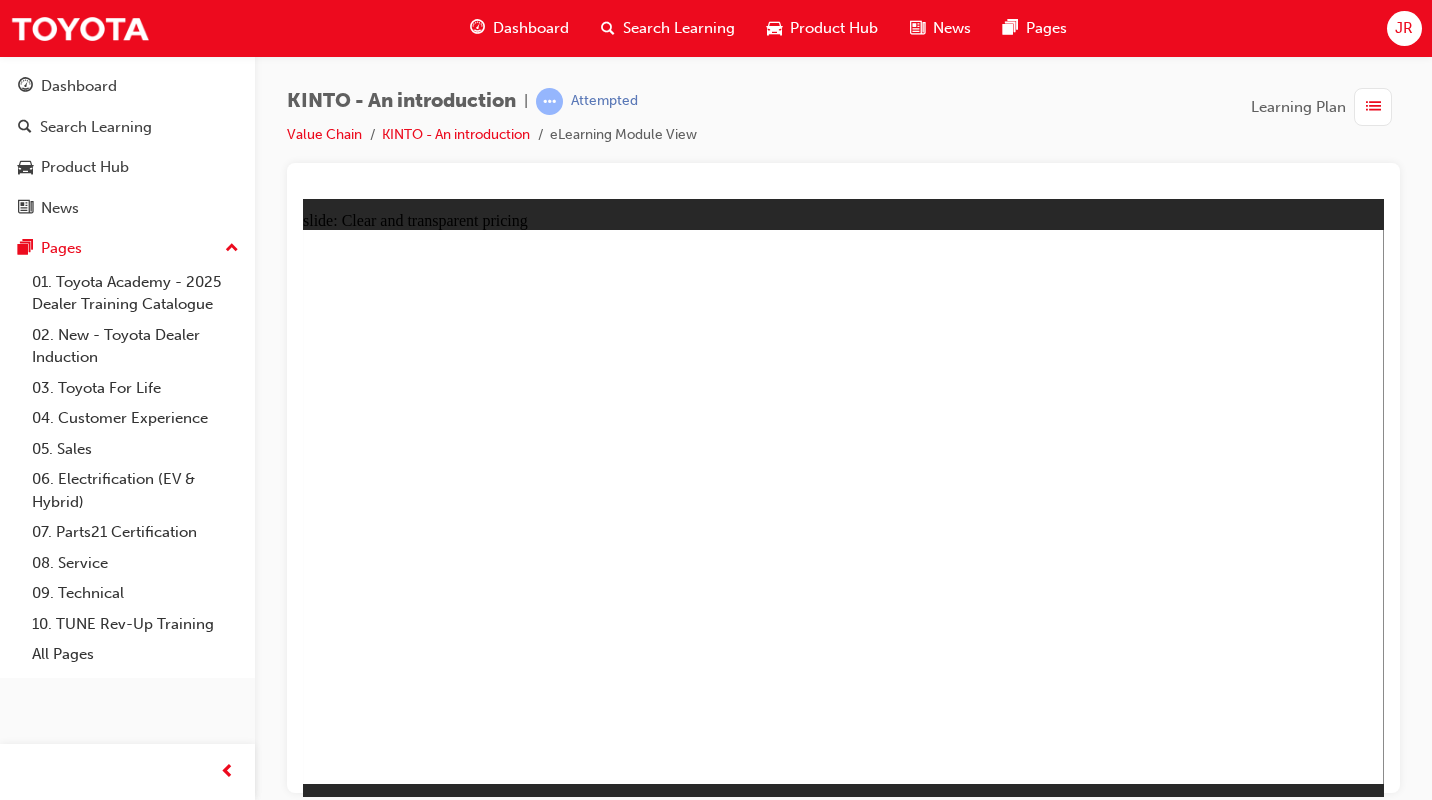 click 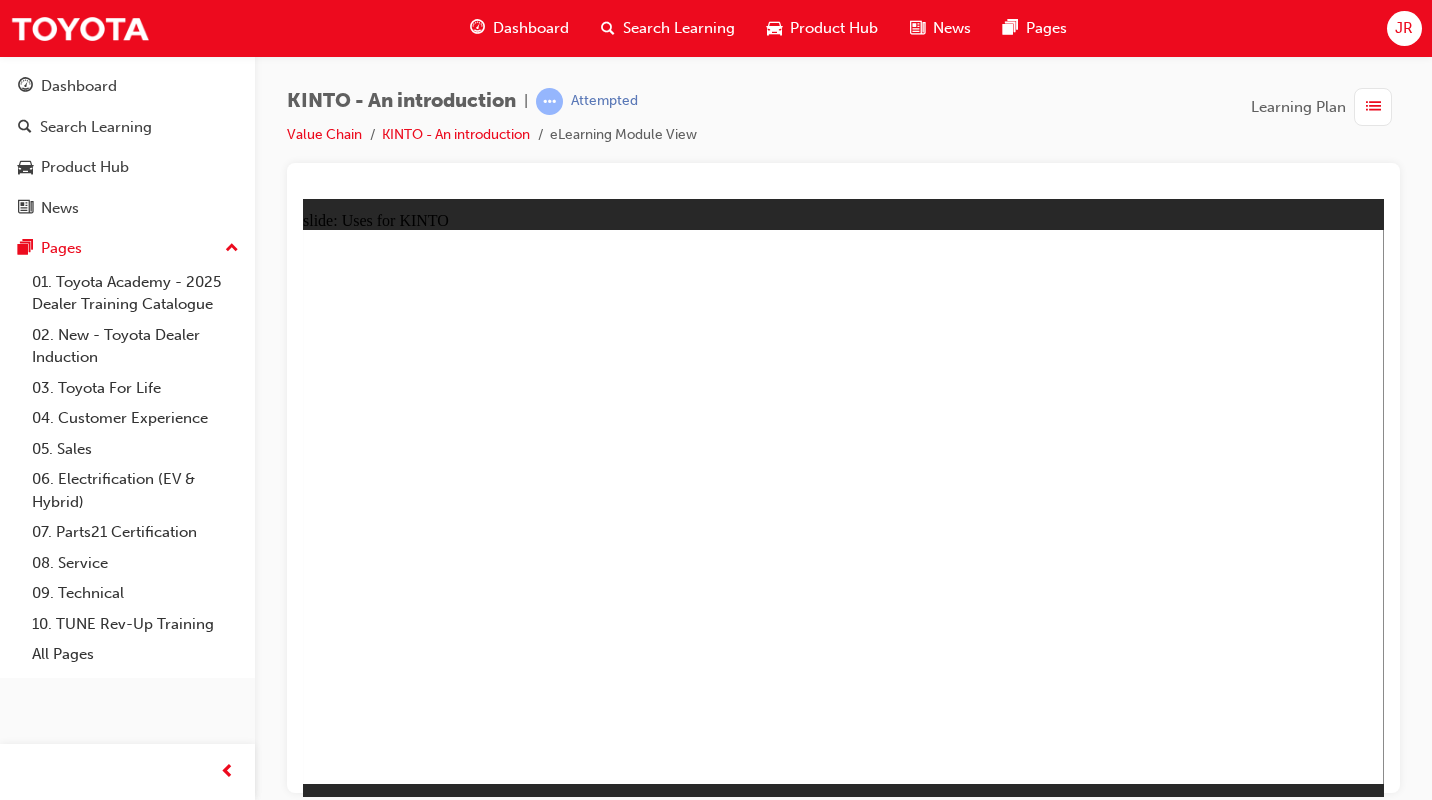 click 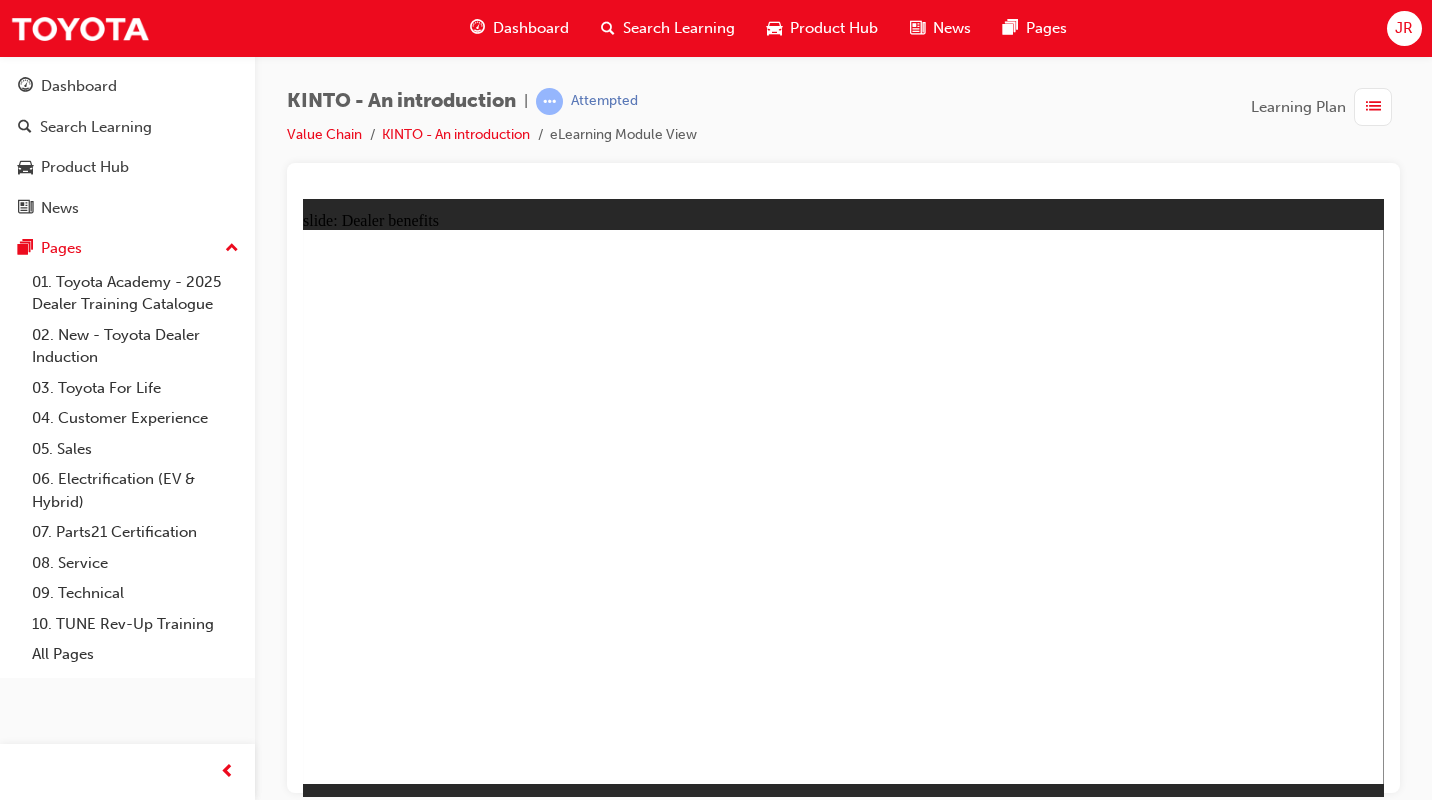 click 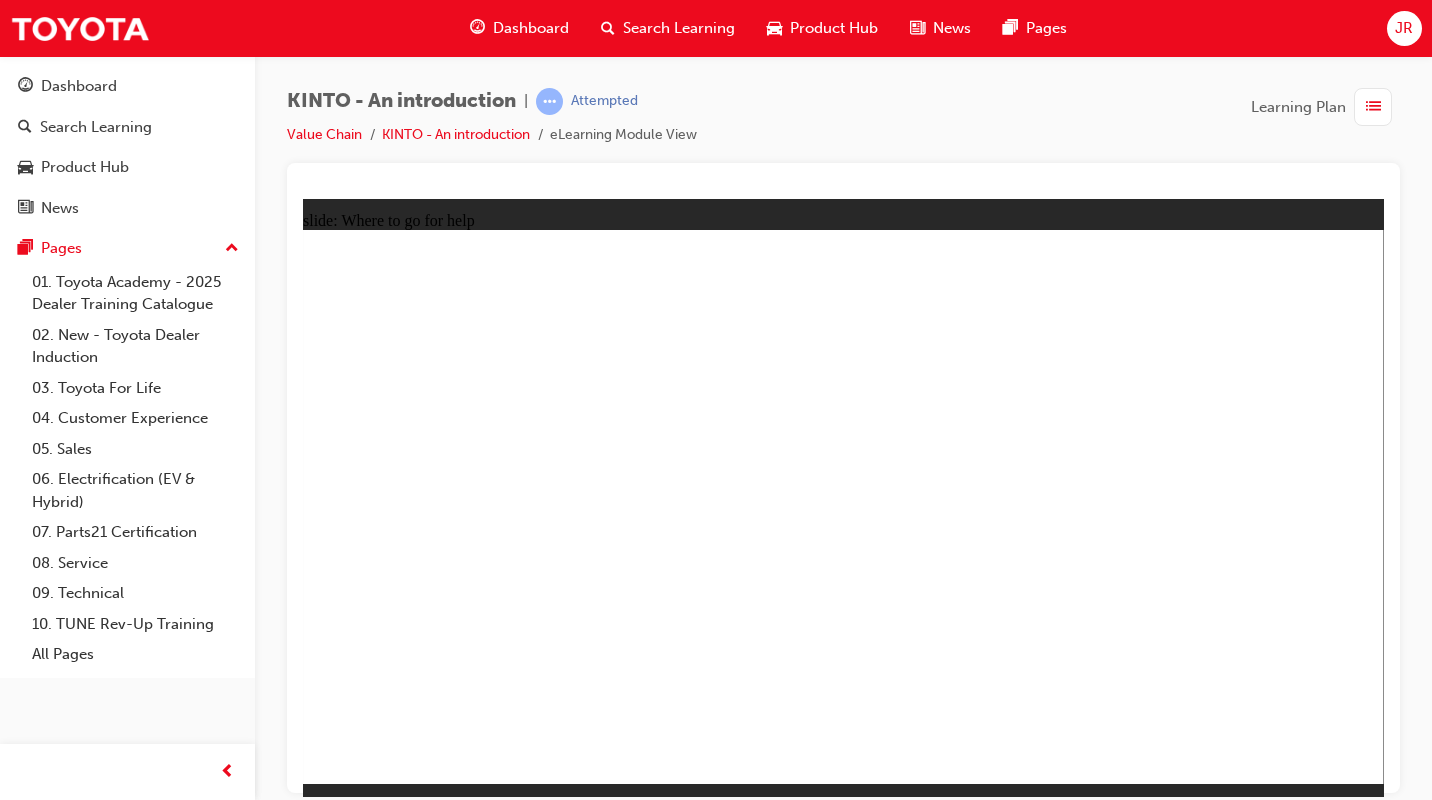 click 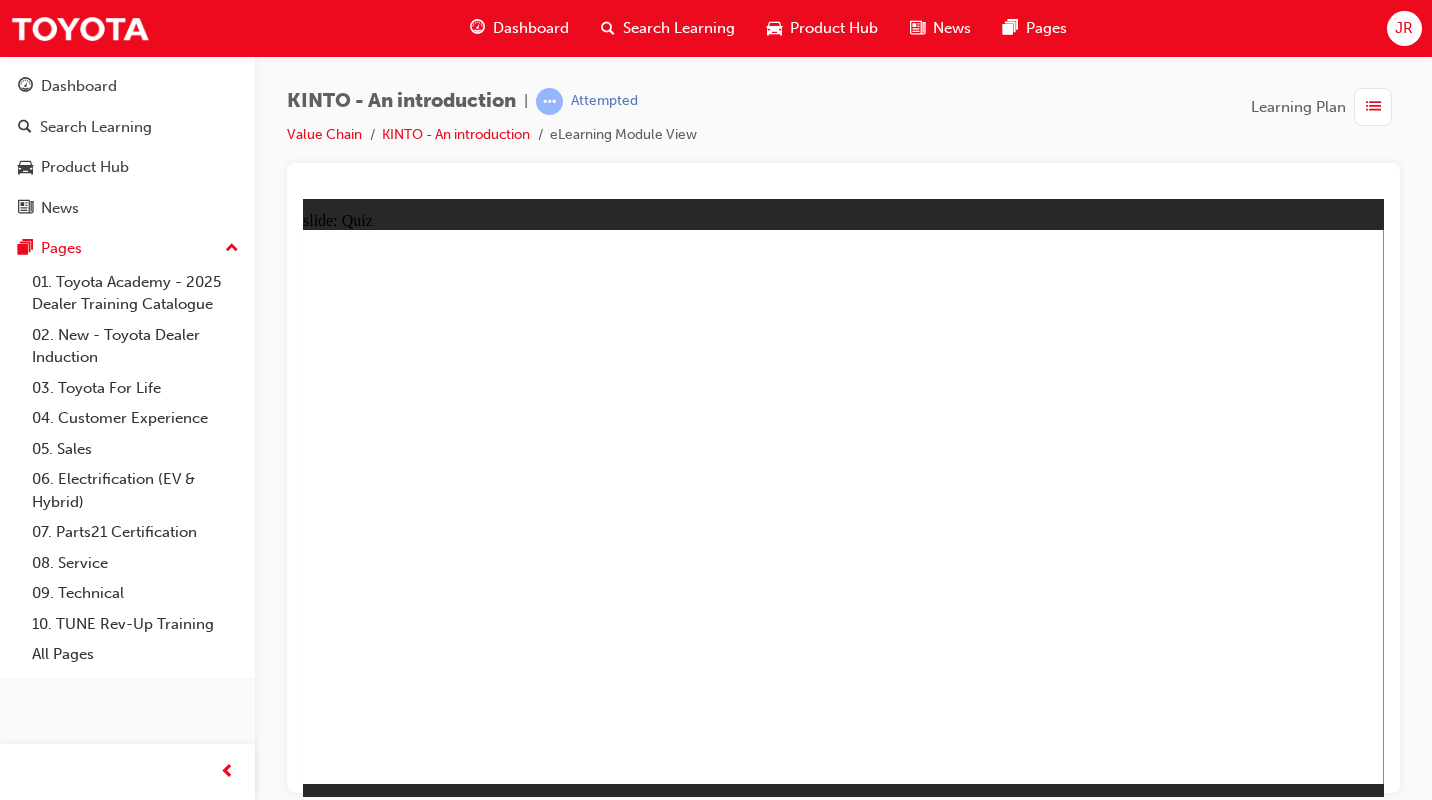 click 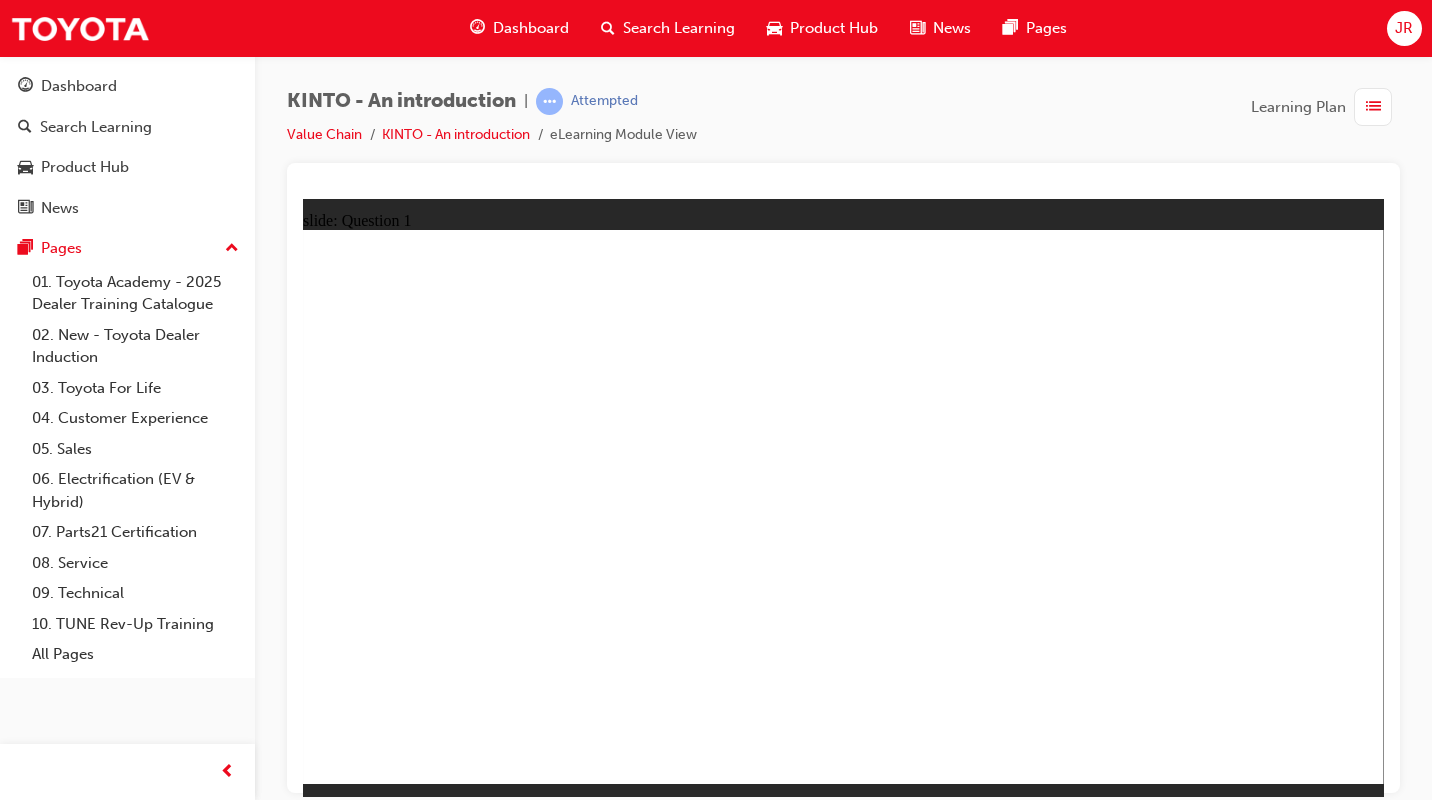click 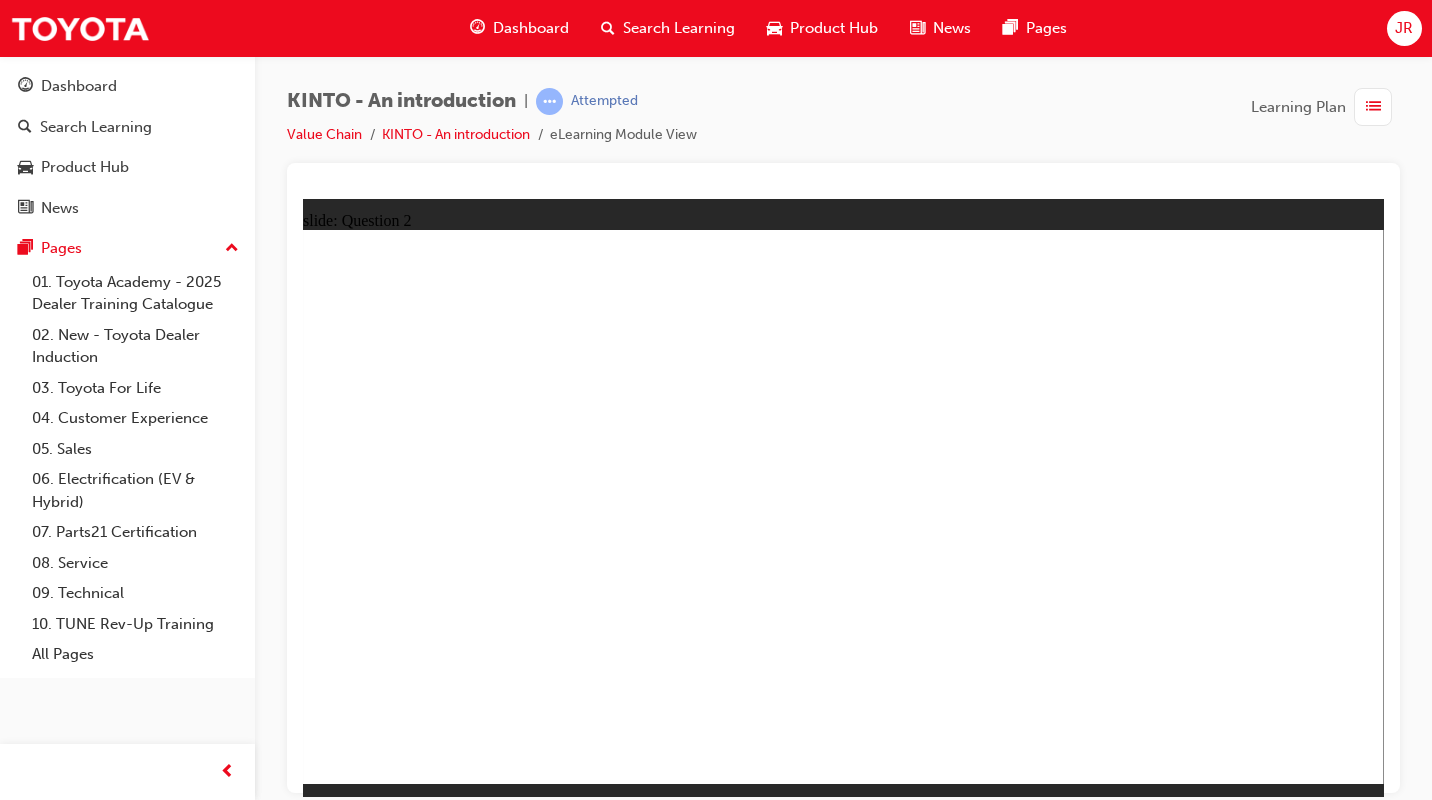 click 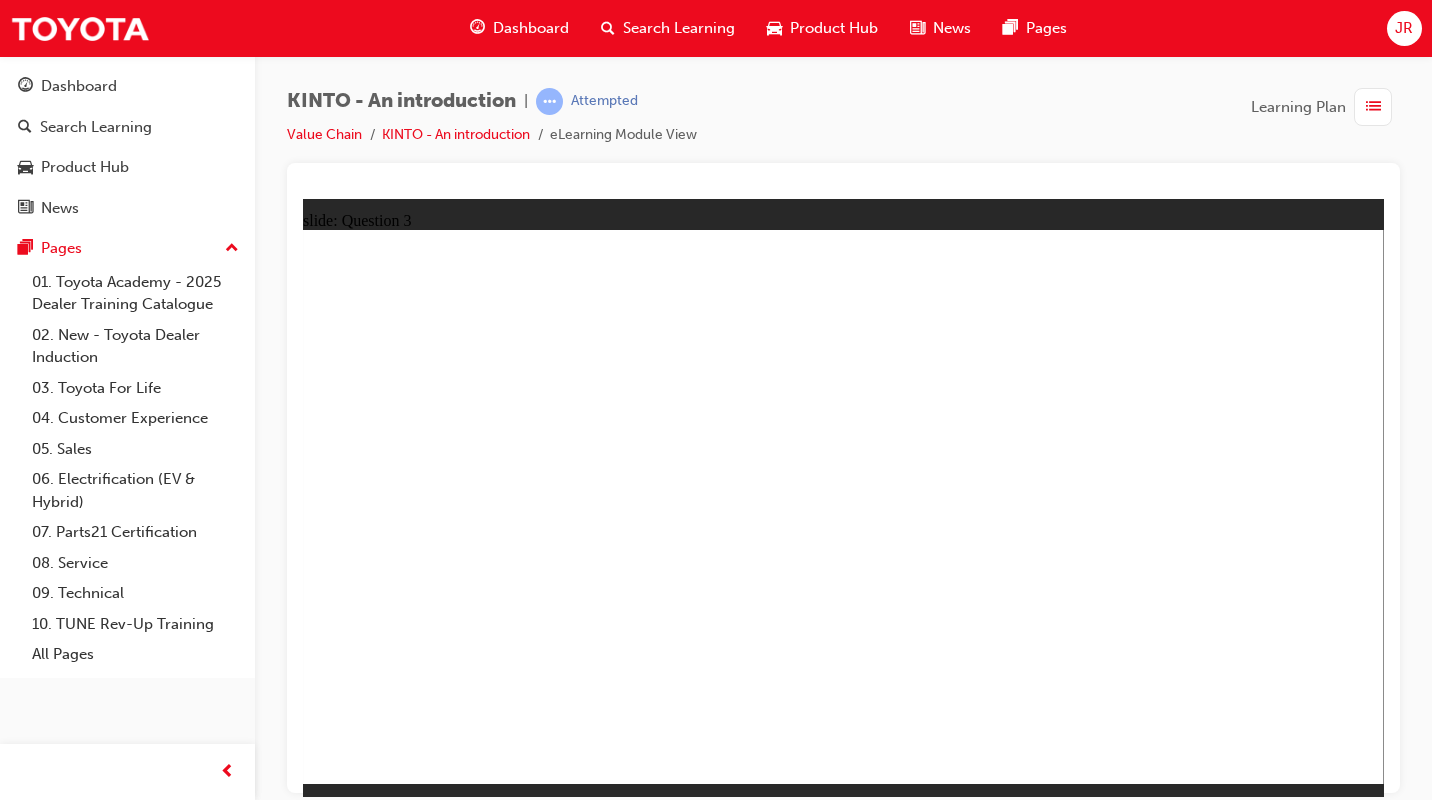 click 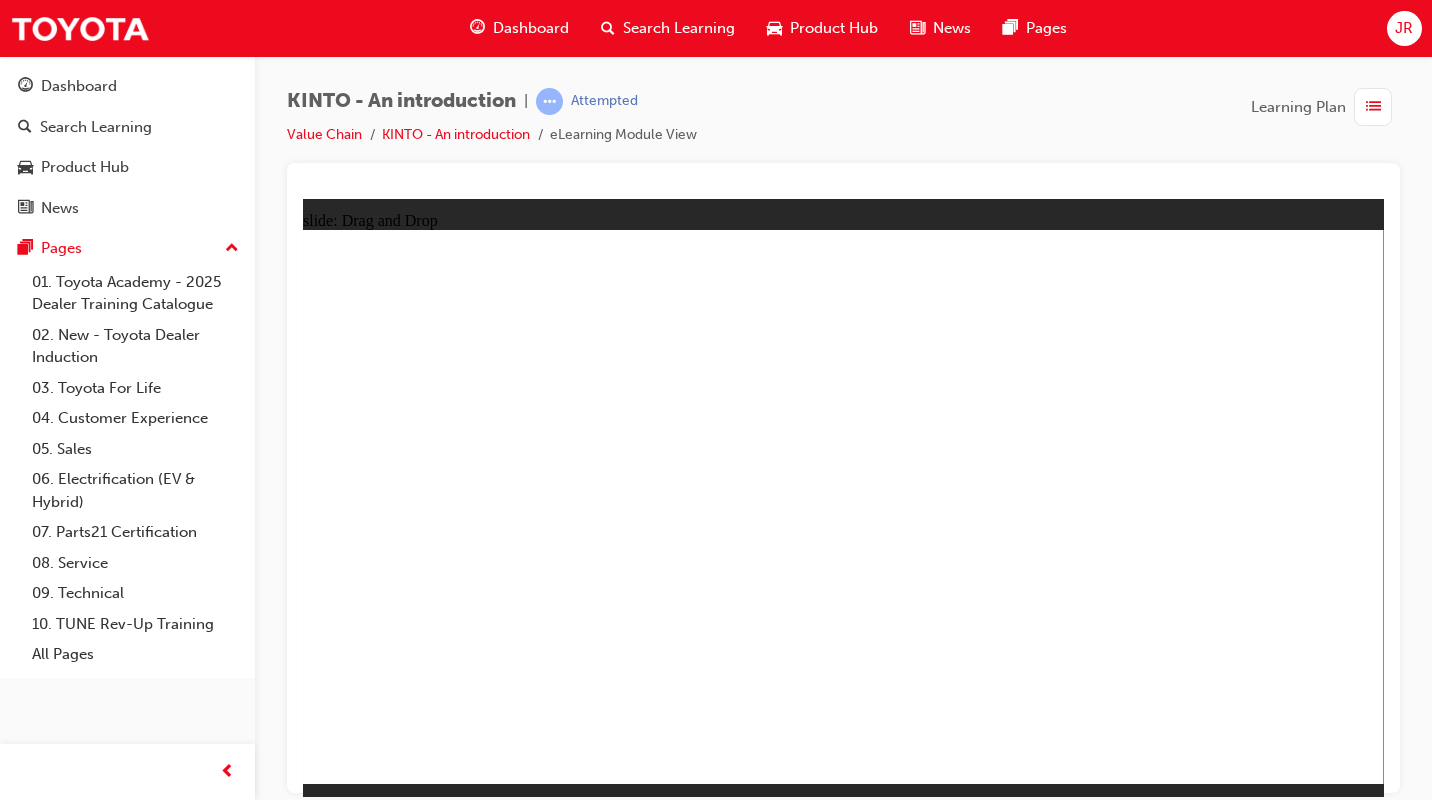 drag, startPoint x: 1028, startPoint y: 650, endPoint x: 918, endPoint y: 626, distance: 112.587746 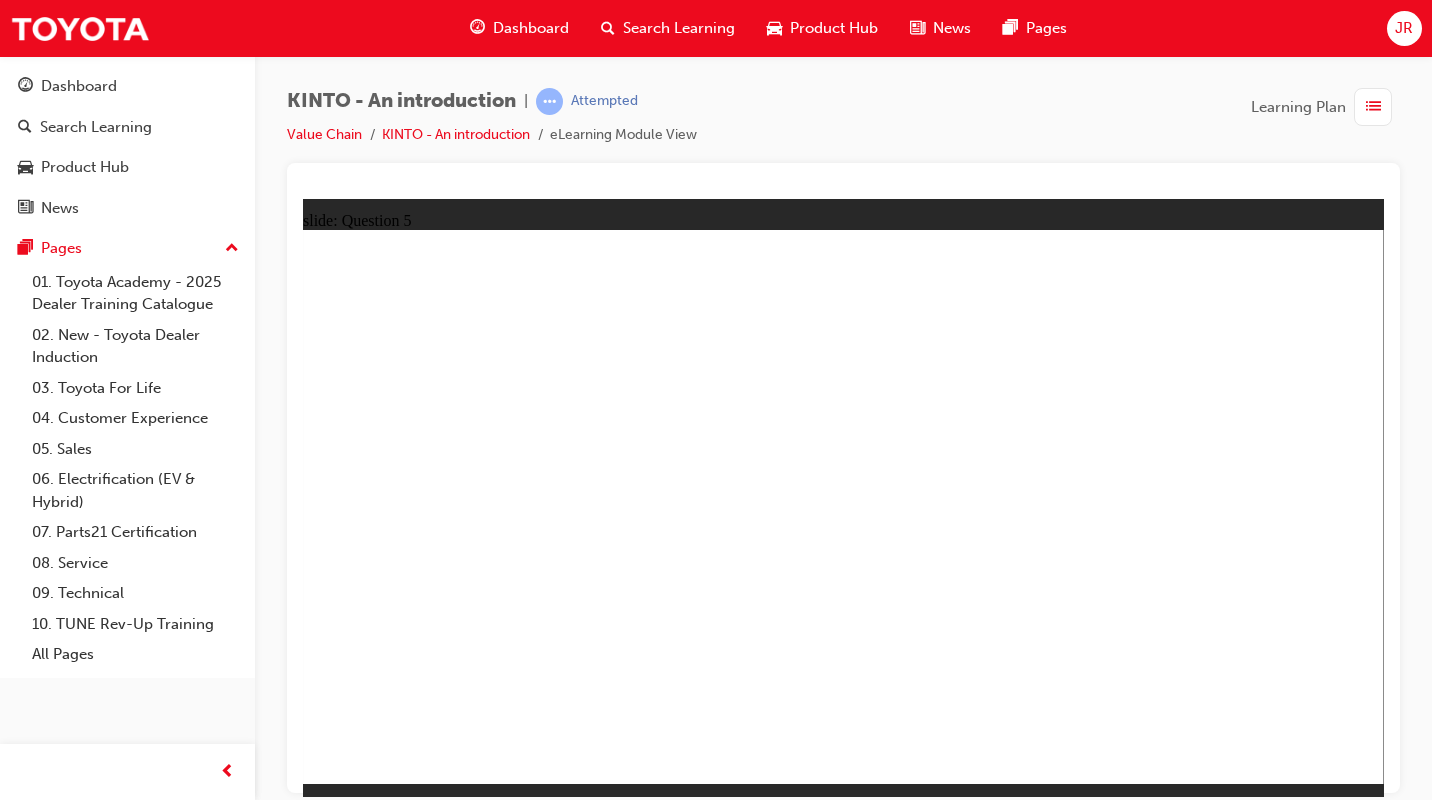 click 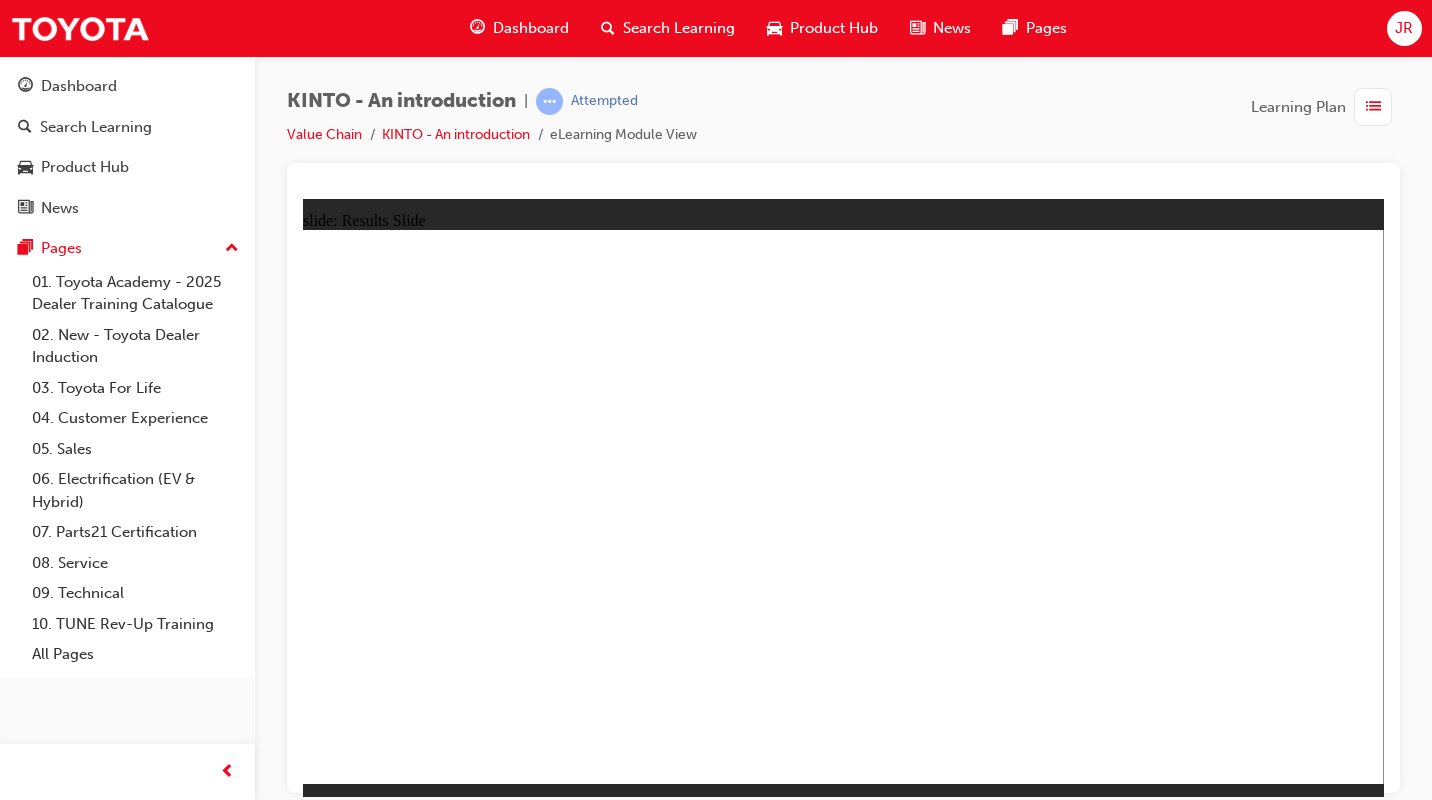 click 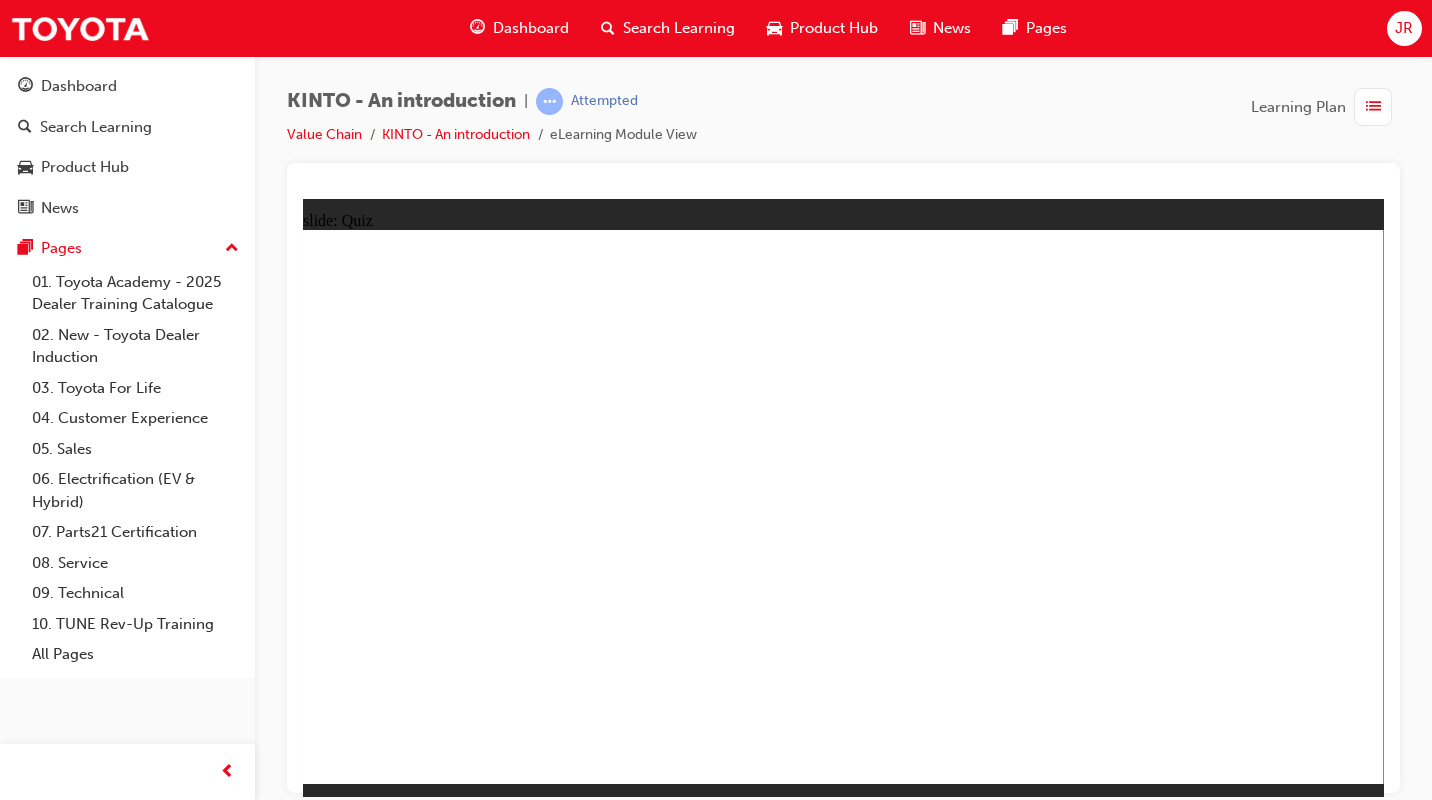 click 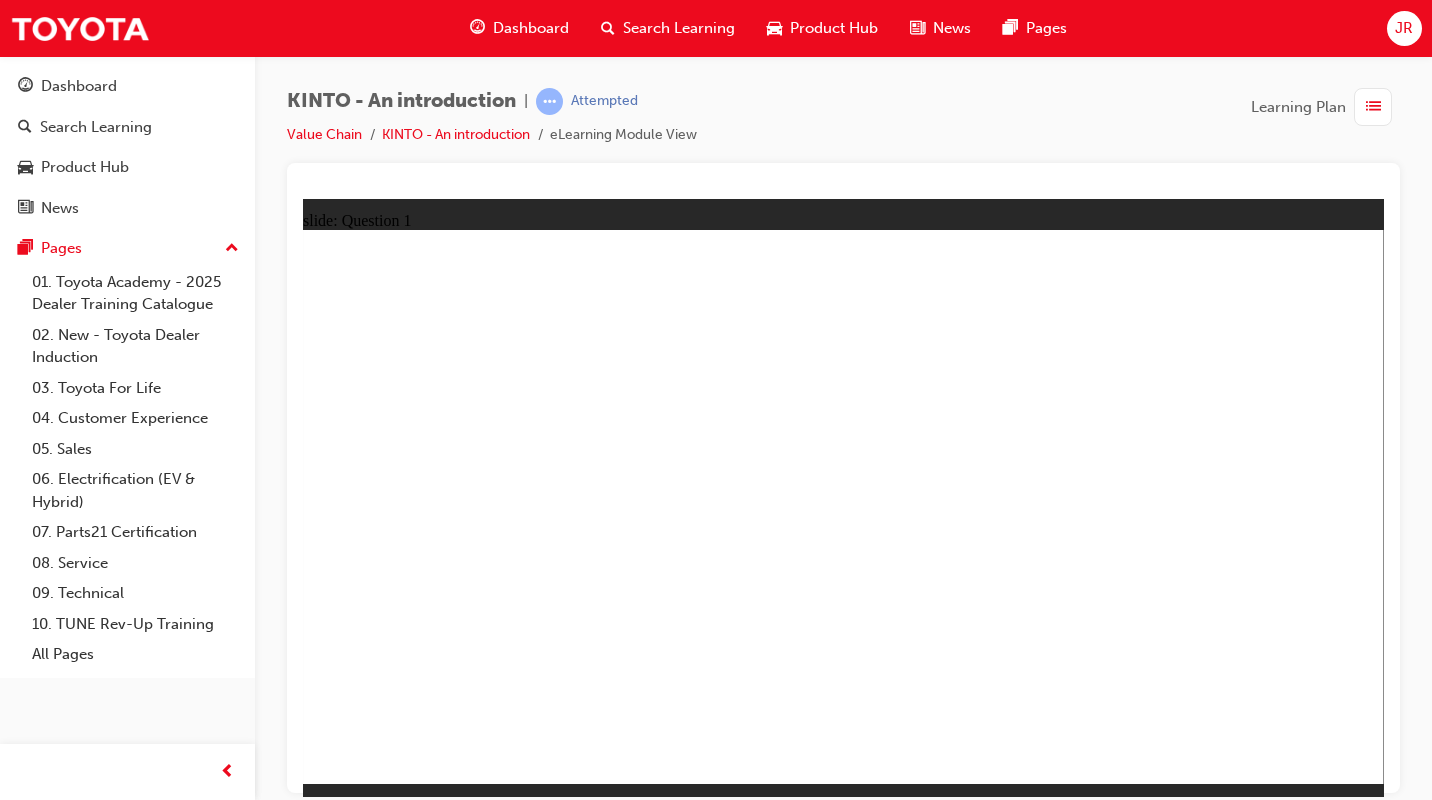 click 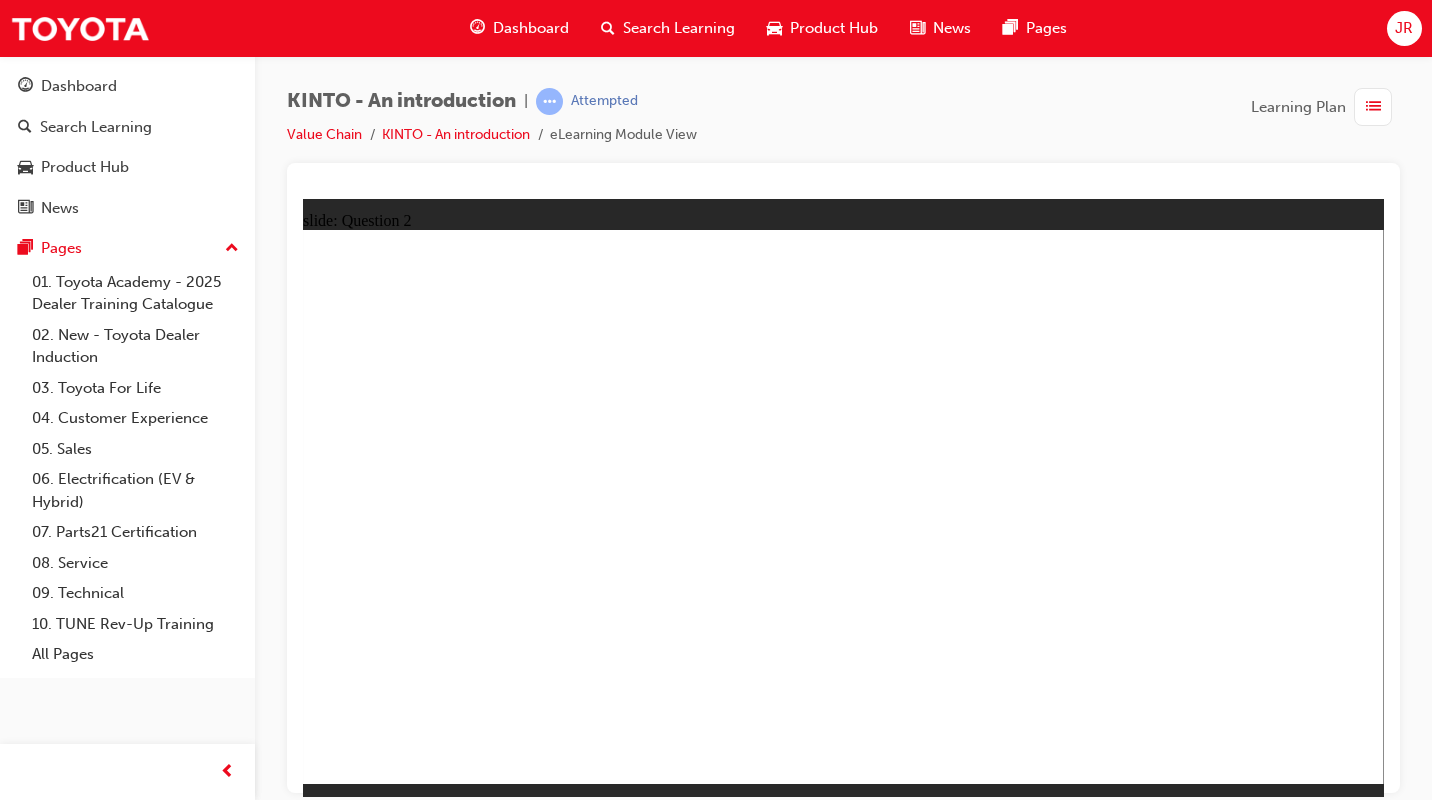 click 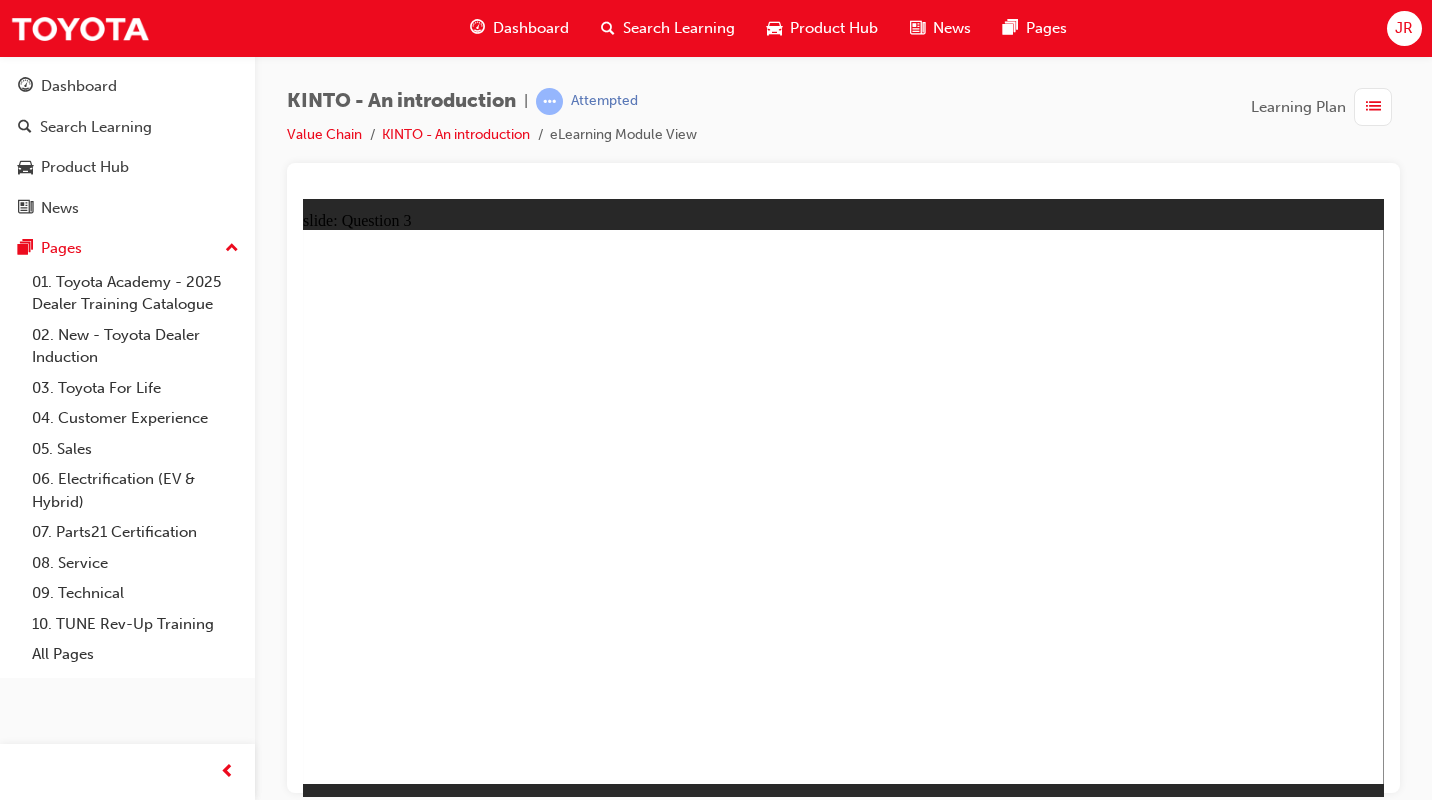 click 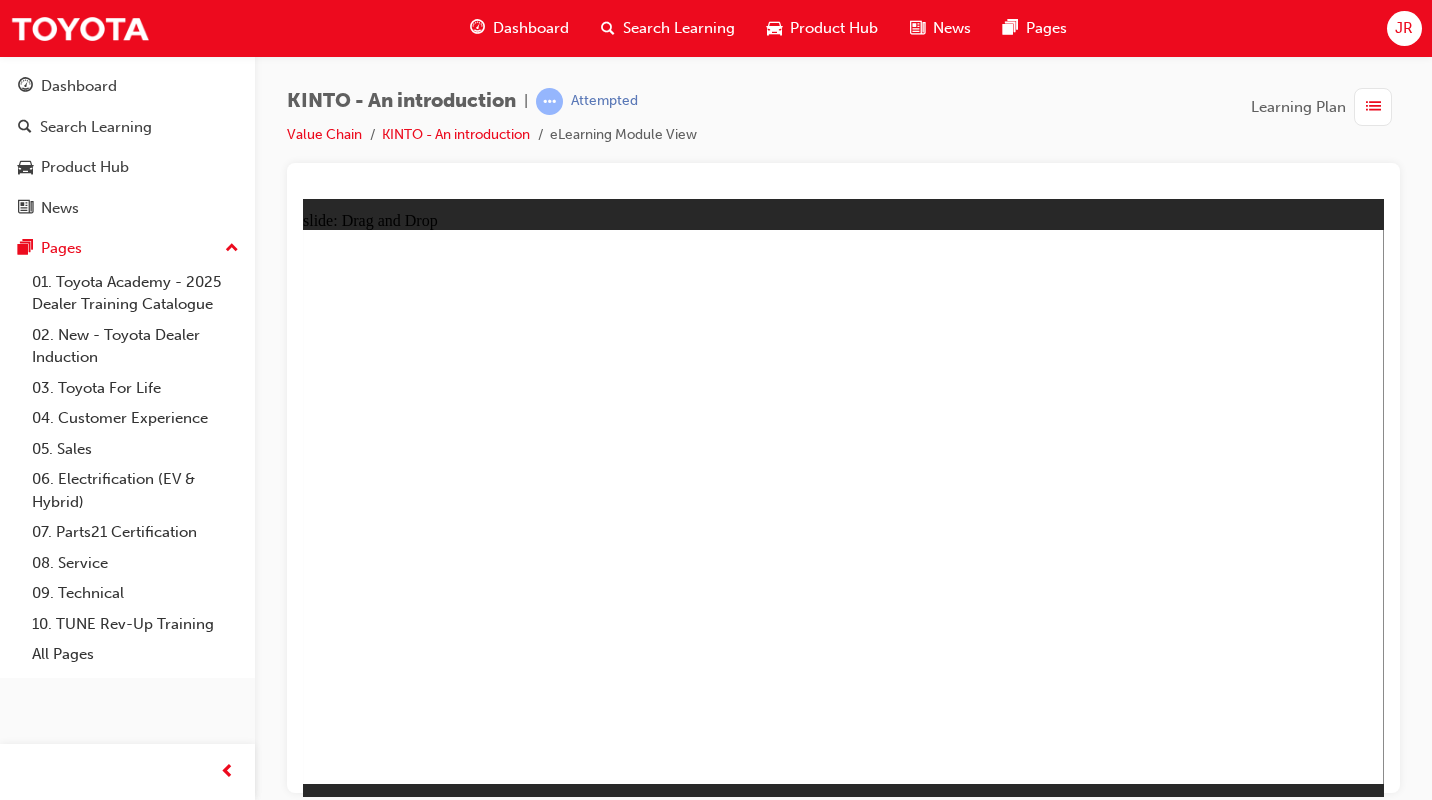 drag, startPoint x: 1018, startPoint y: 526, endPoint x: 413, endPoint y: 650, distance: 617.5767 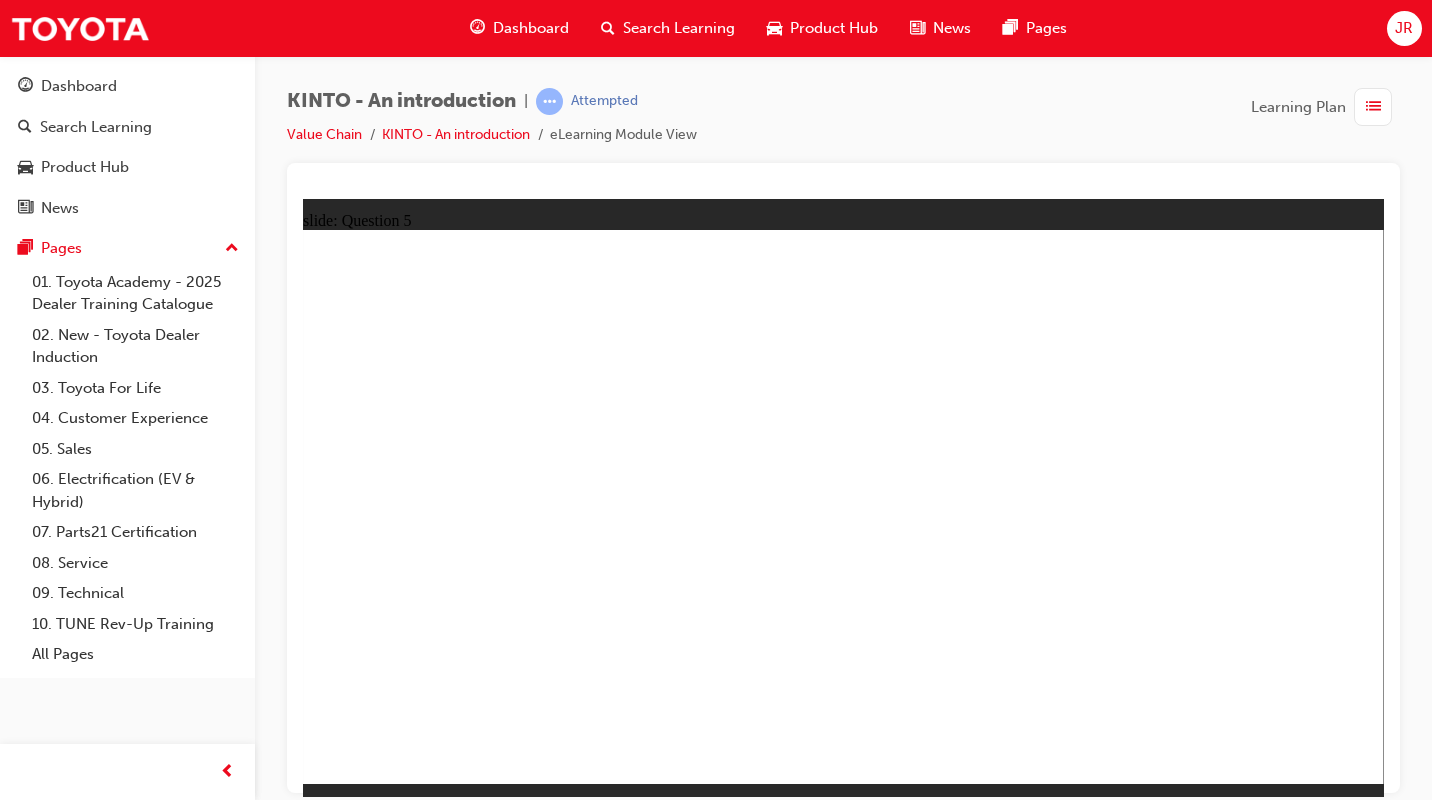 click 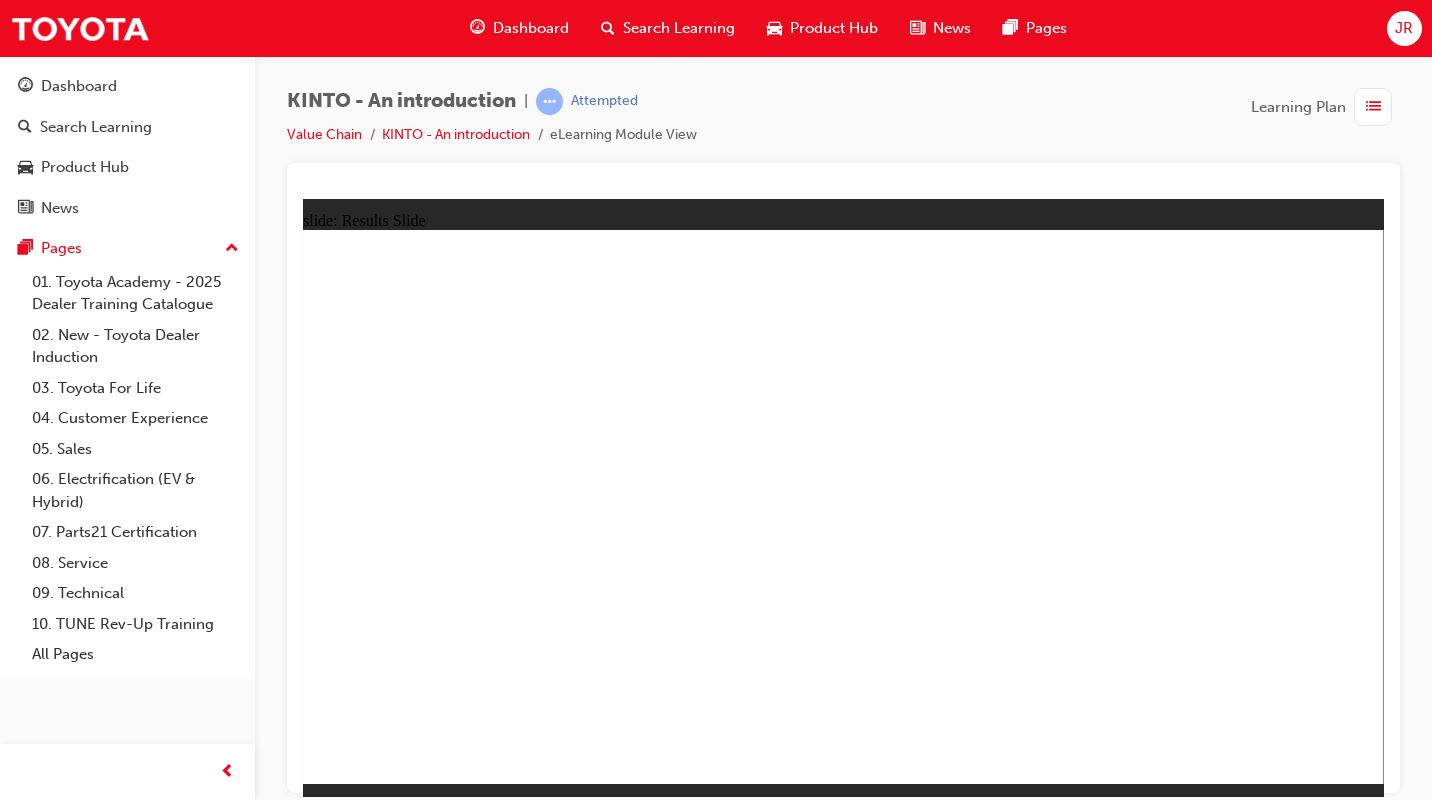 click 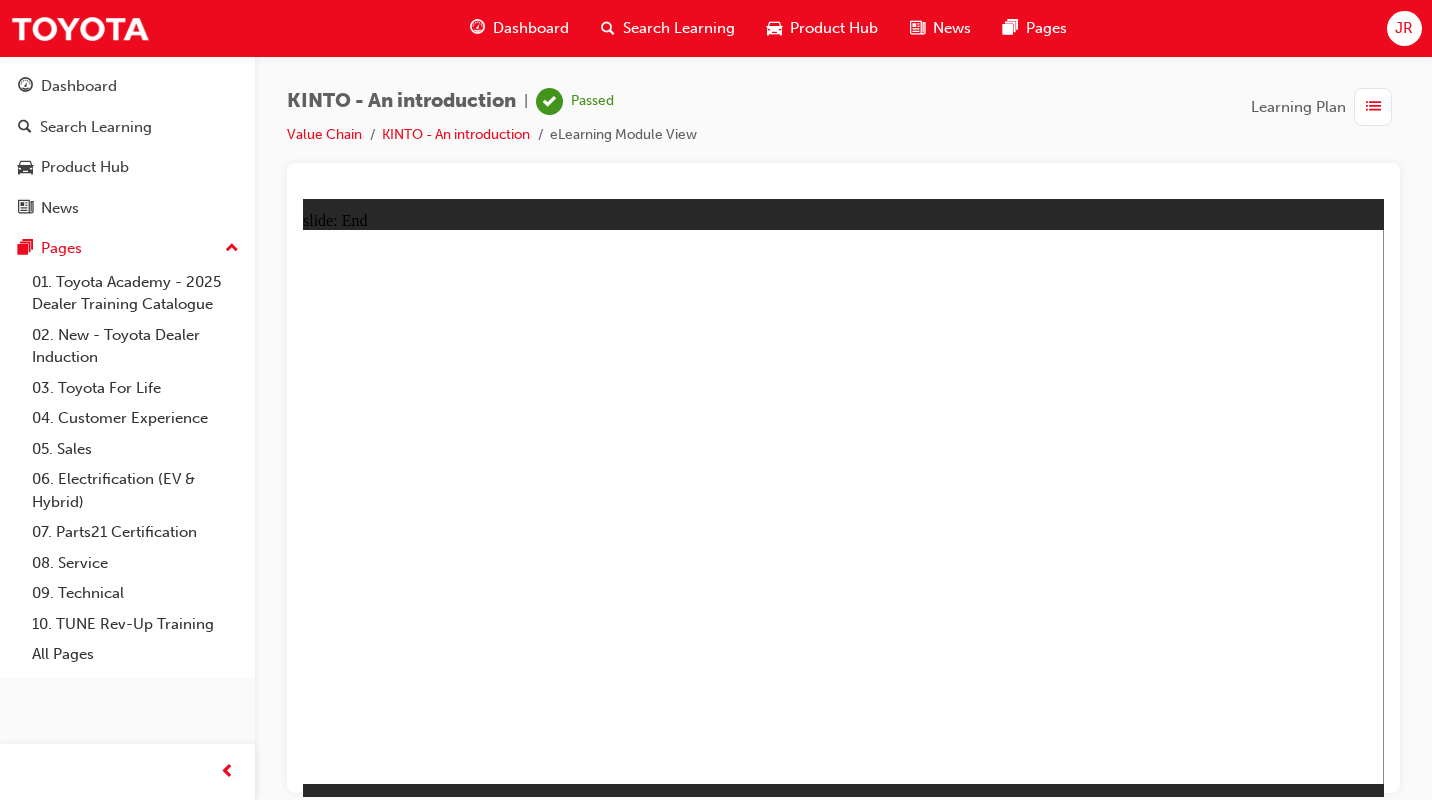 click 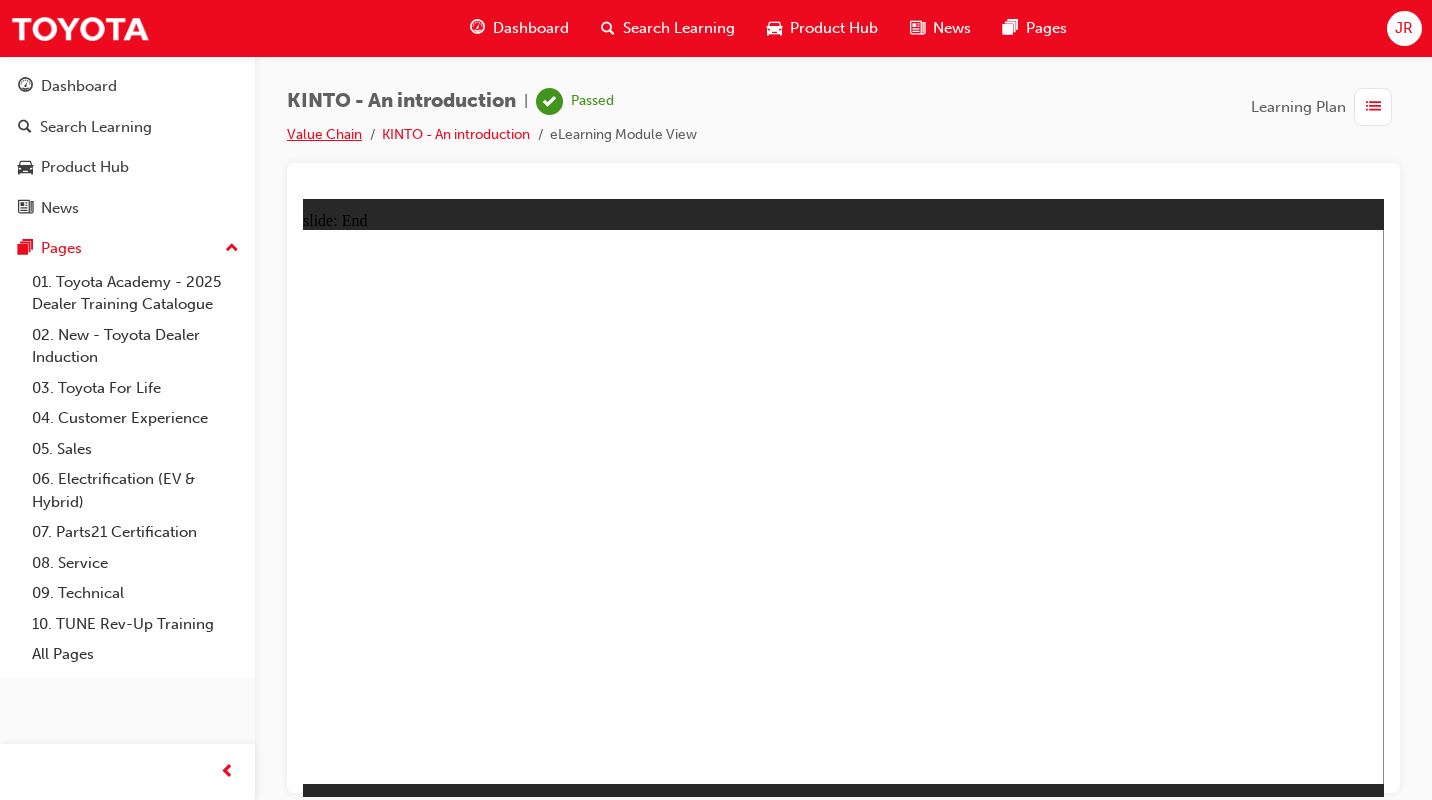 click on "Value Chain" at bounding box center (324, 134) 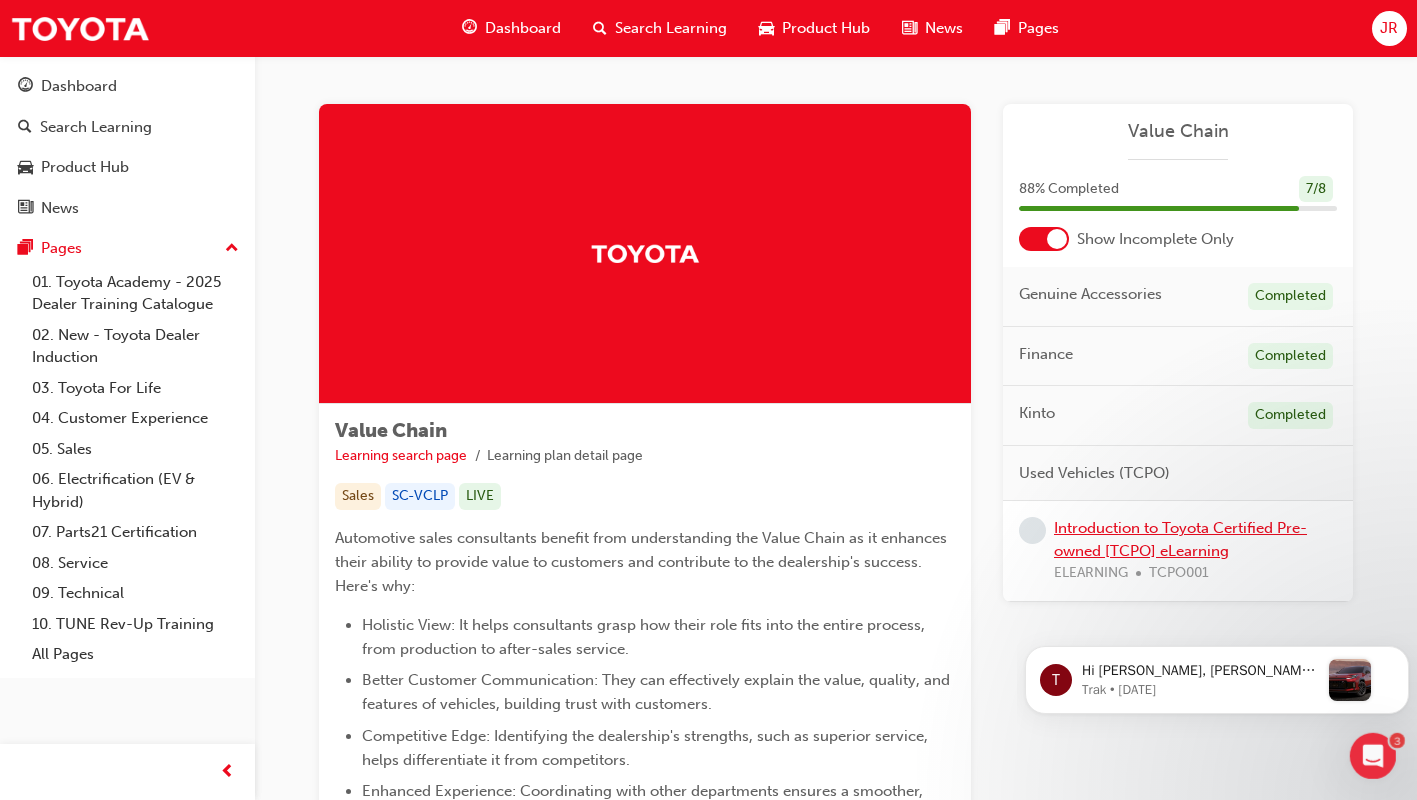 click on "Introduction to Toyota Certified Pre-owned [TCPO] eLearning" at bounding box center (1180, 539) 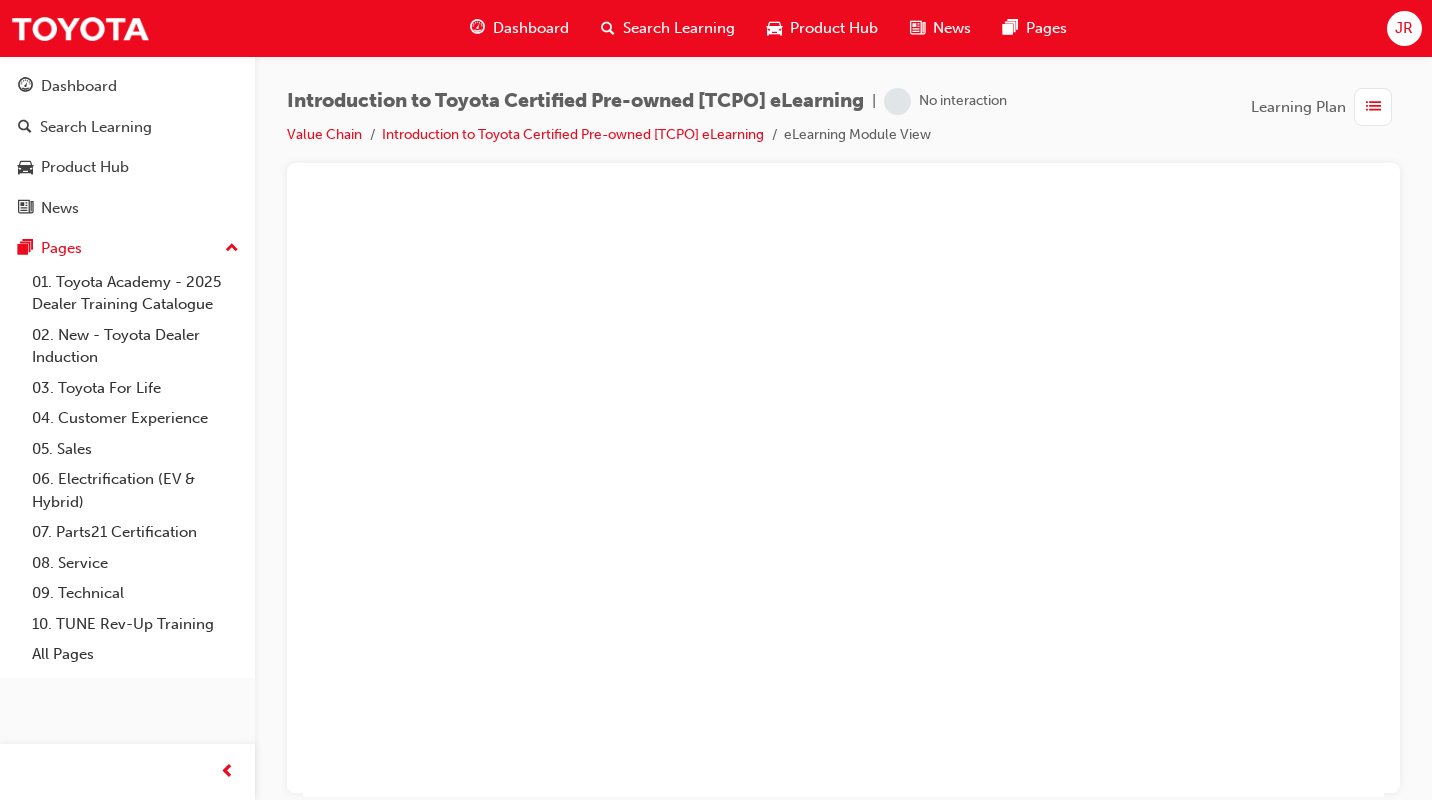 scroll, scrollTop: 0, scrollLeft: 0, axis: both 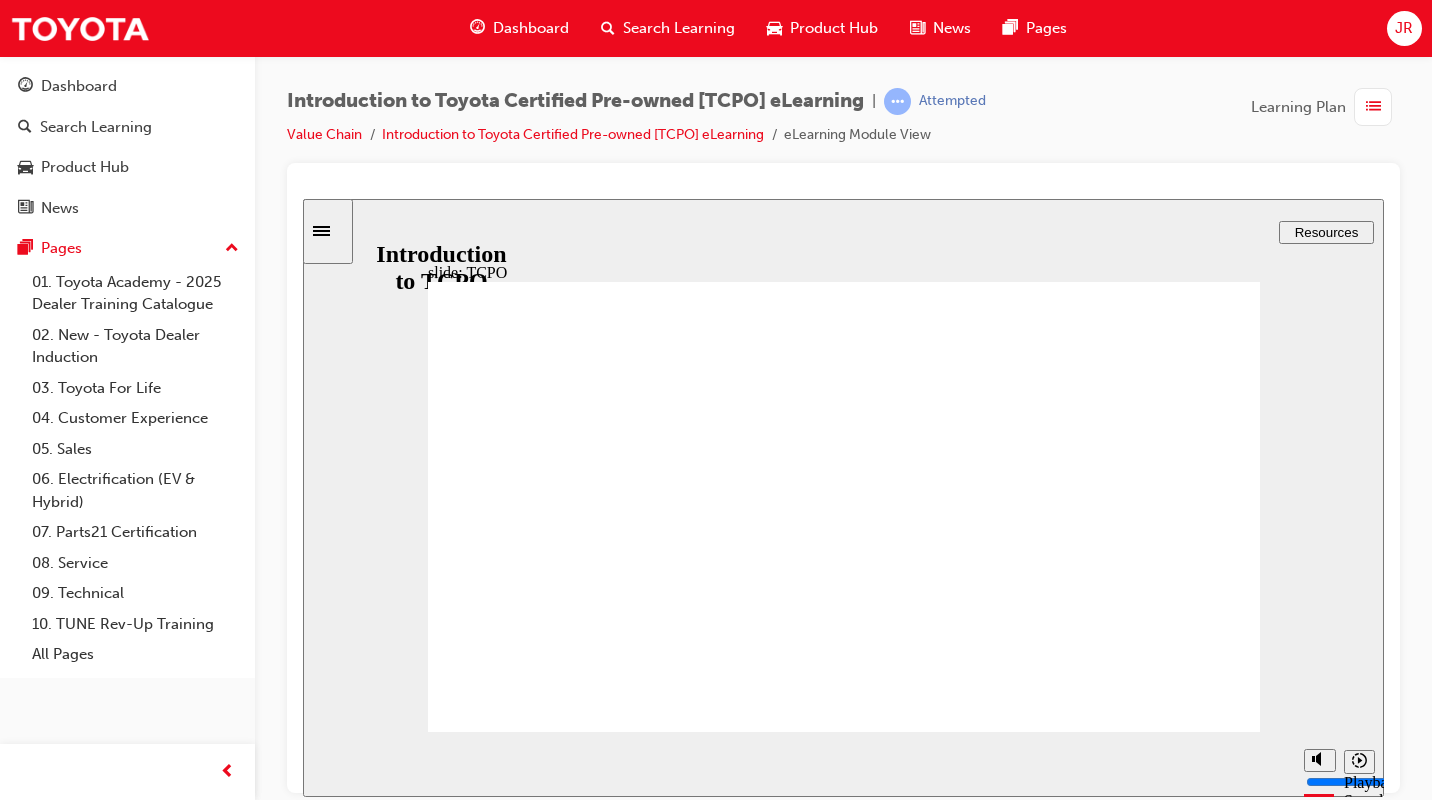 click 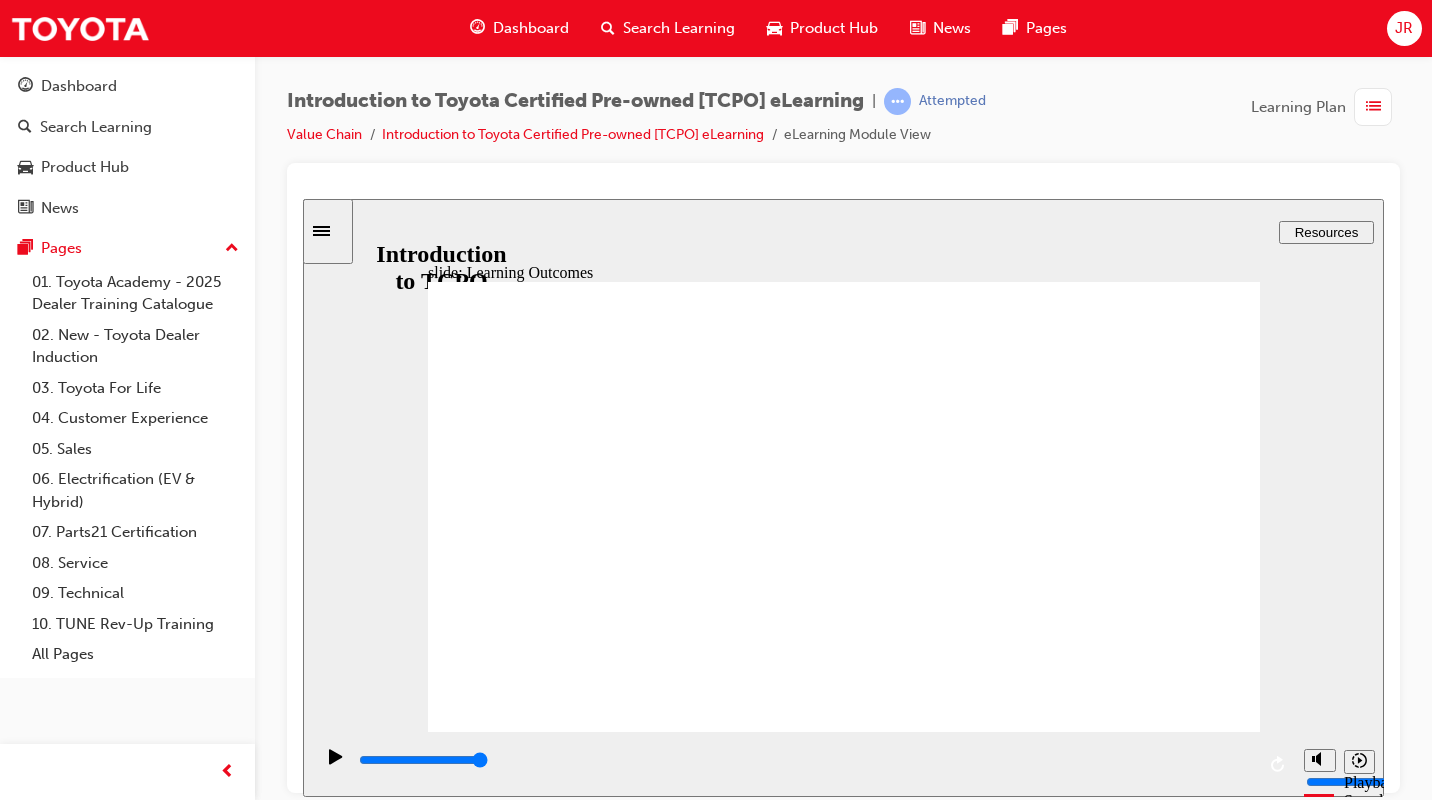 click 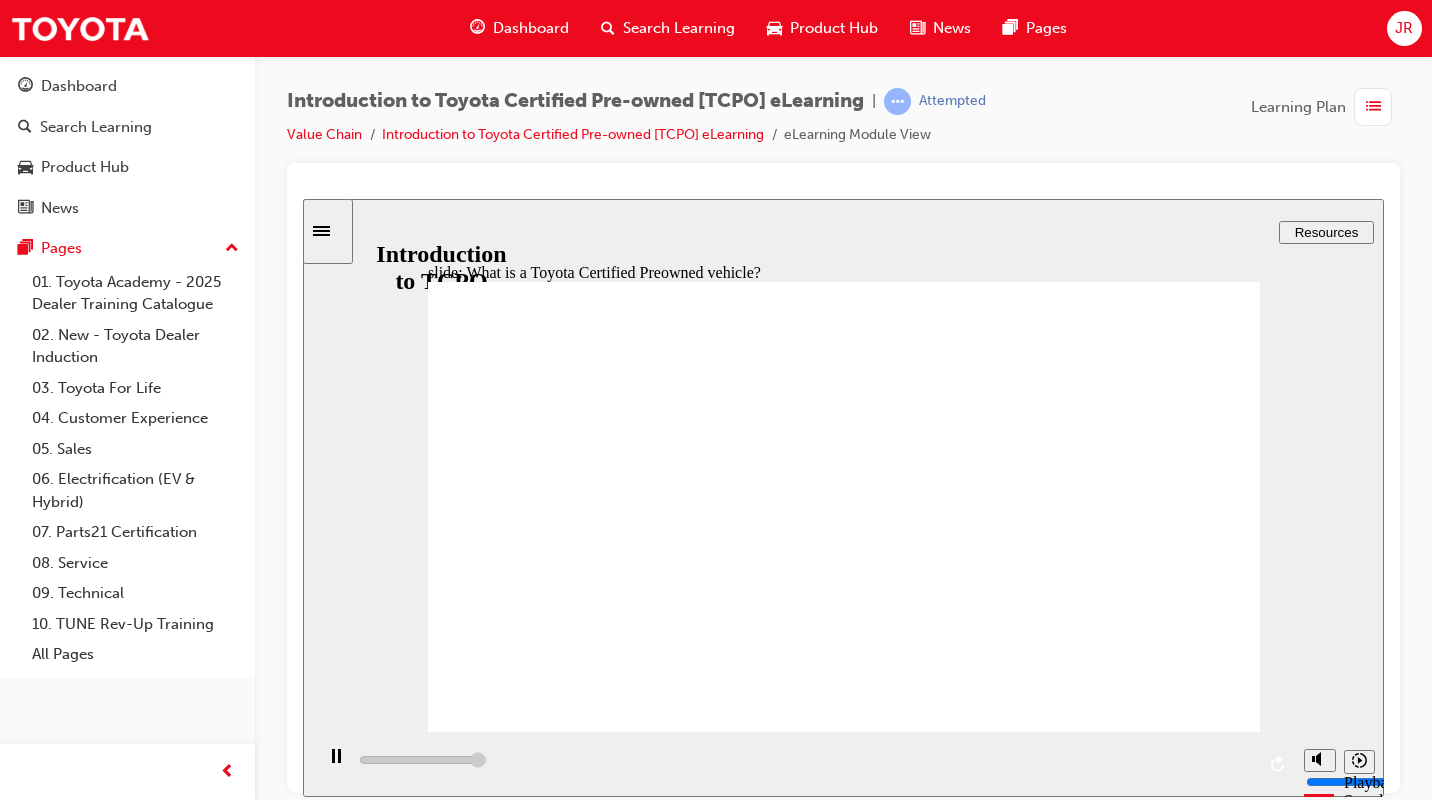click 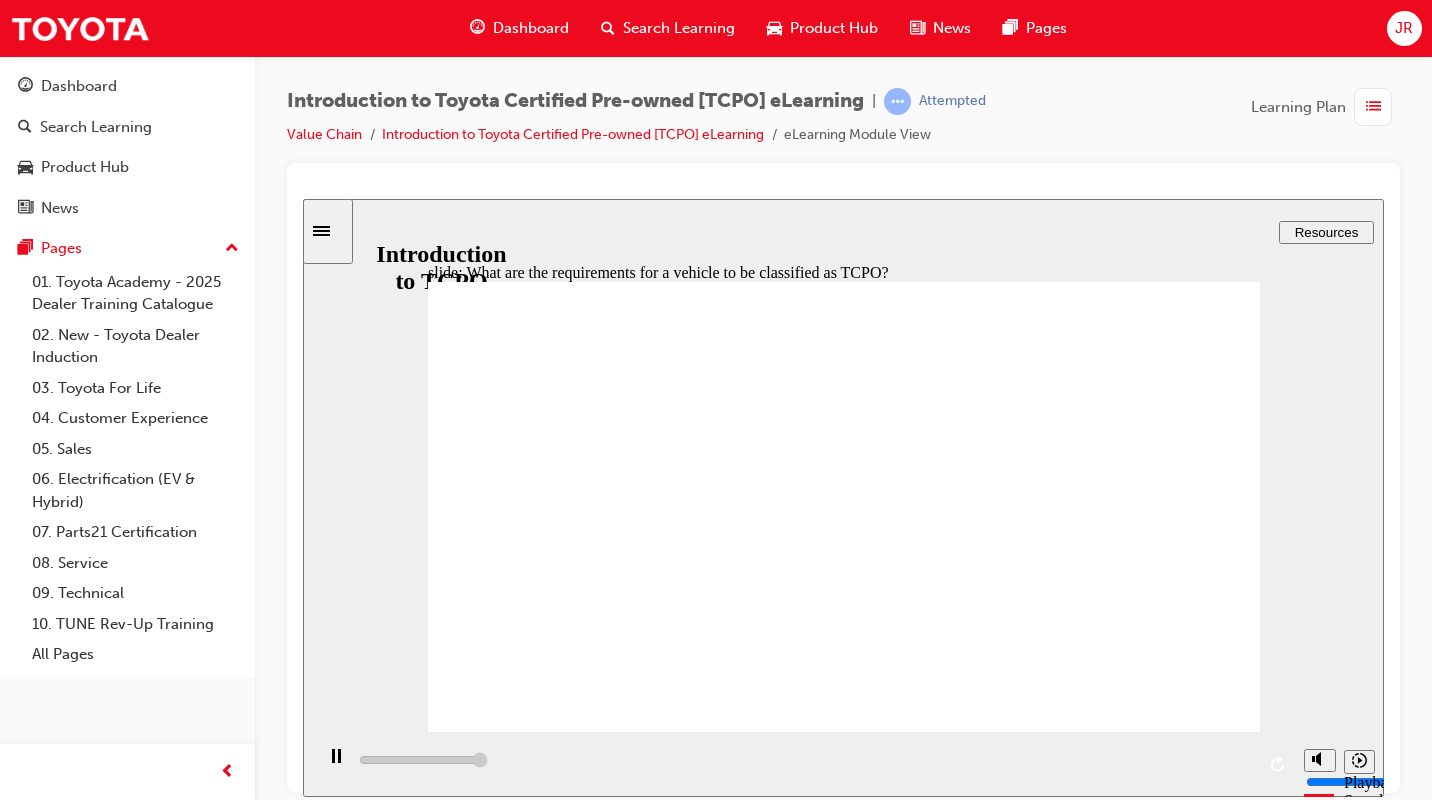 click 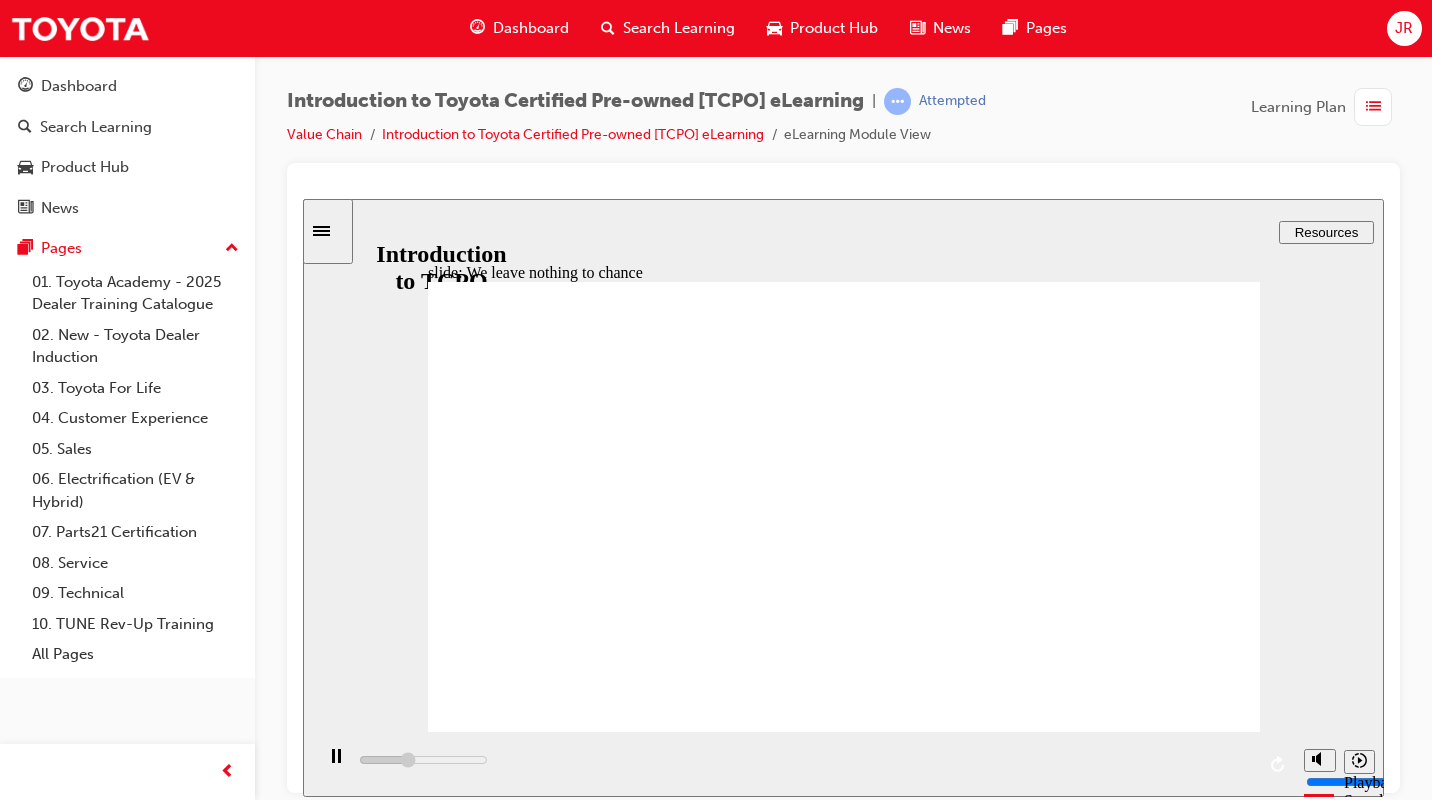 click on "Introduction to Toyota Certified Pre-owned [TCPO] eLearning | Attempted Value Chain Introduction to Toyota Certified Pre-owned [TCPO] eLearning eLearning Module View Learning Plan" at bounding box center [843, 125] 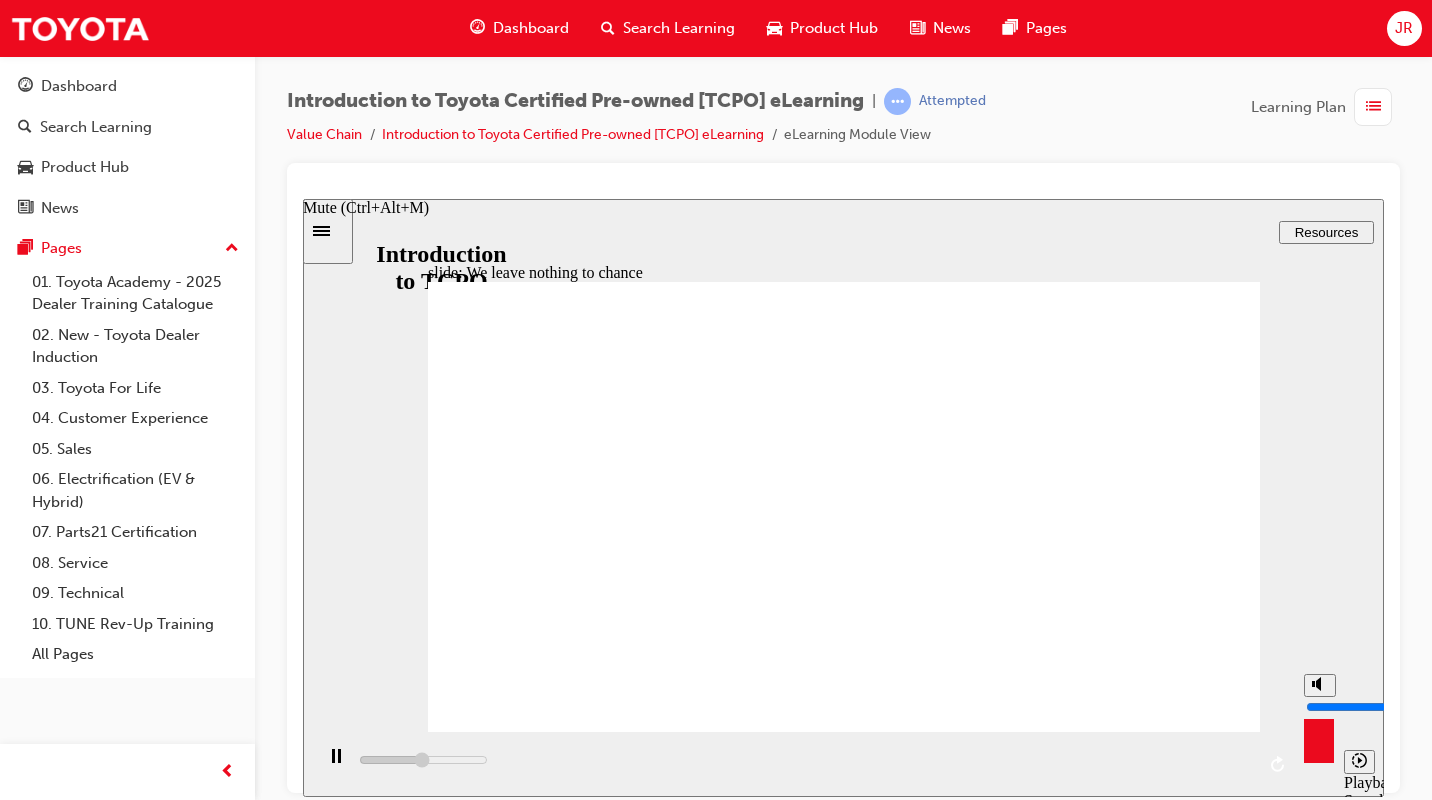 type on "17300" 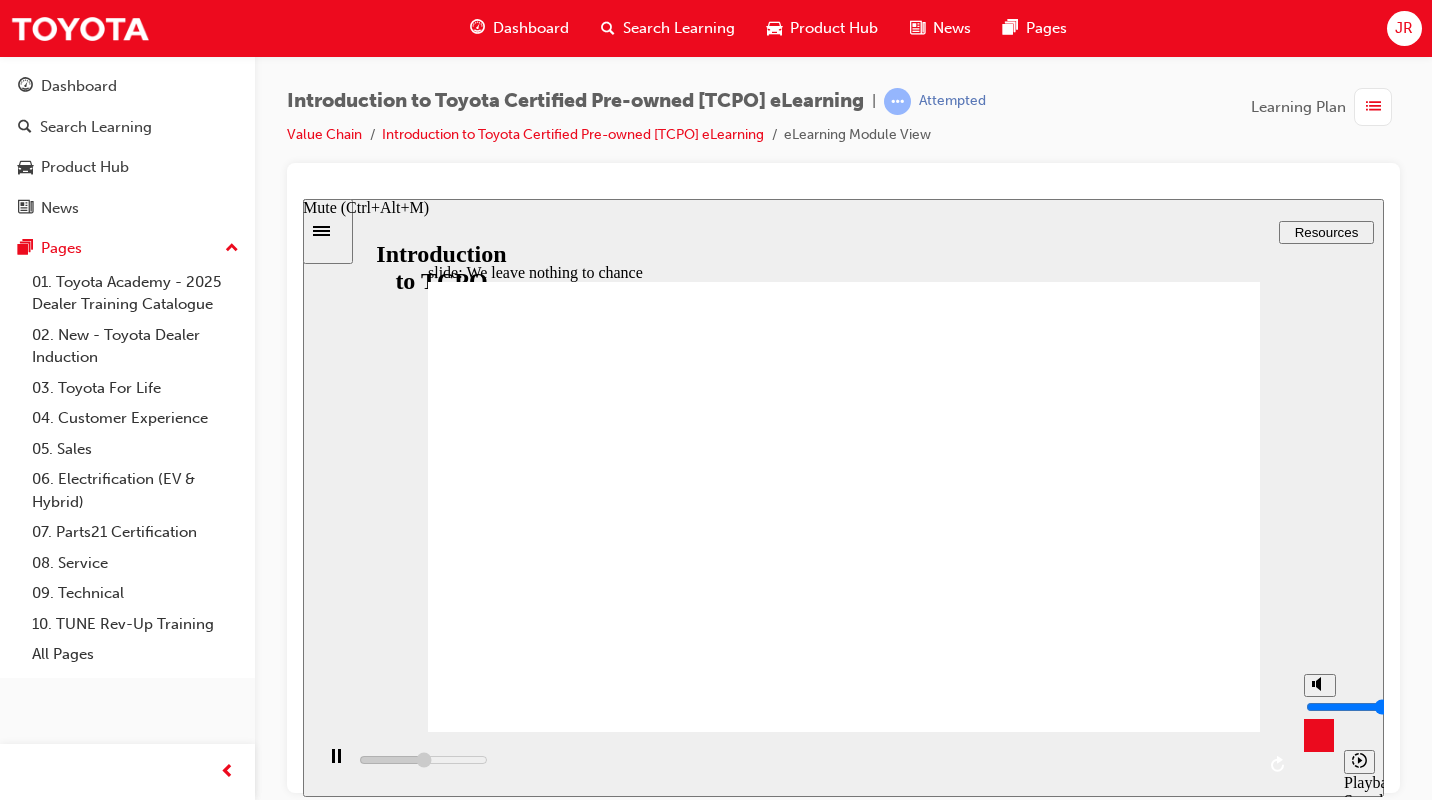 type on "17900" 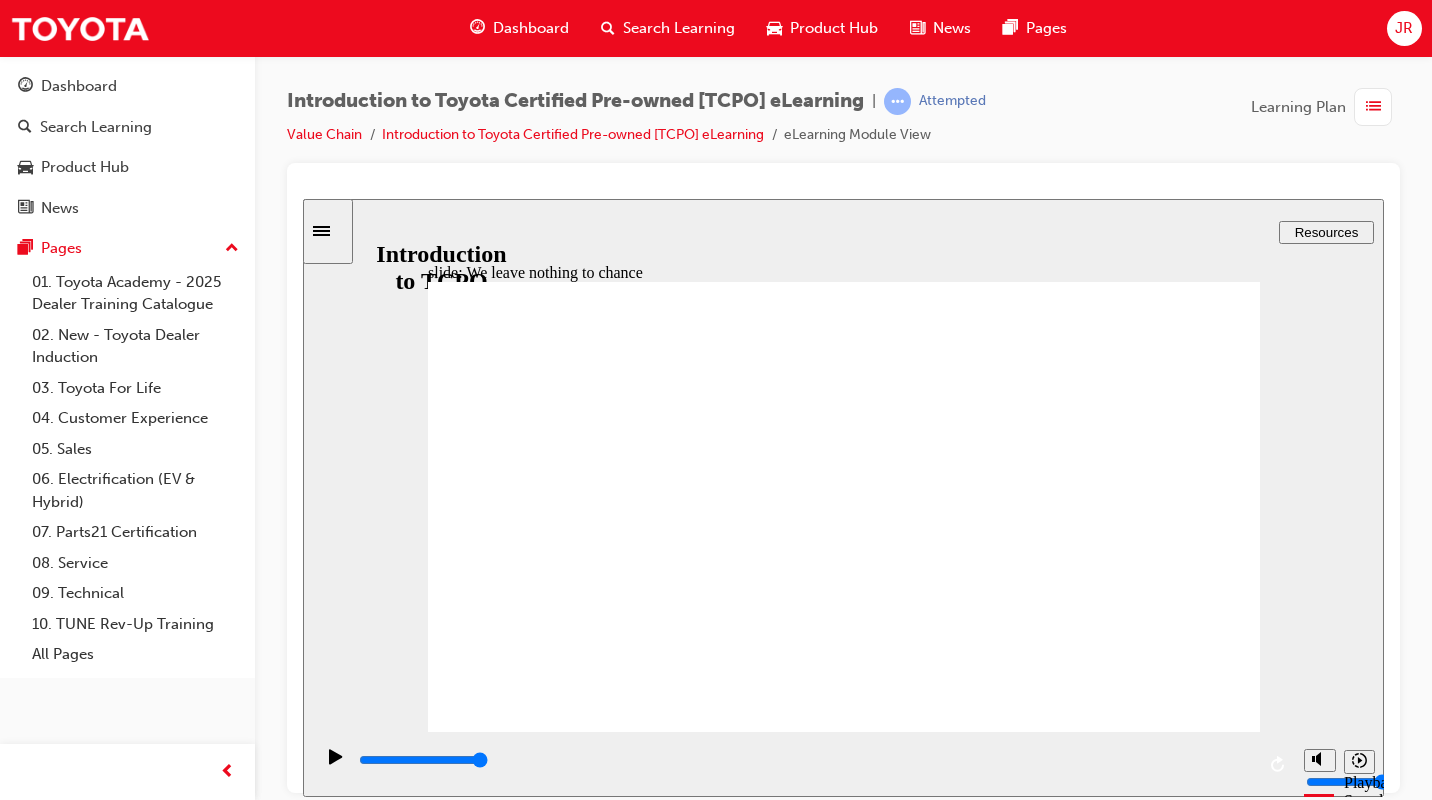 click 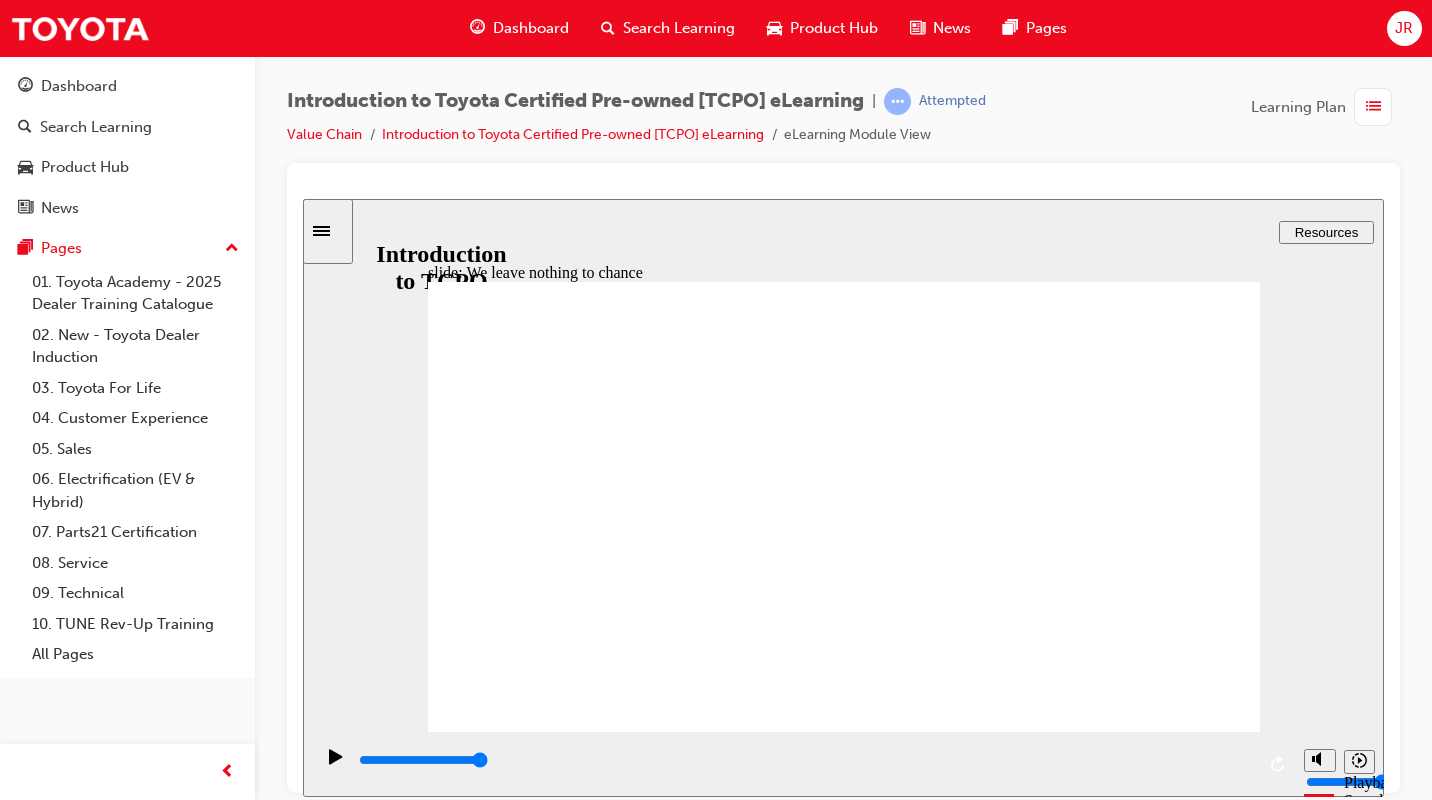 click 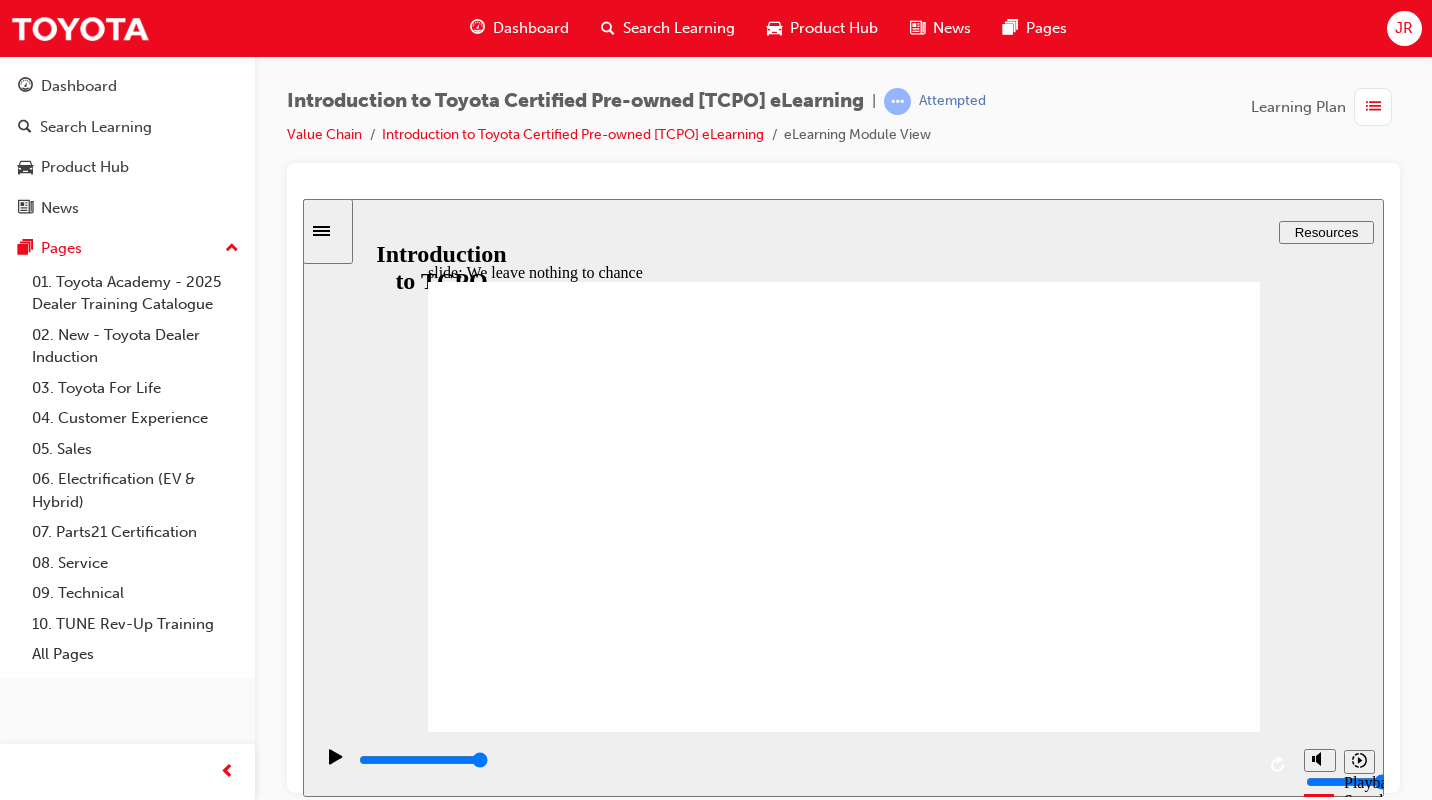 drag, startPoint x: 1201, startPoint y: 301, endPoint x: 1191, endPoint y: 300, distance: 10.049875 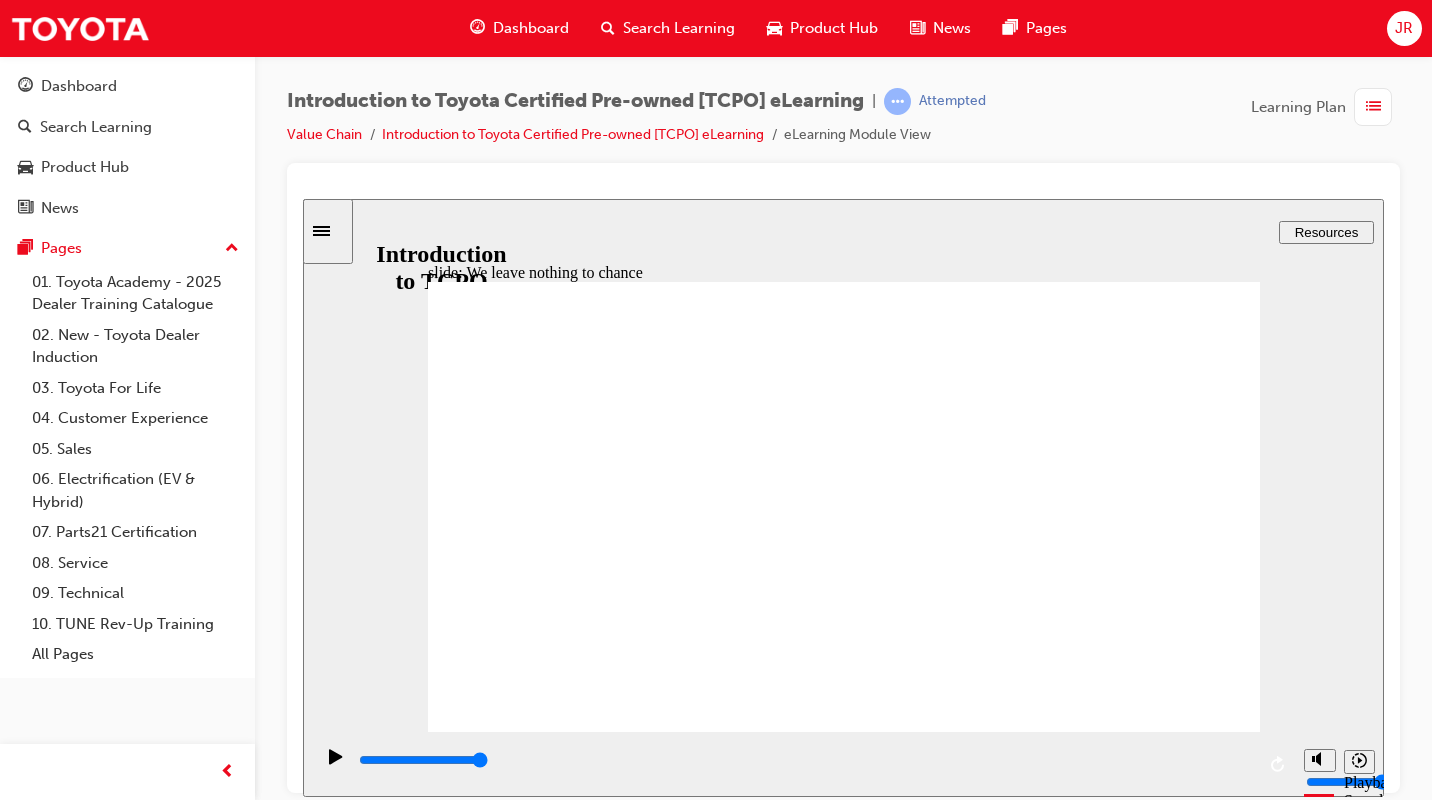 click 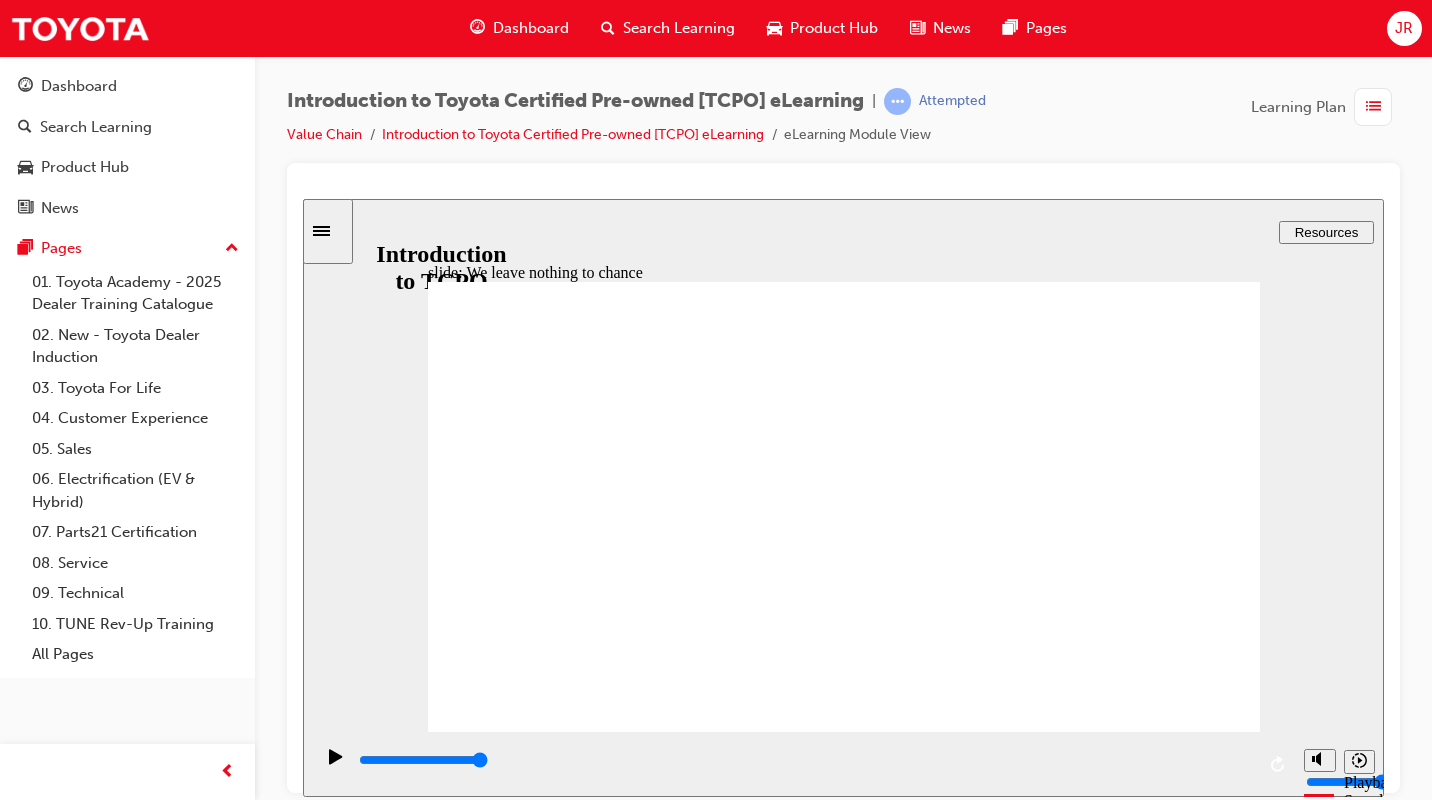 click 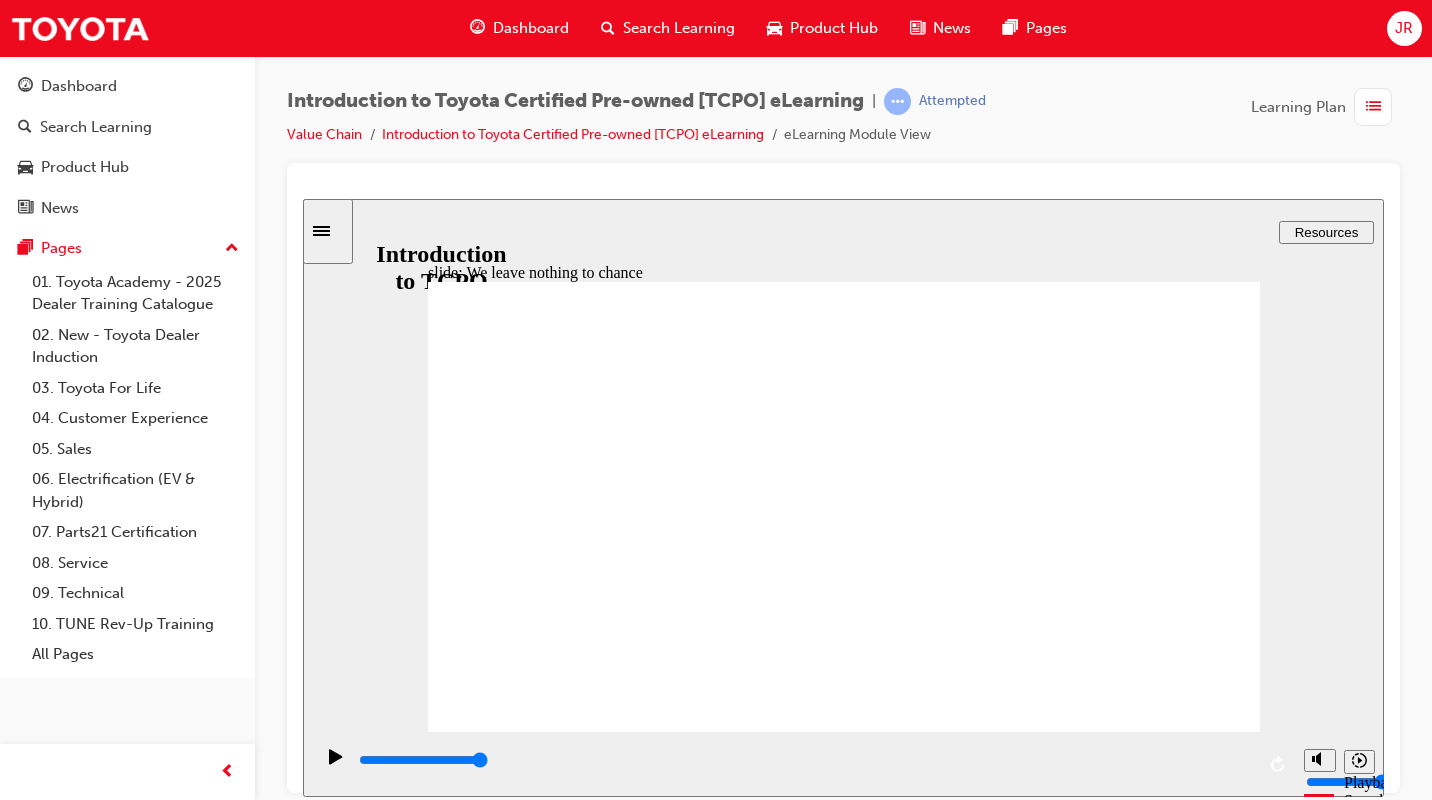 click 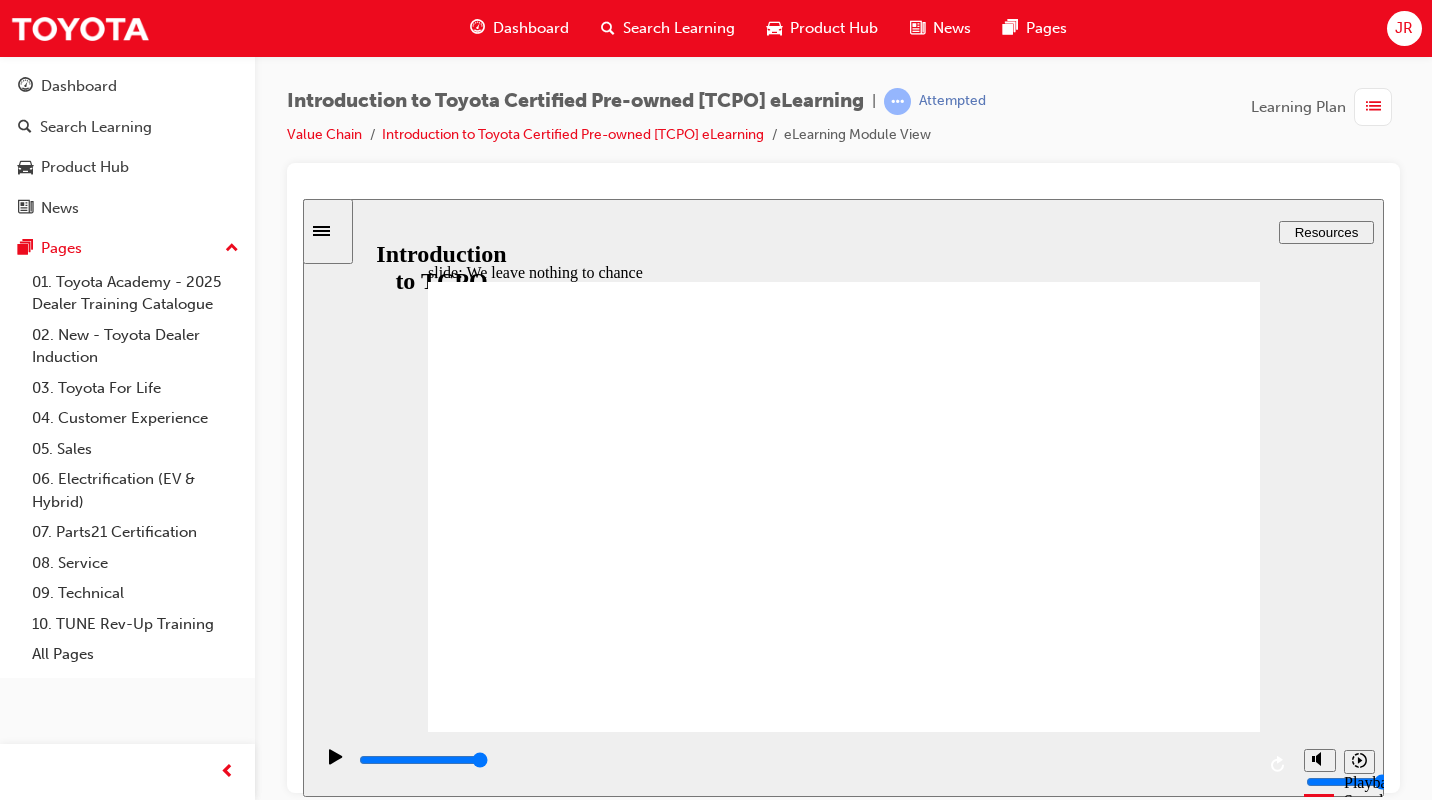 click 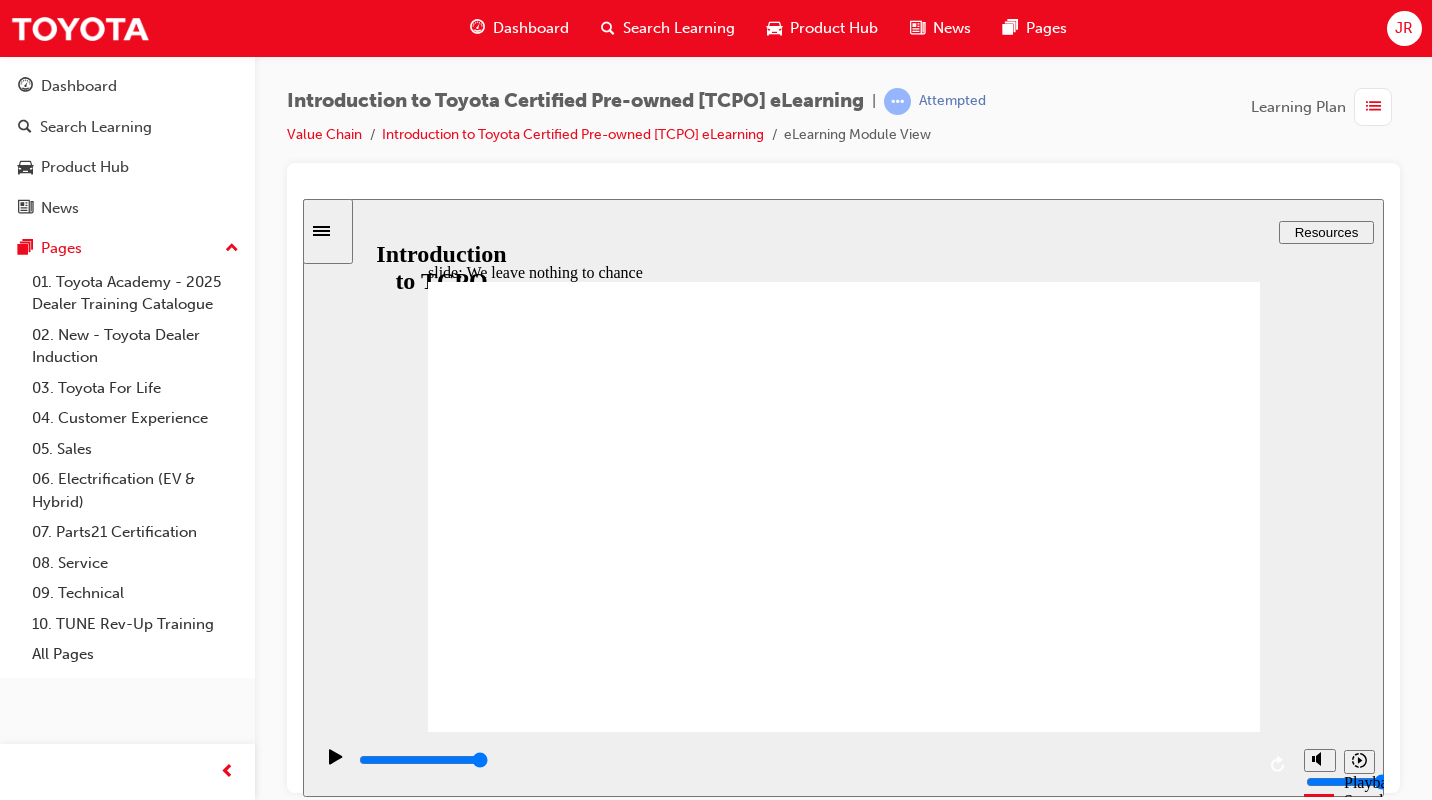 click 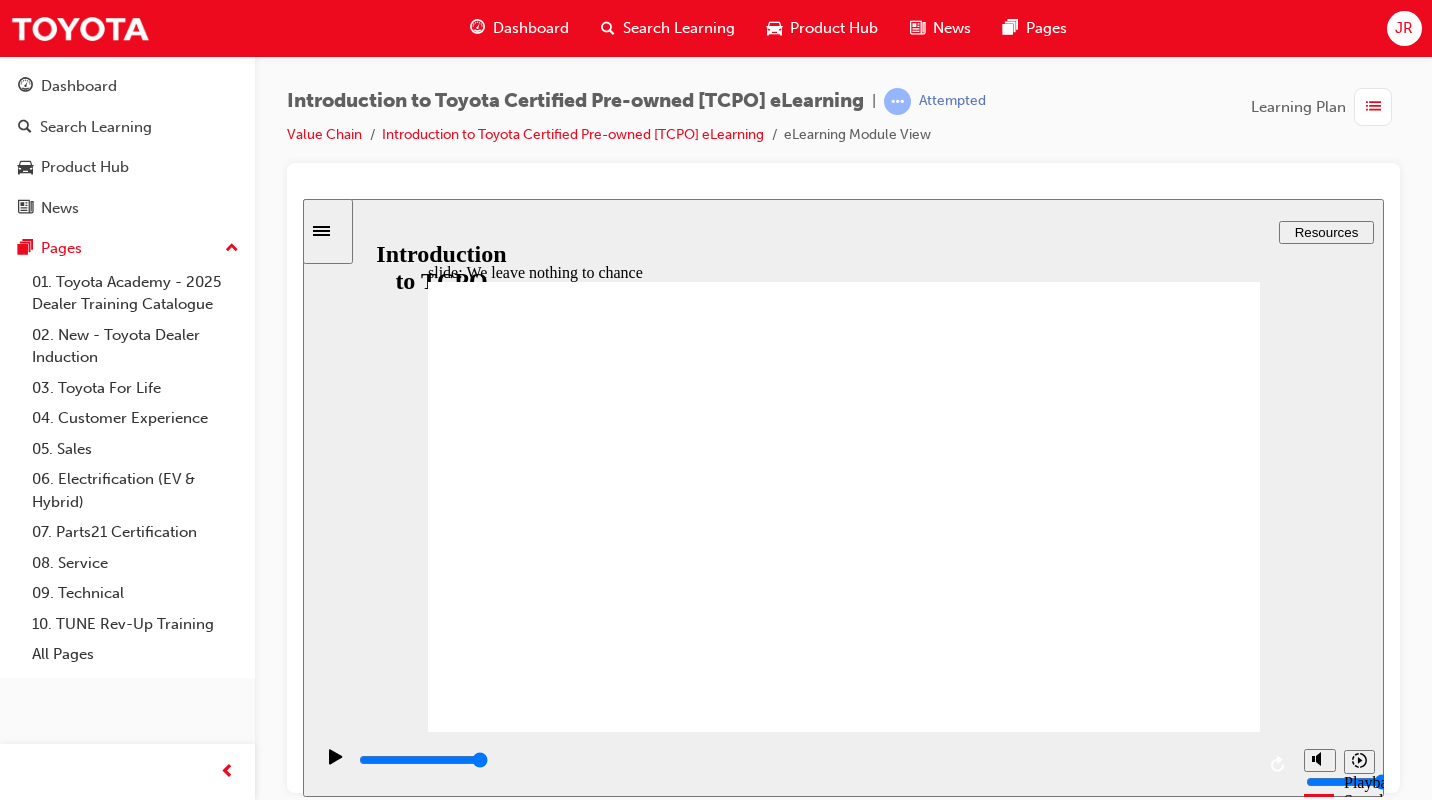 click 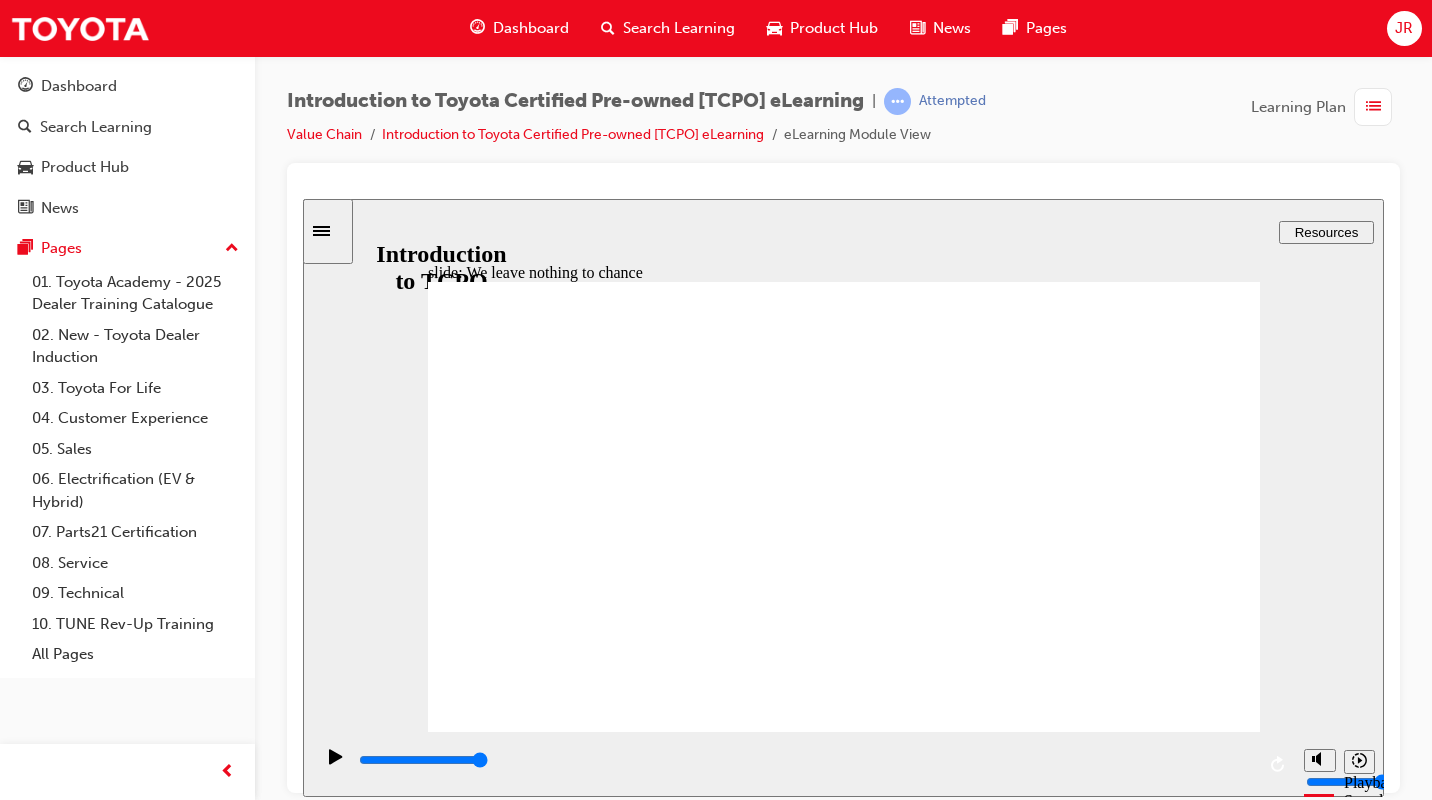 click 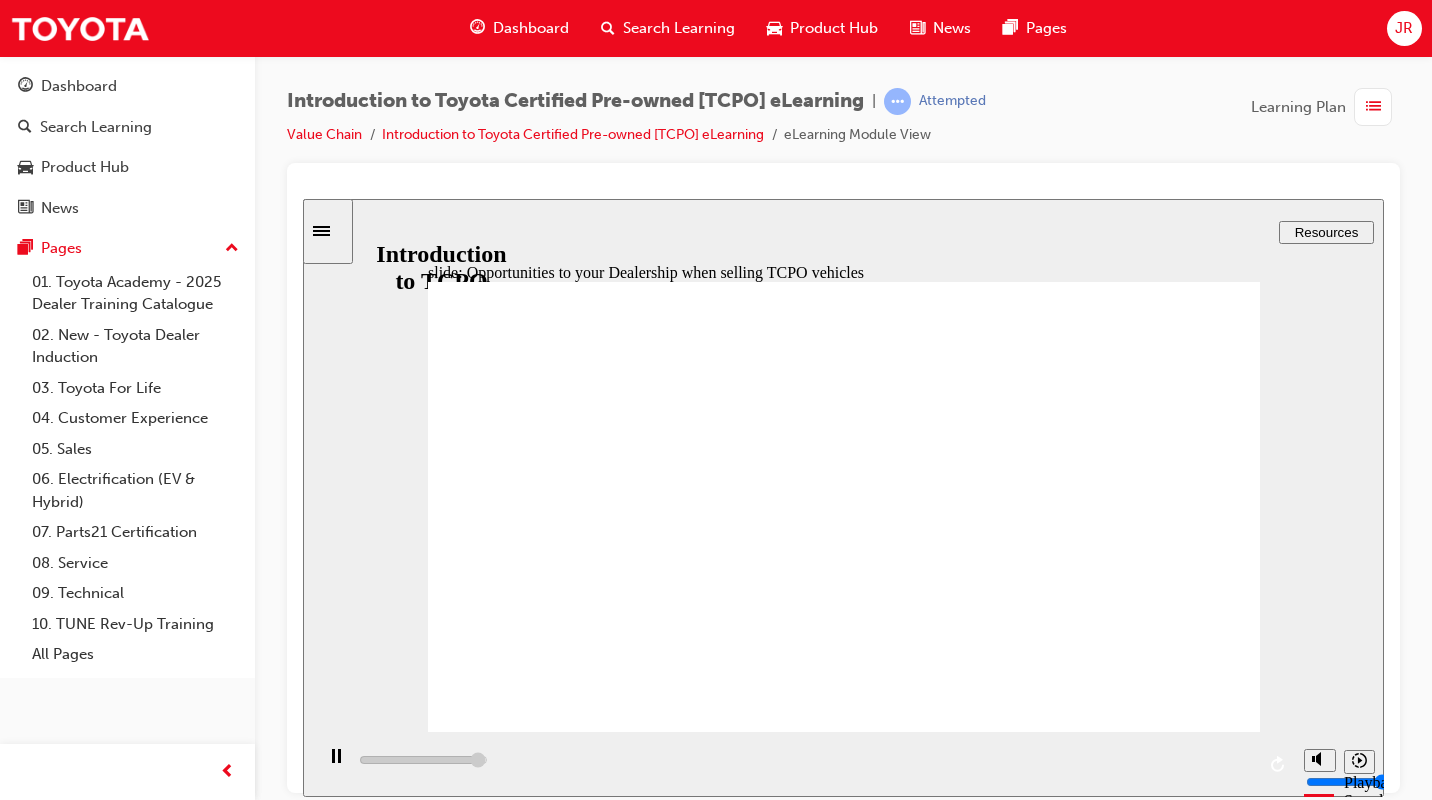 click 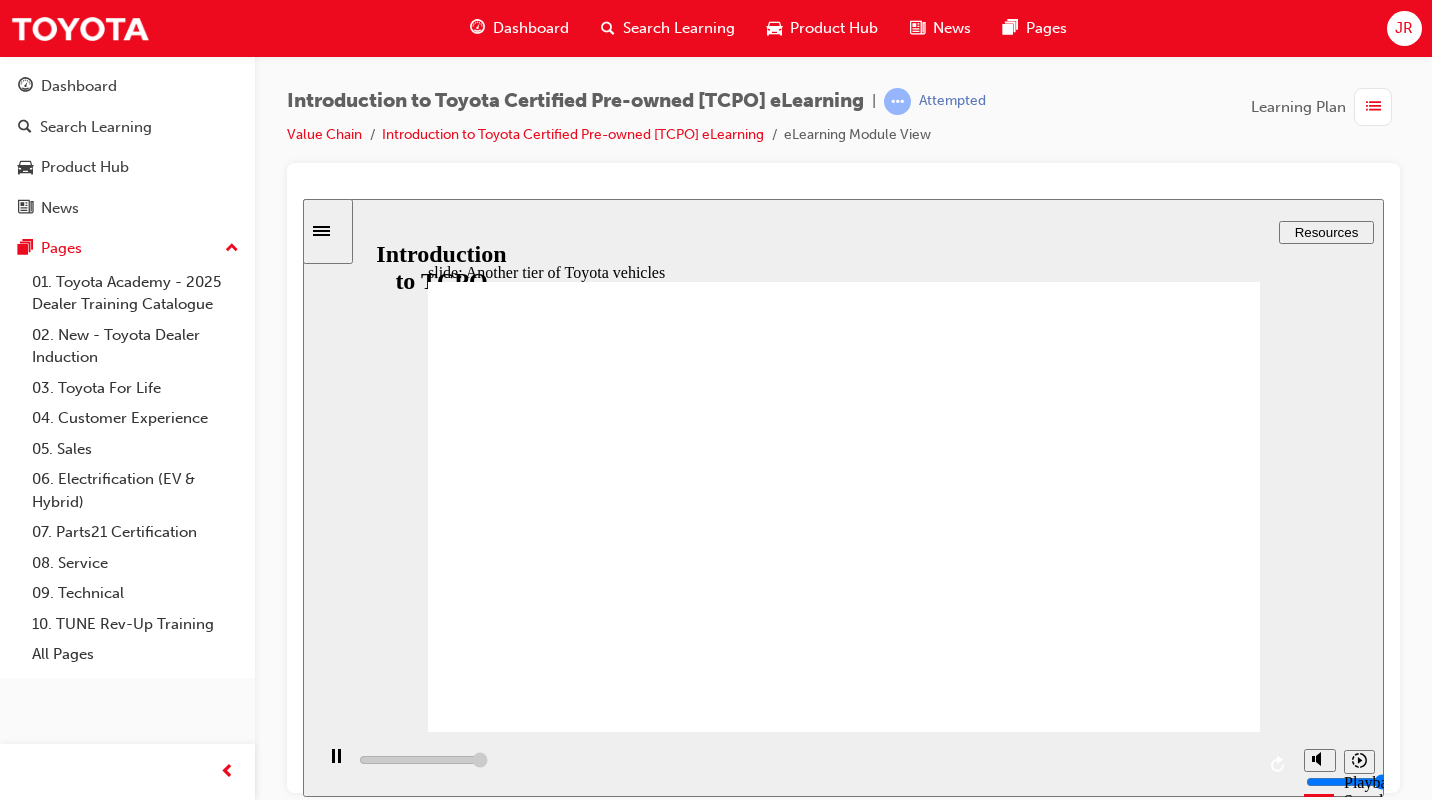 click 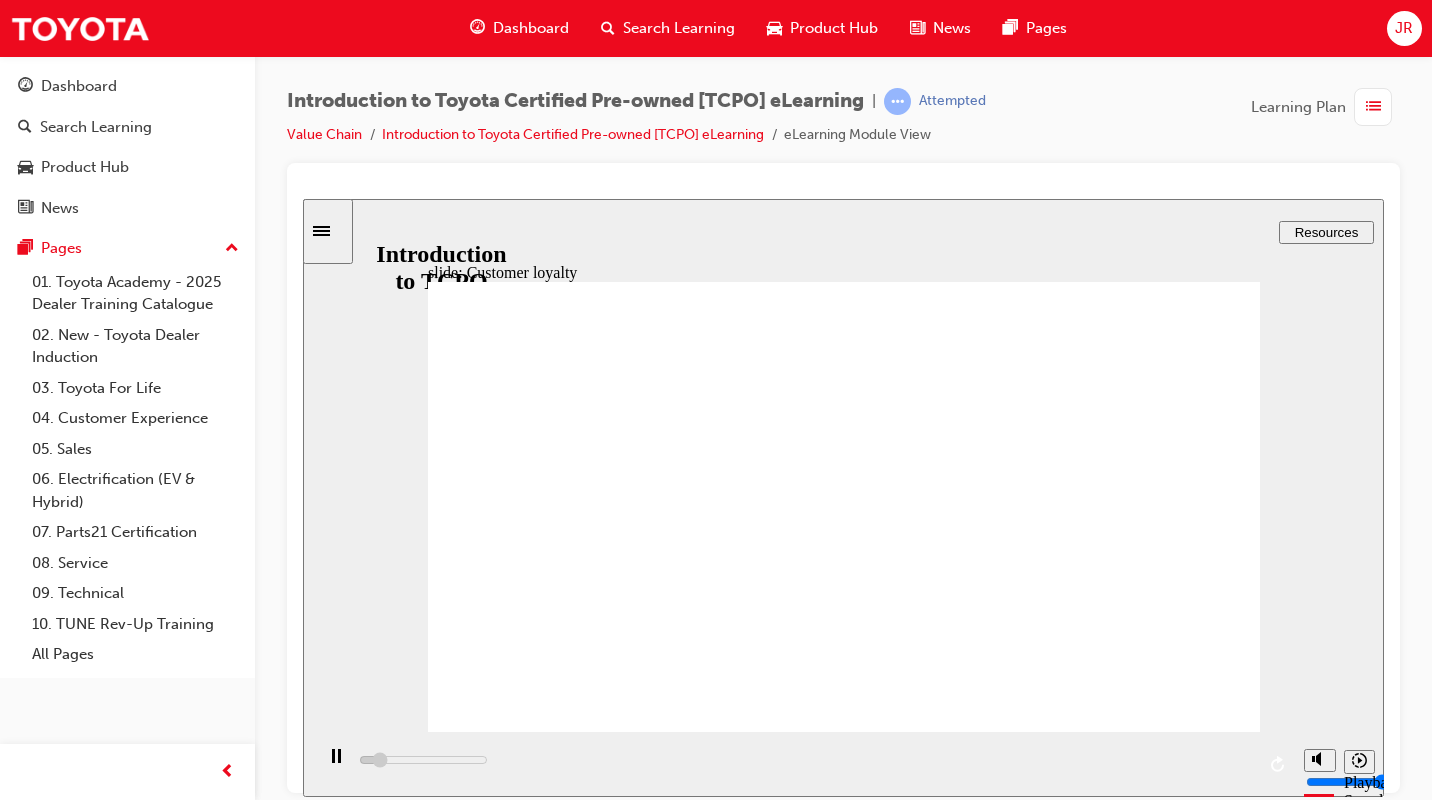 click 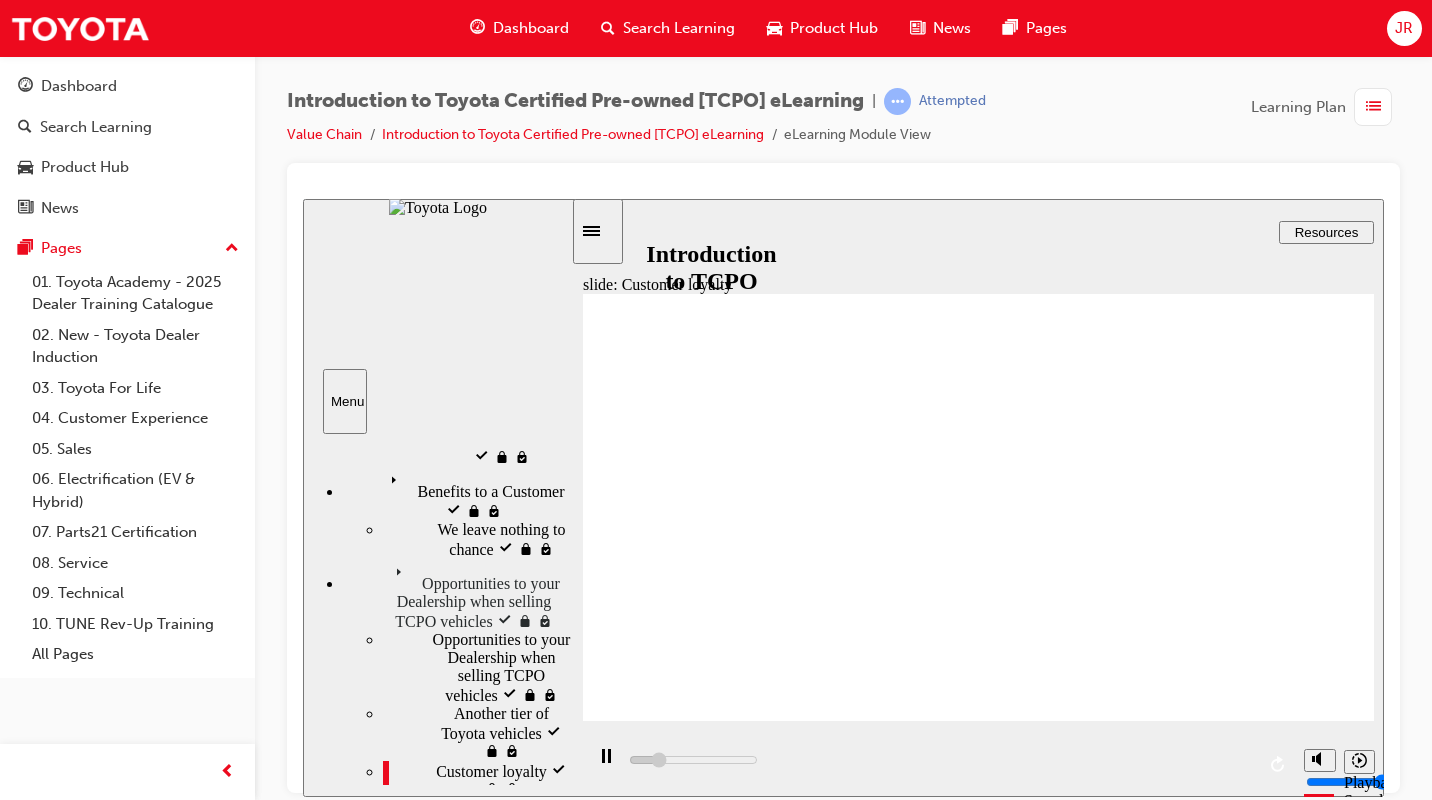 scroll, scrollTop: 241, scrollLeft: 0, axis: vertical 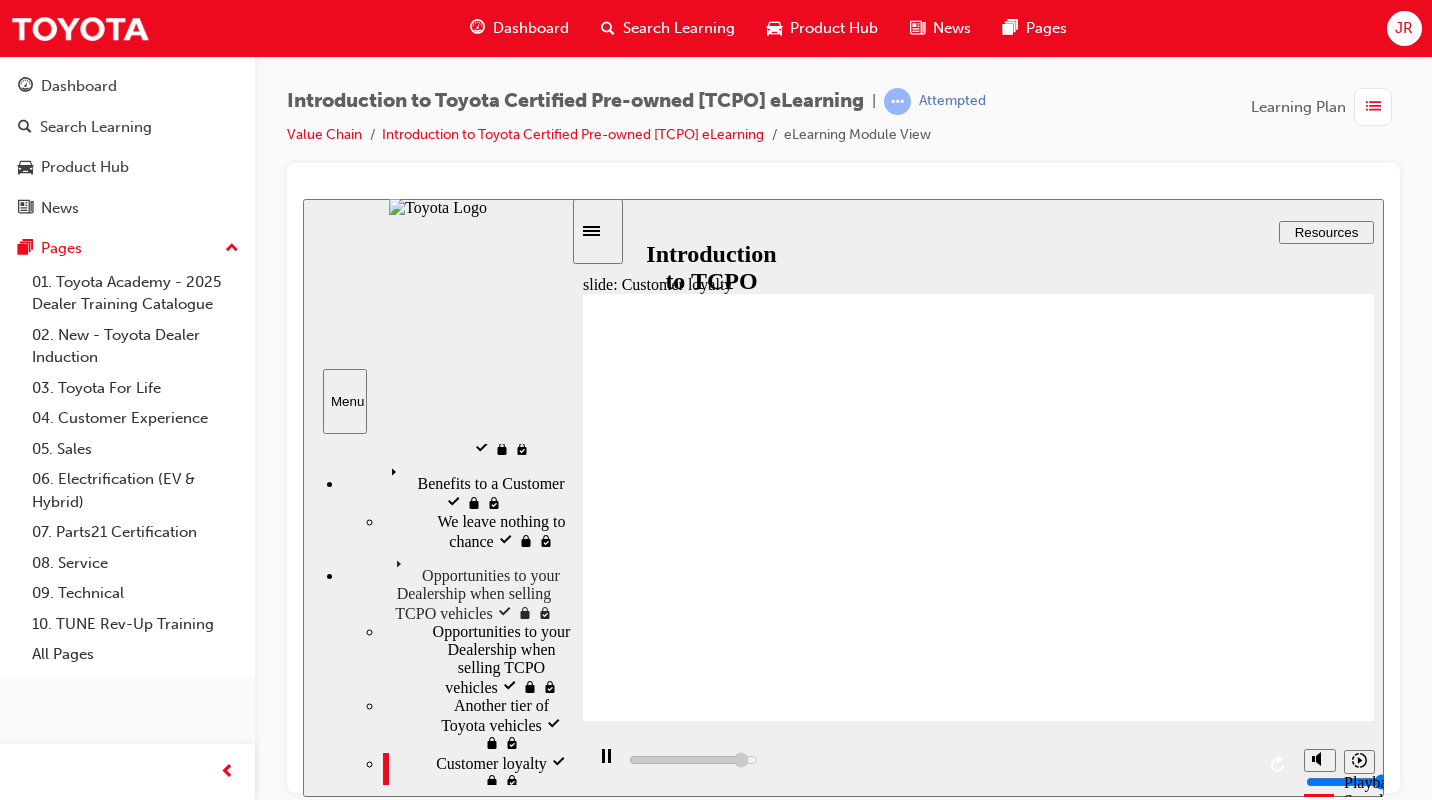 click 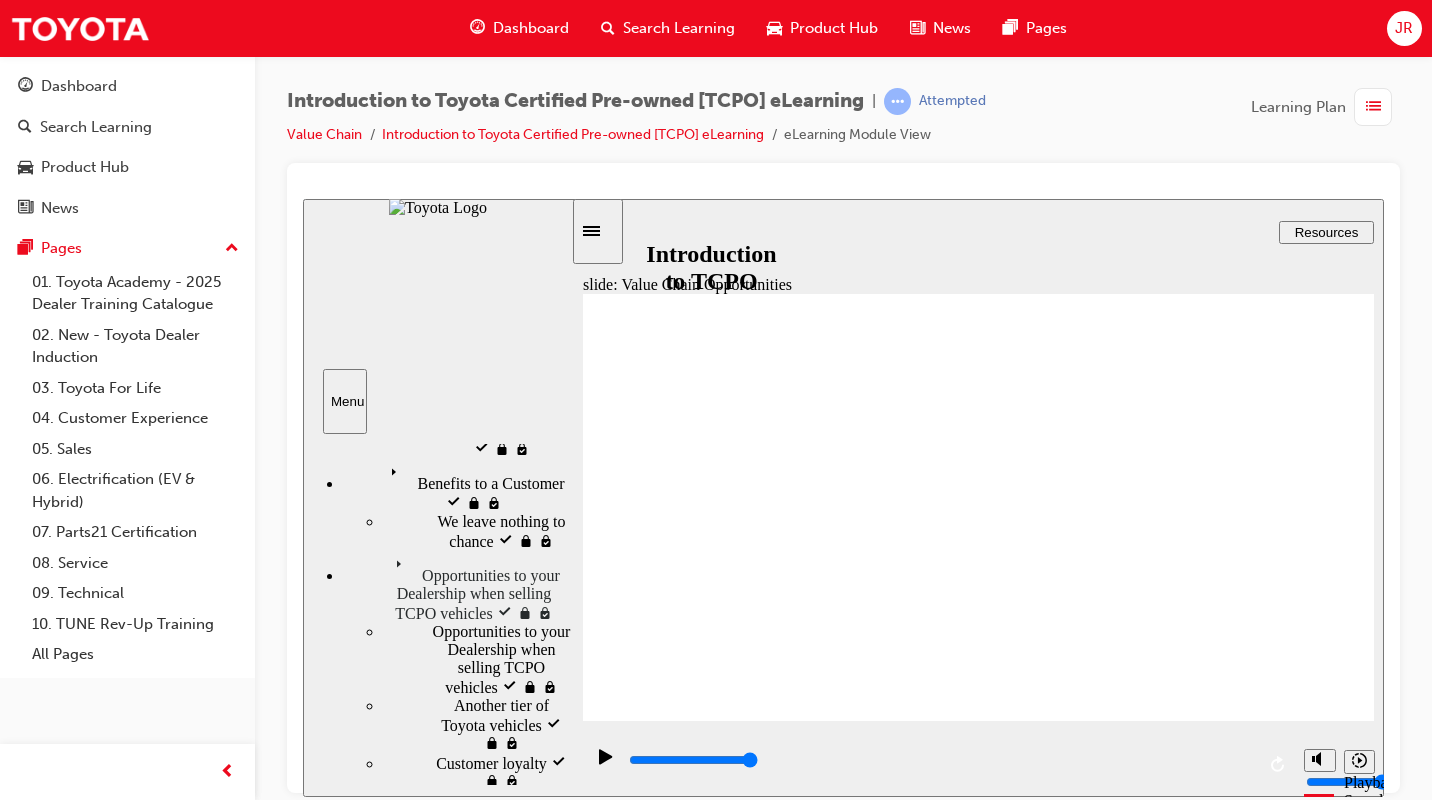 click 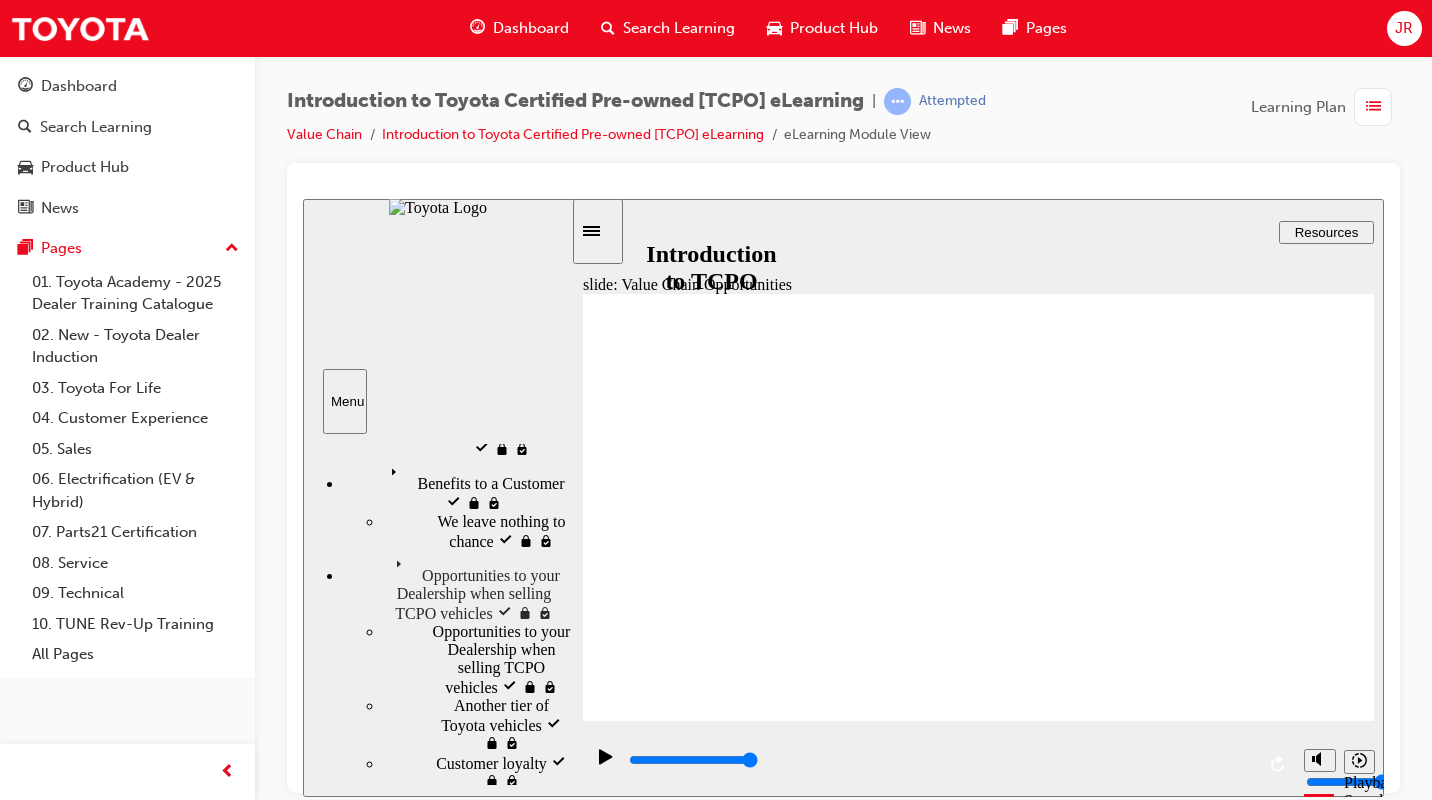 click 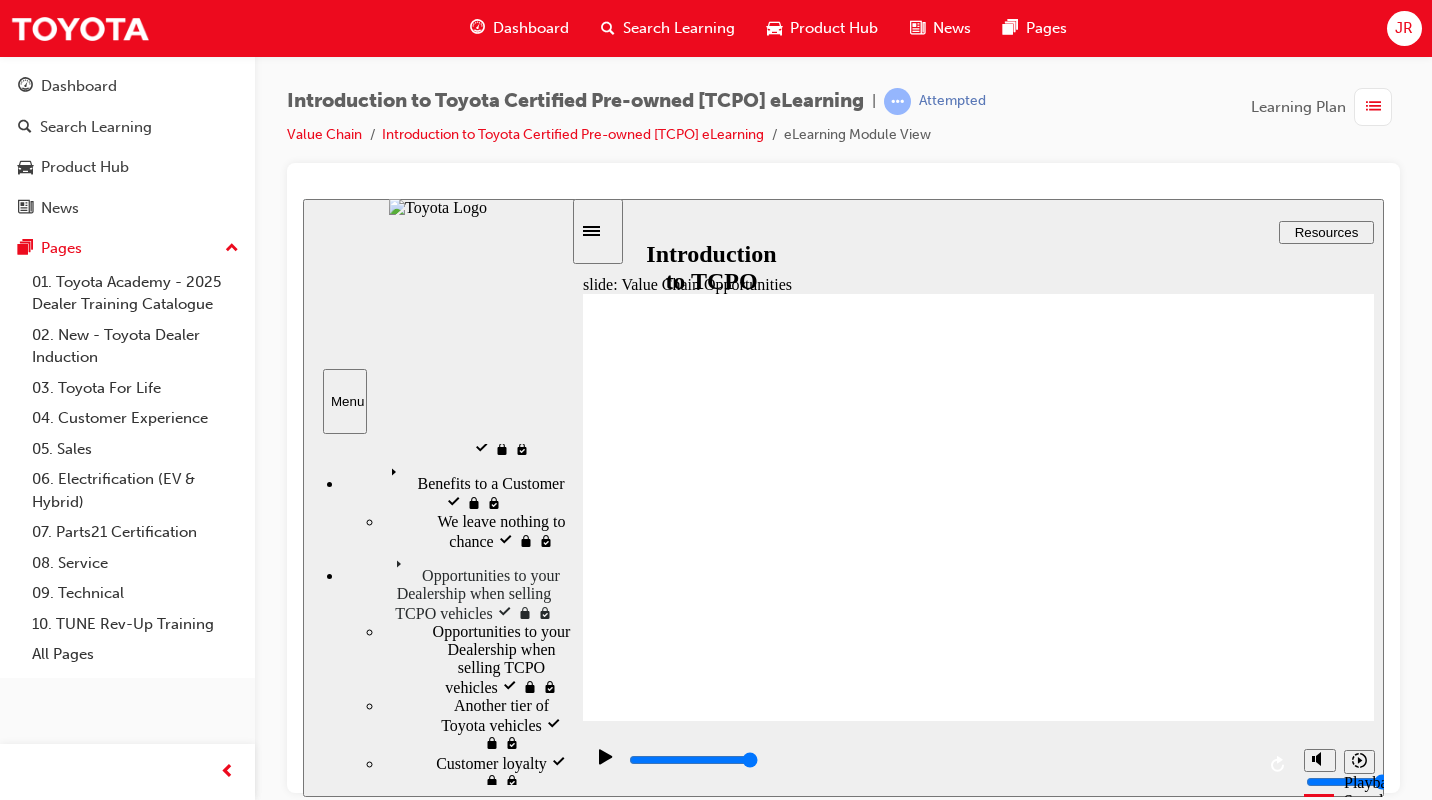 click 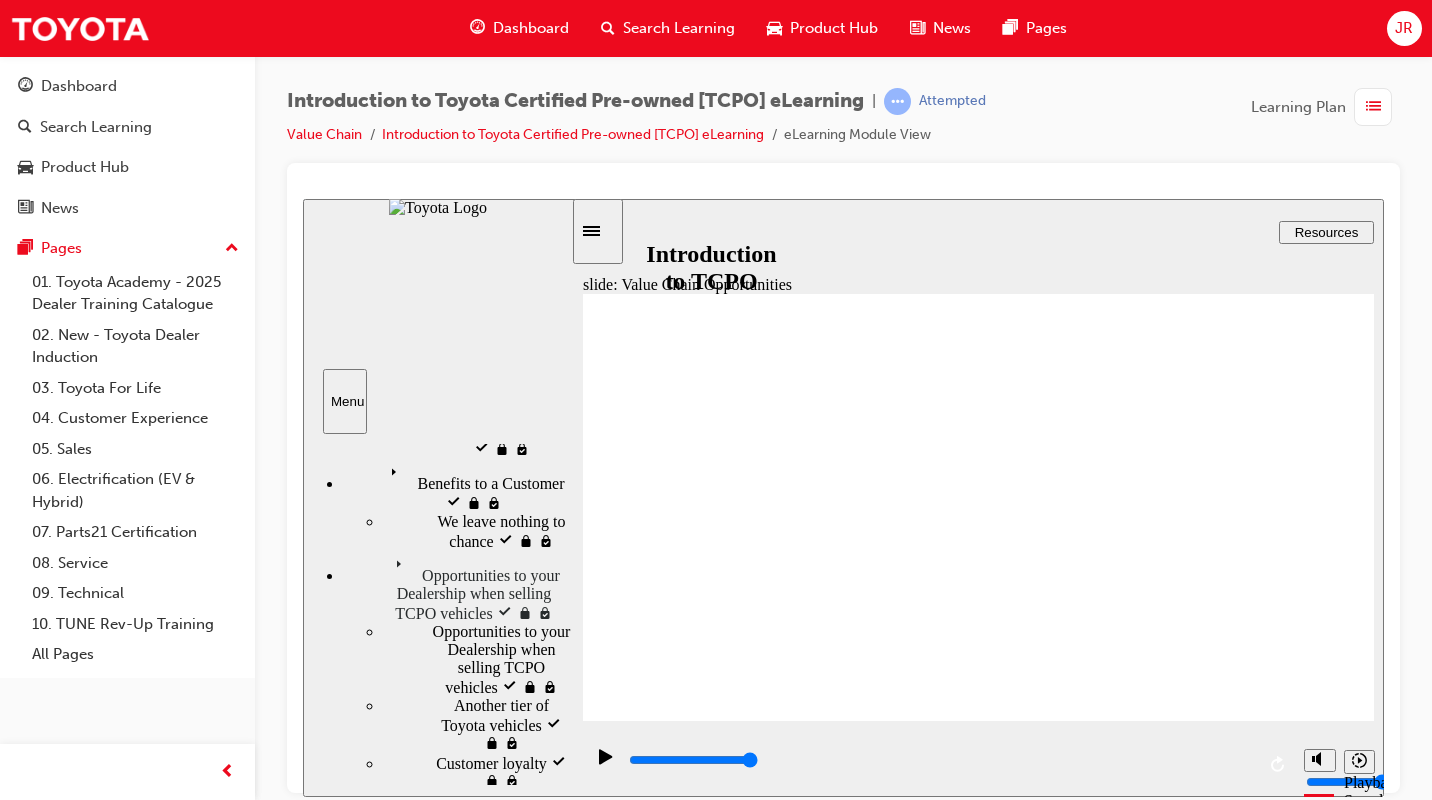 click 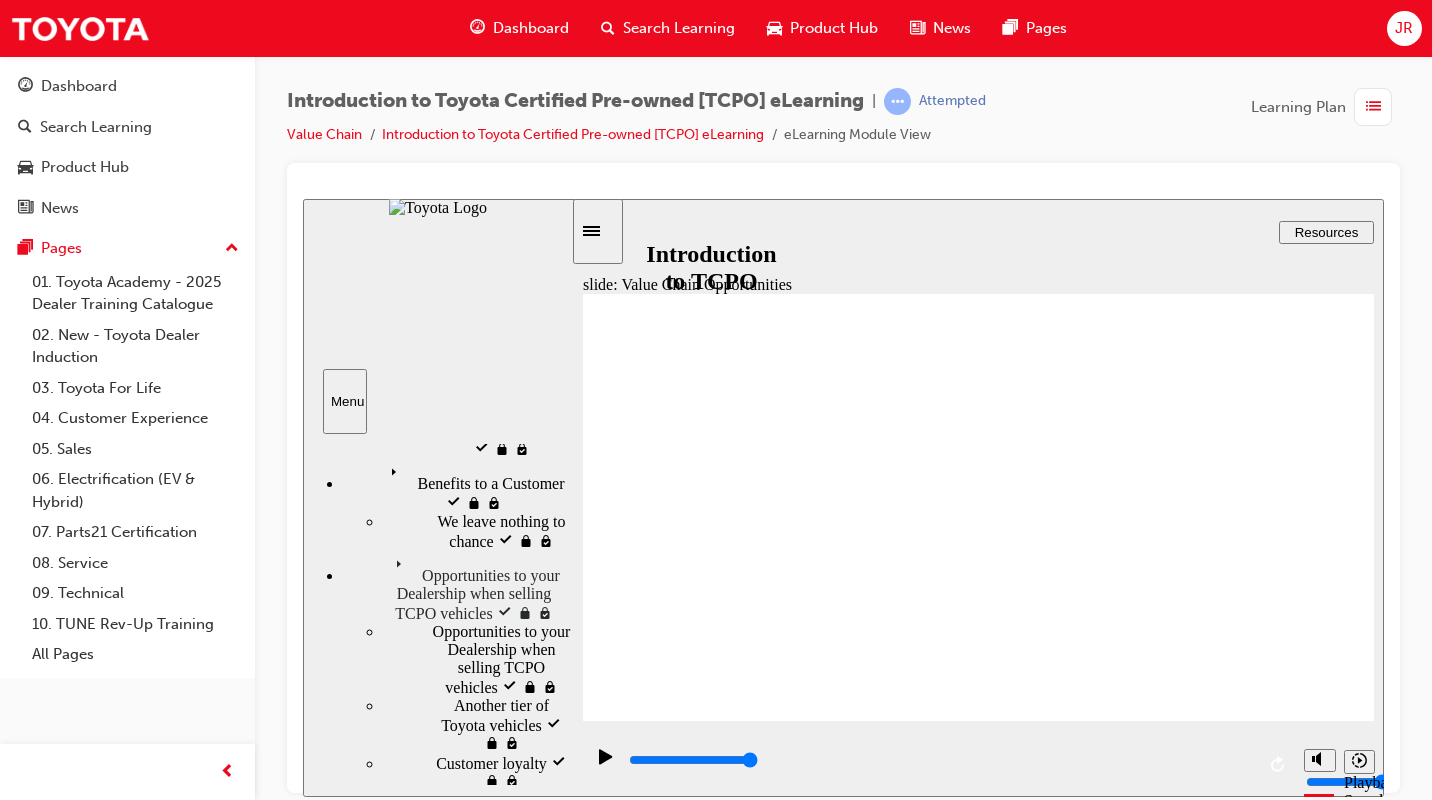 click 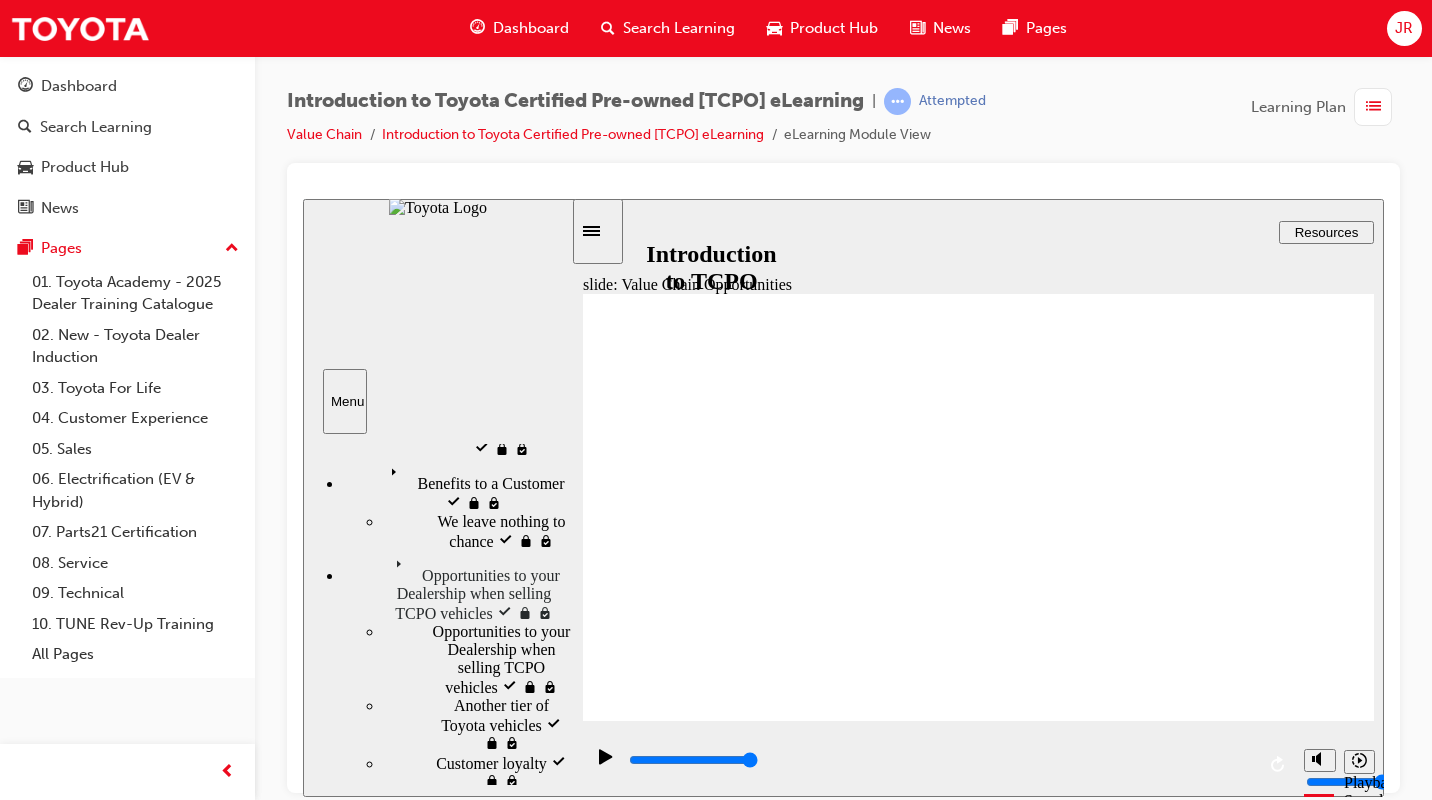 click 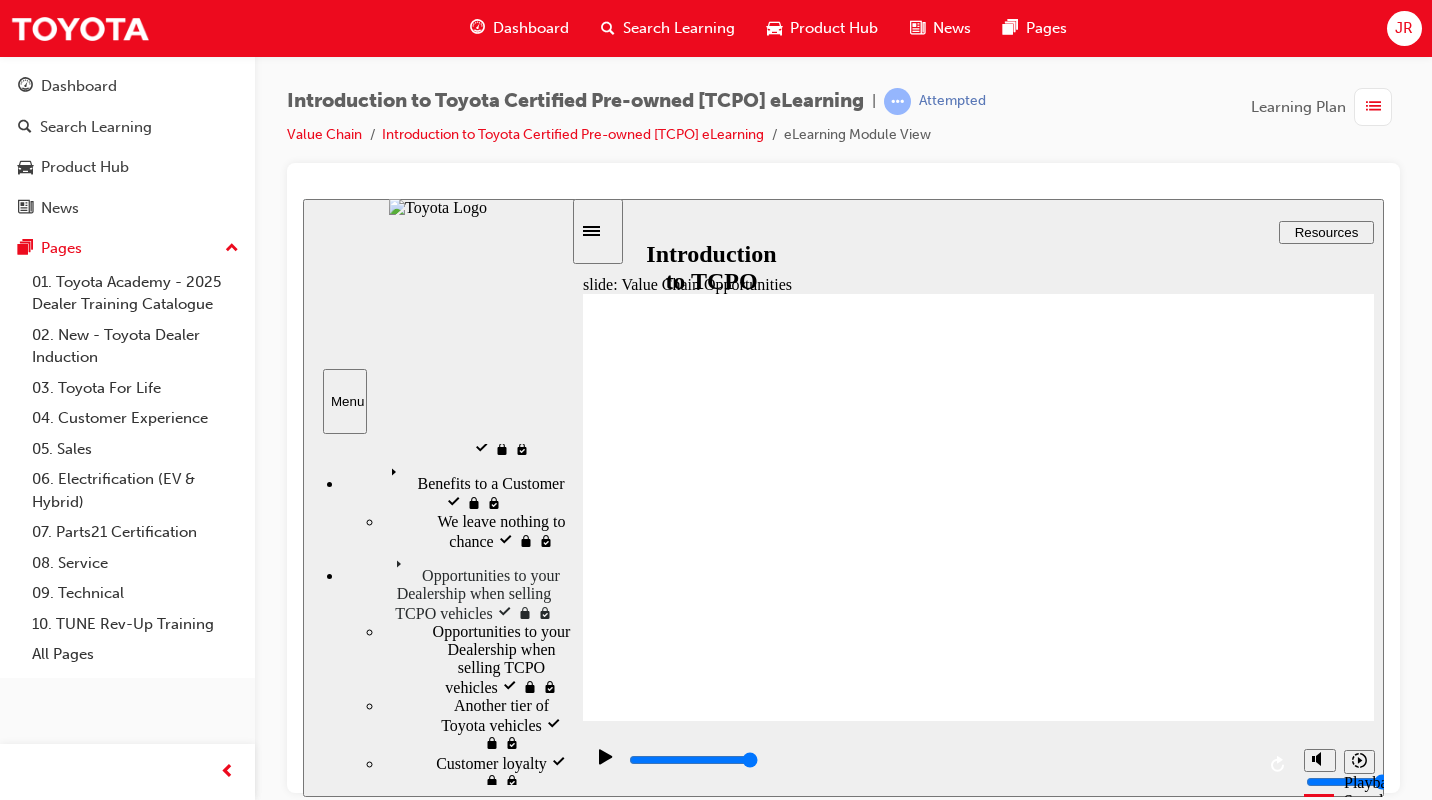 click 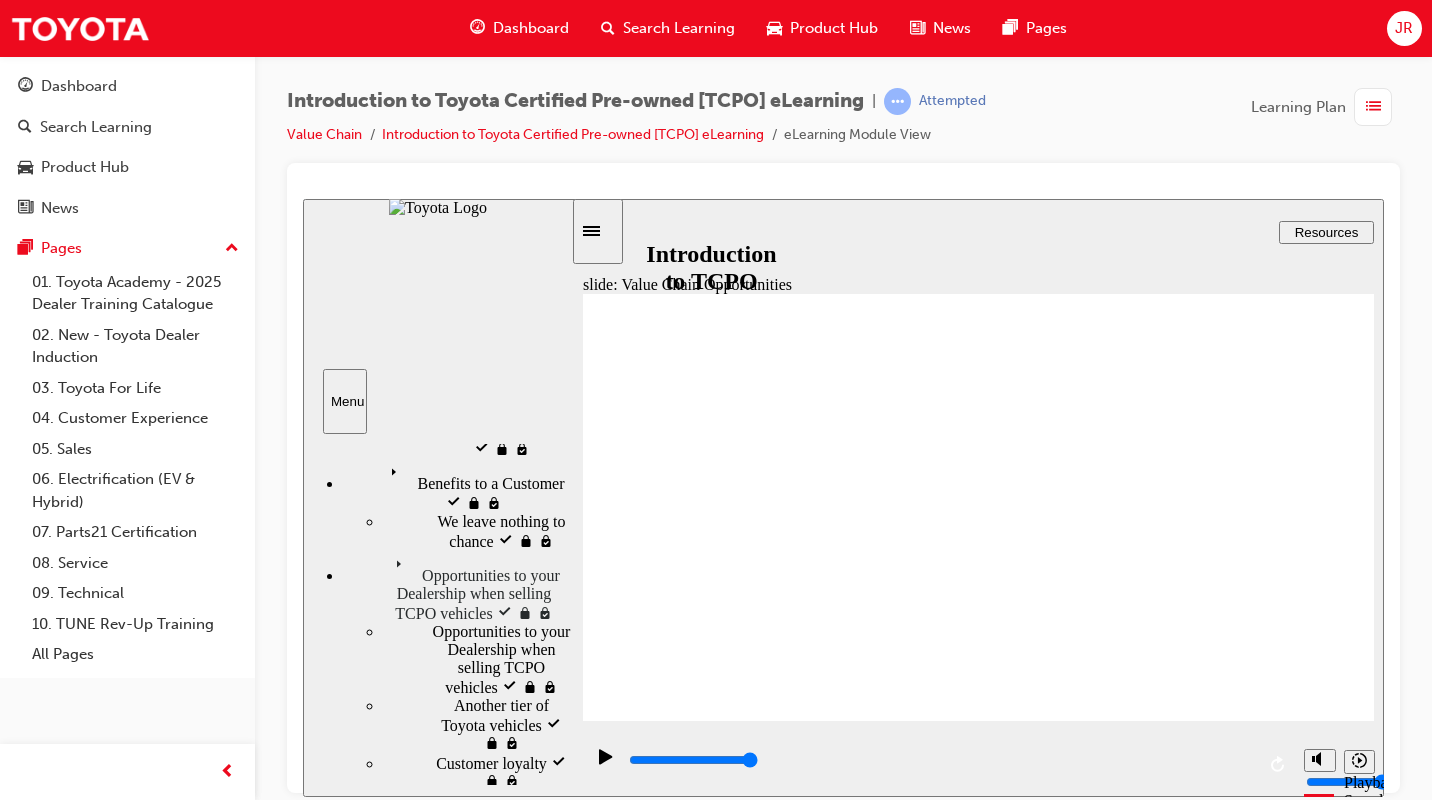 click 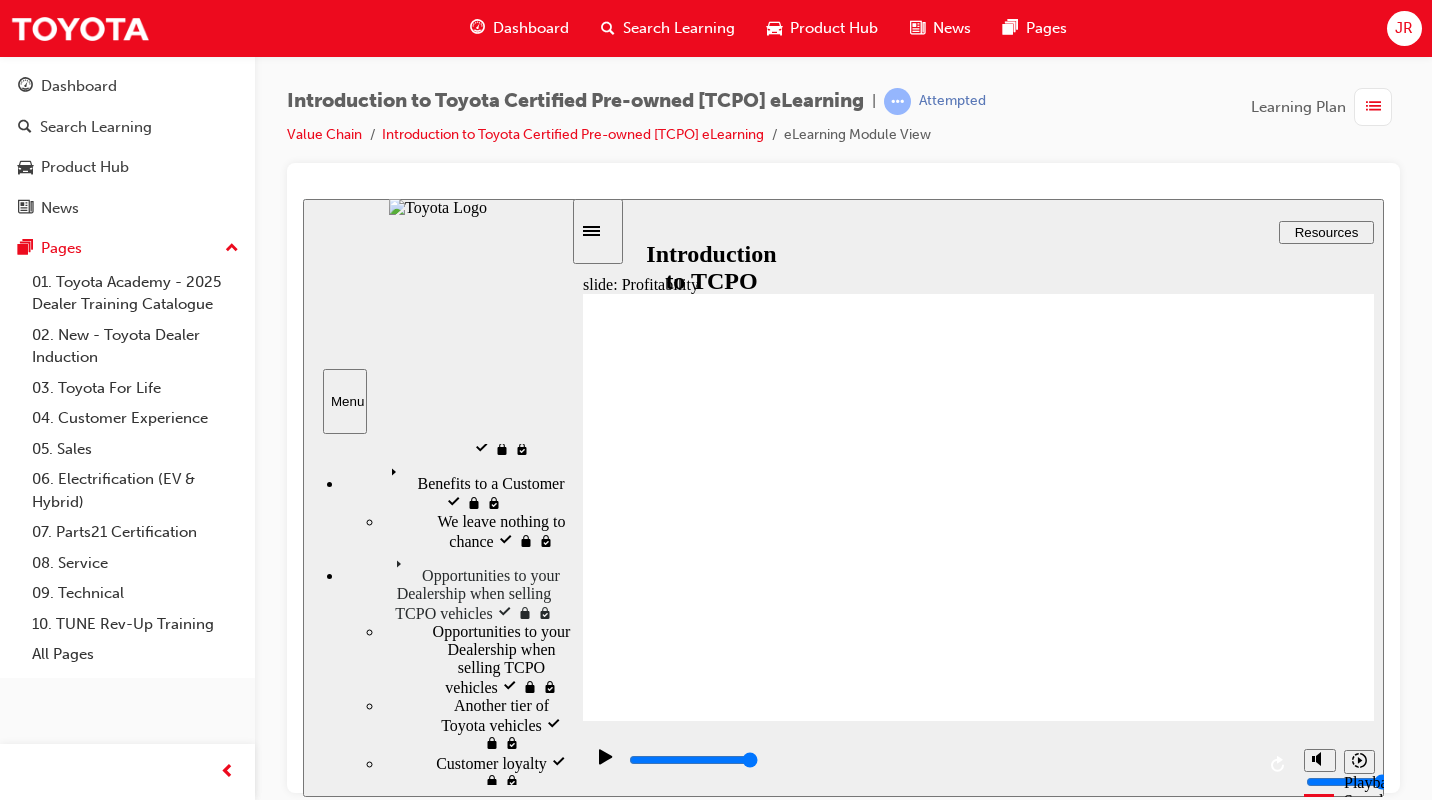 click 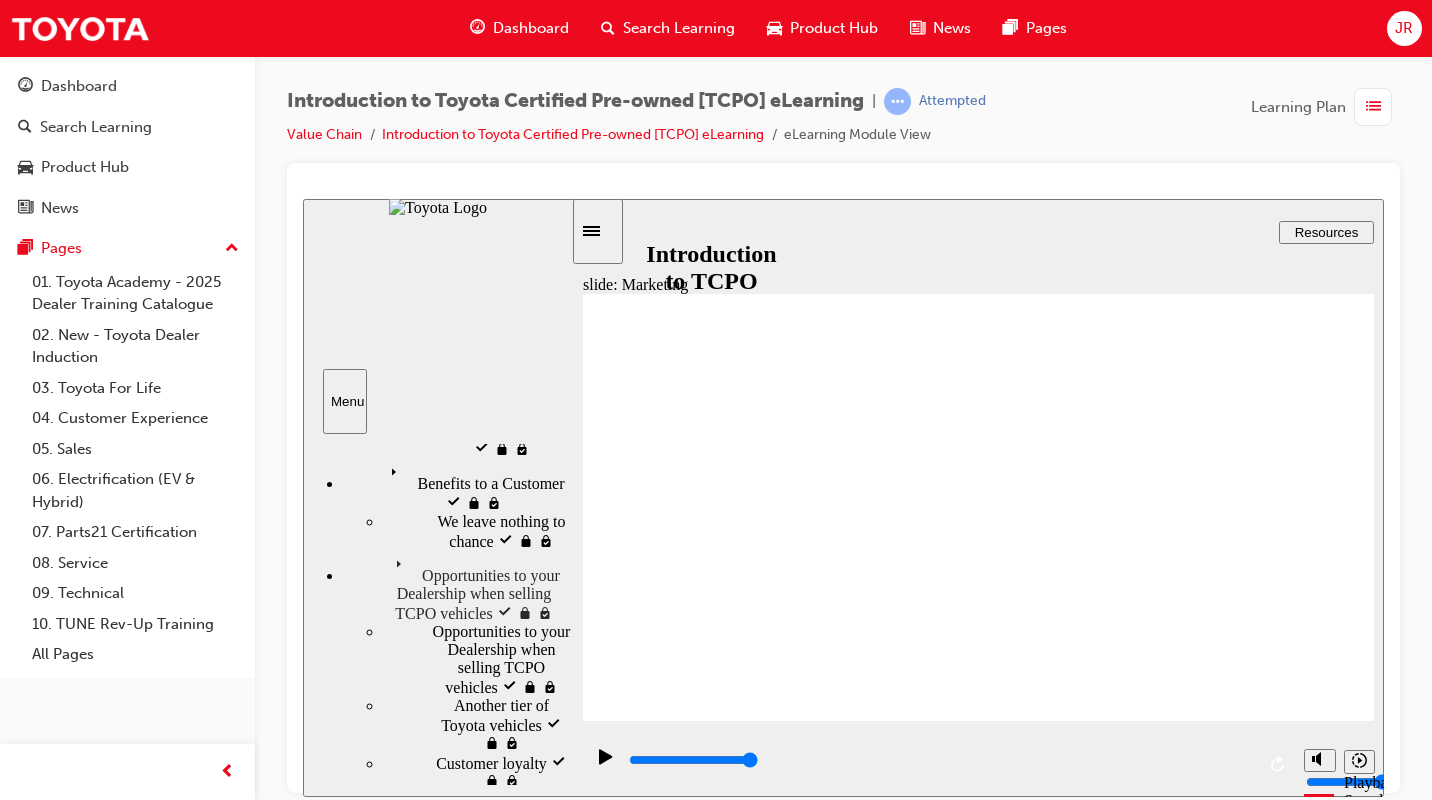click on "NEXT NEXT" at bounding box center (1302, 3095) 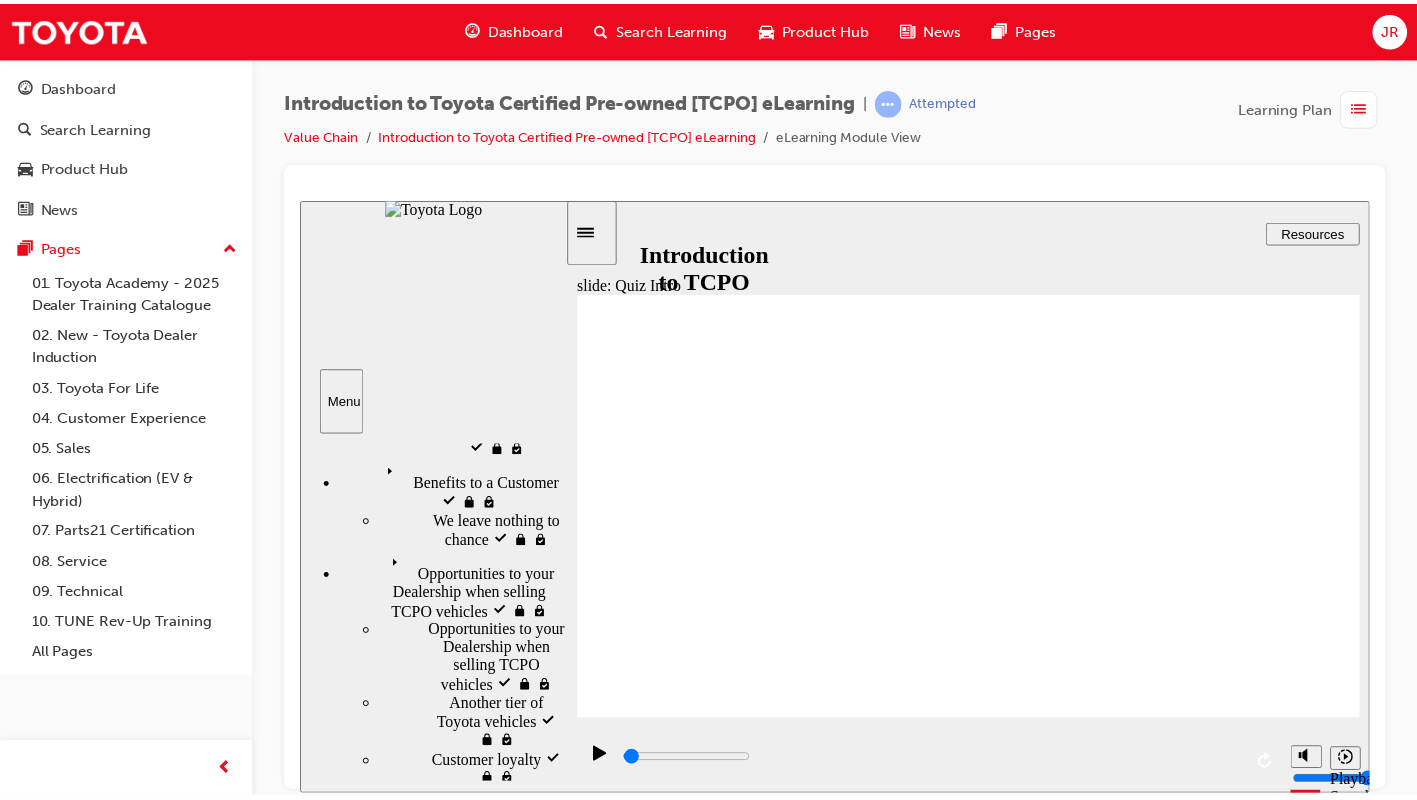 scroll, scrollTop: 0, scrollLeft: 0, axis: both 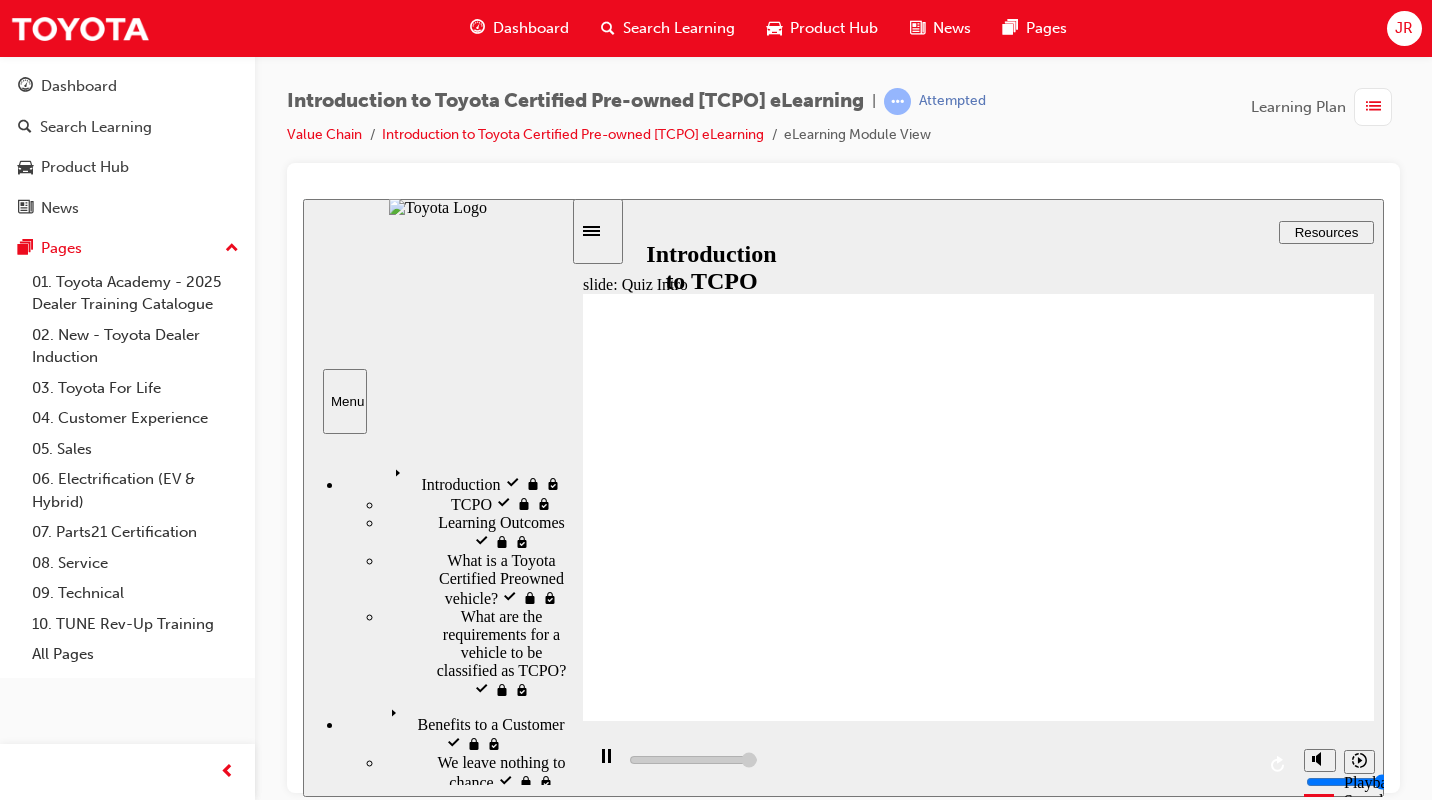 click on "START START" at bounding box center [978, 3194] 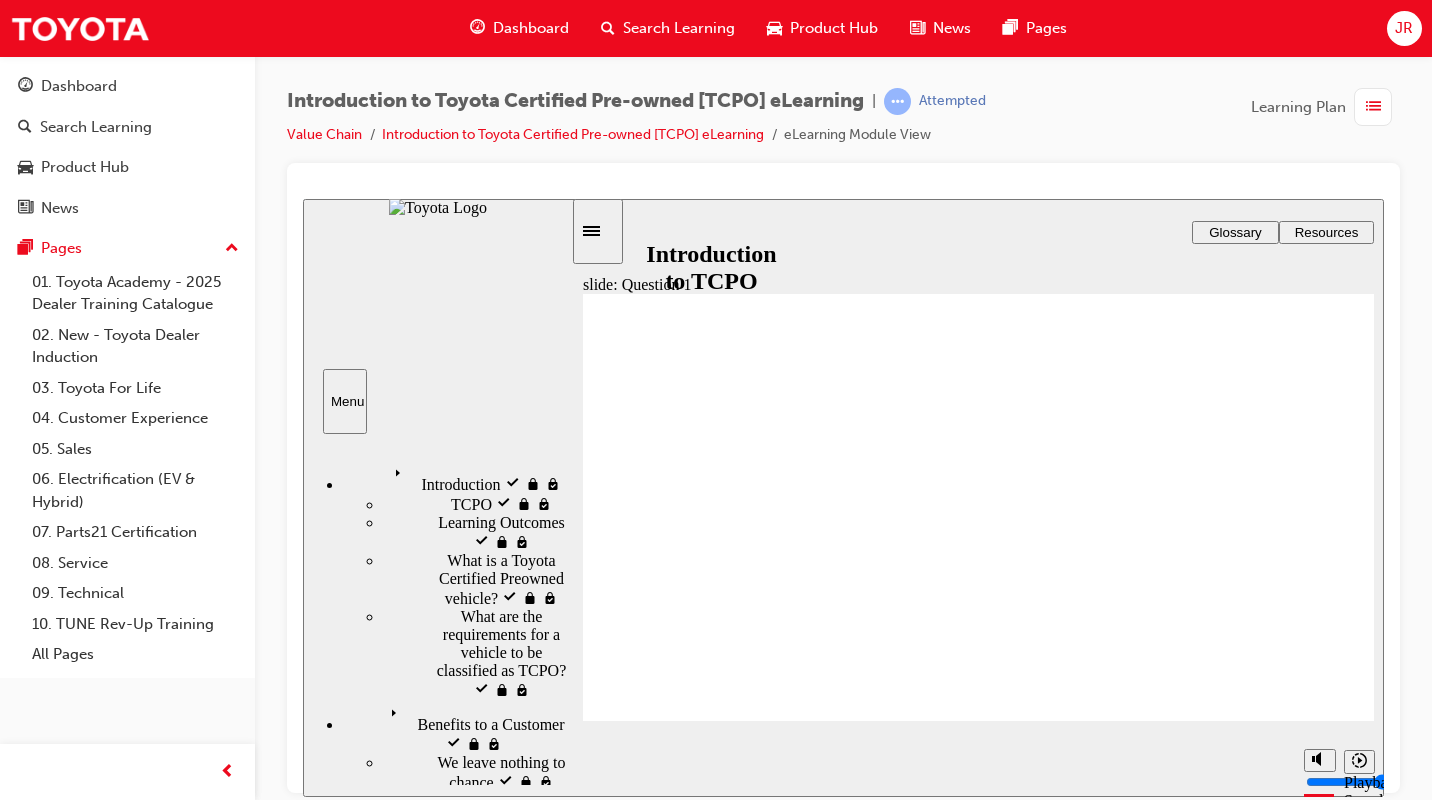 click 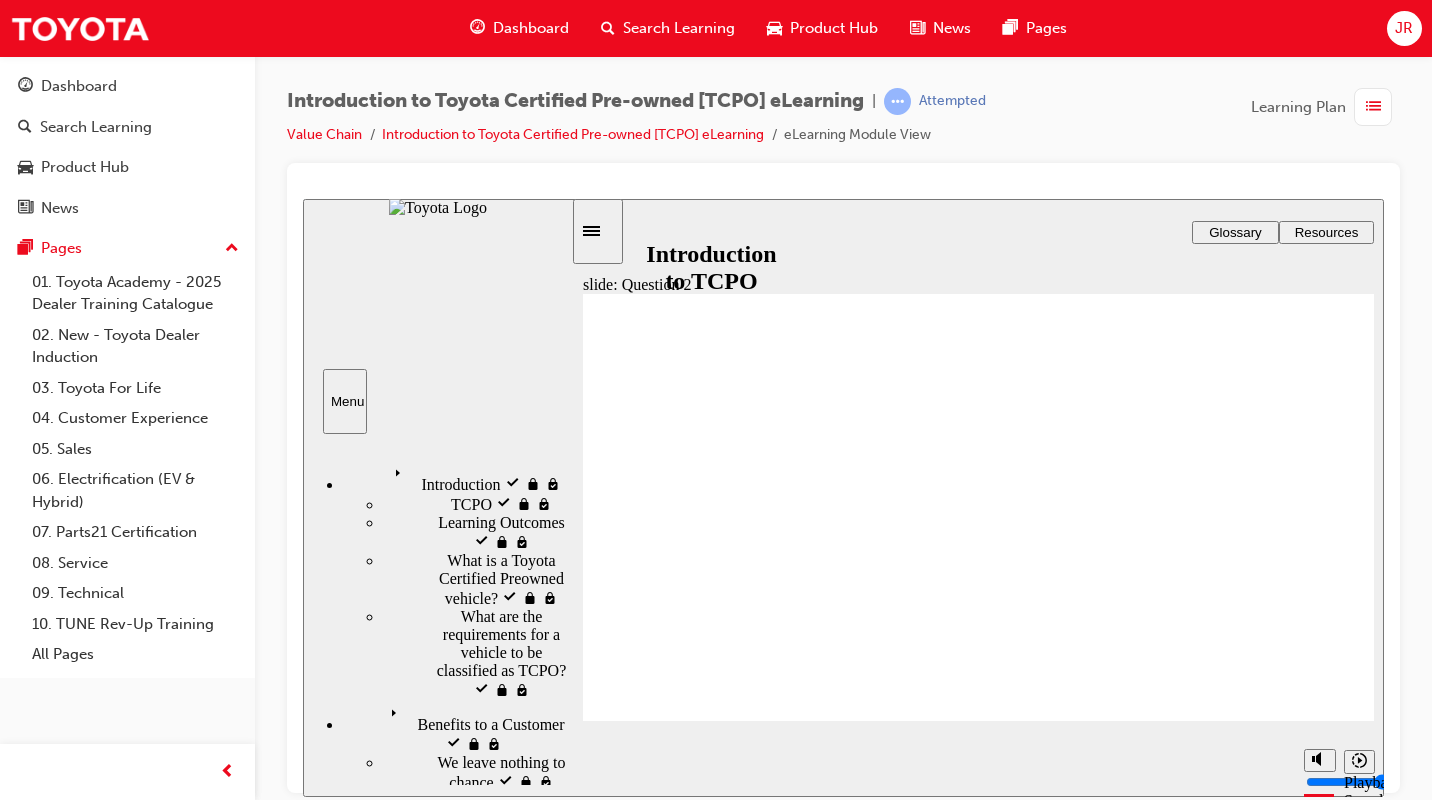 click 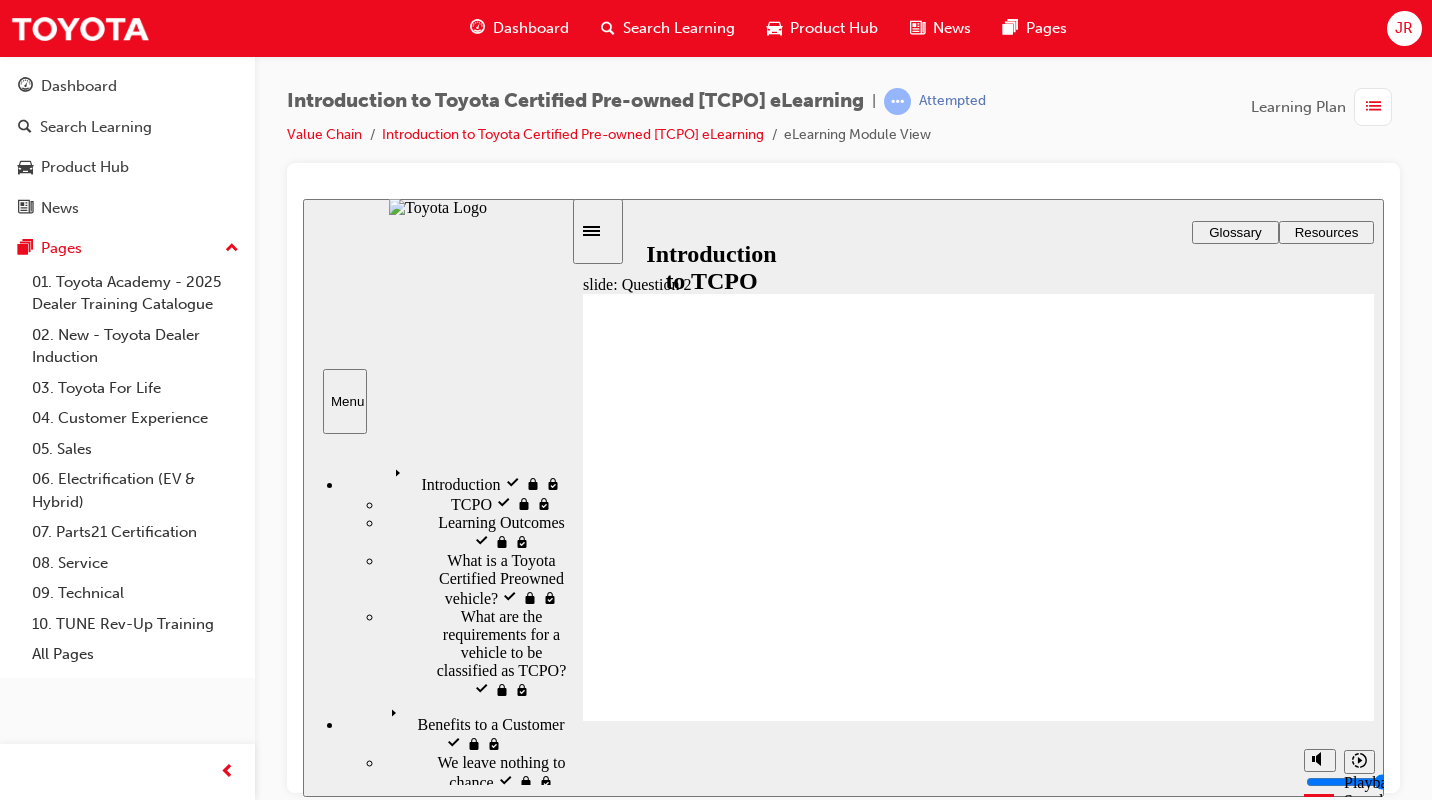 click 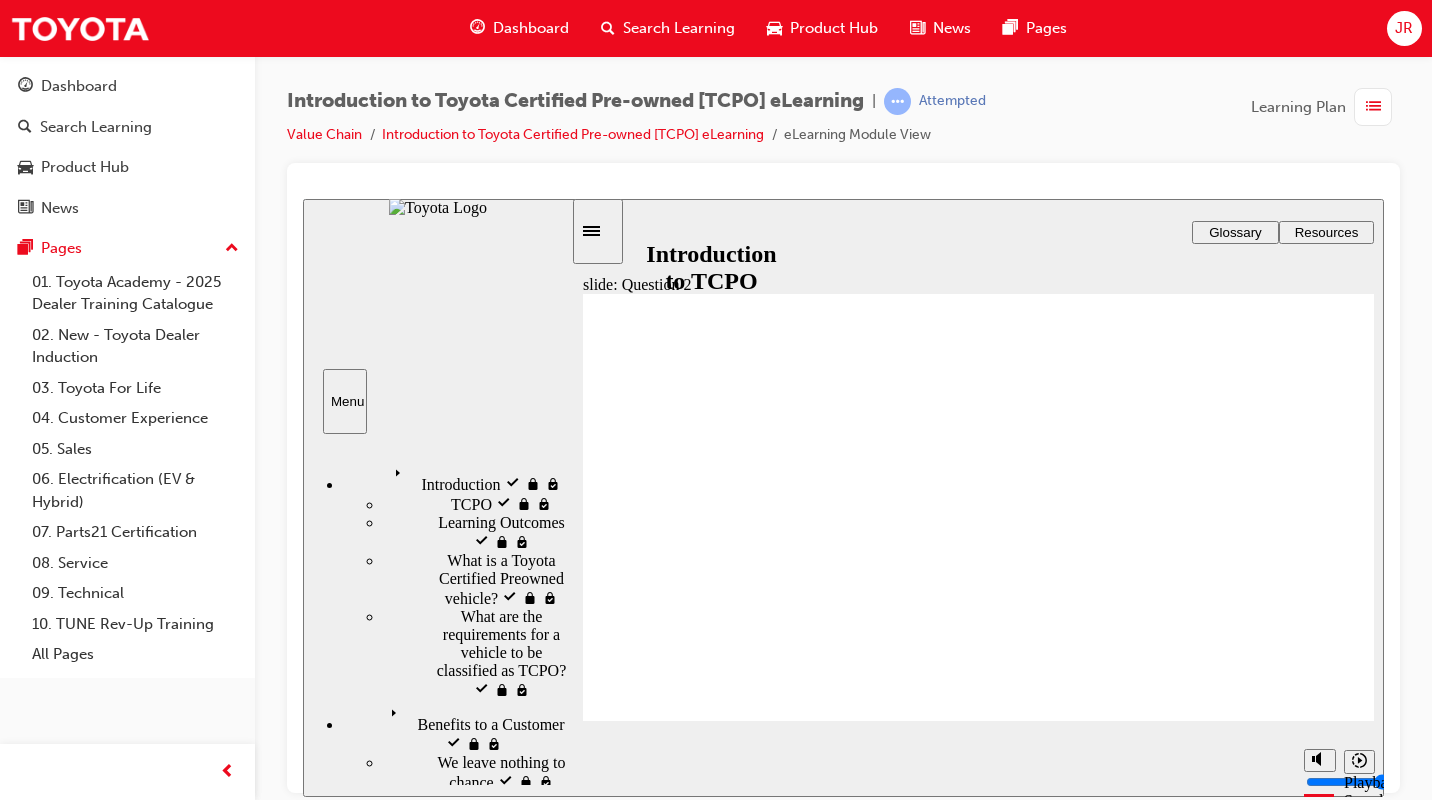 radio on "false" 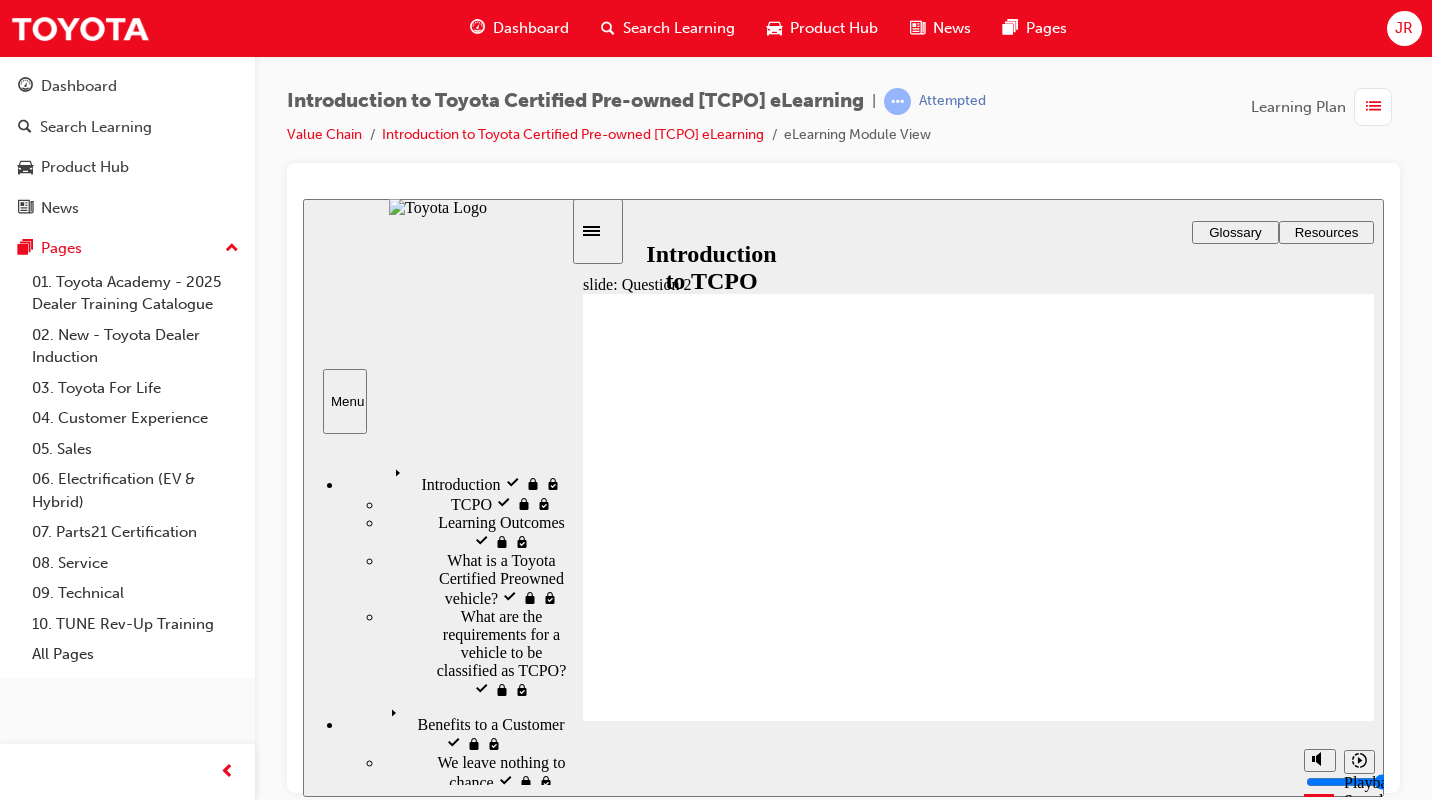 click 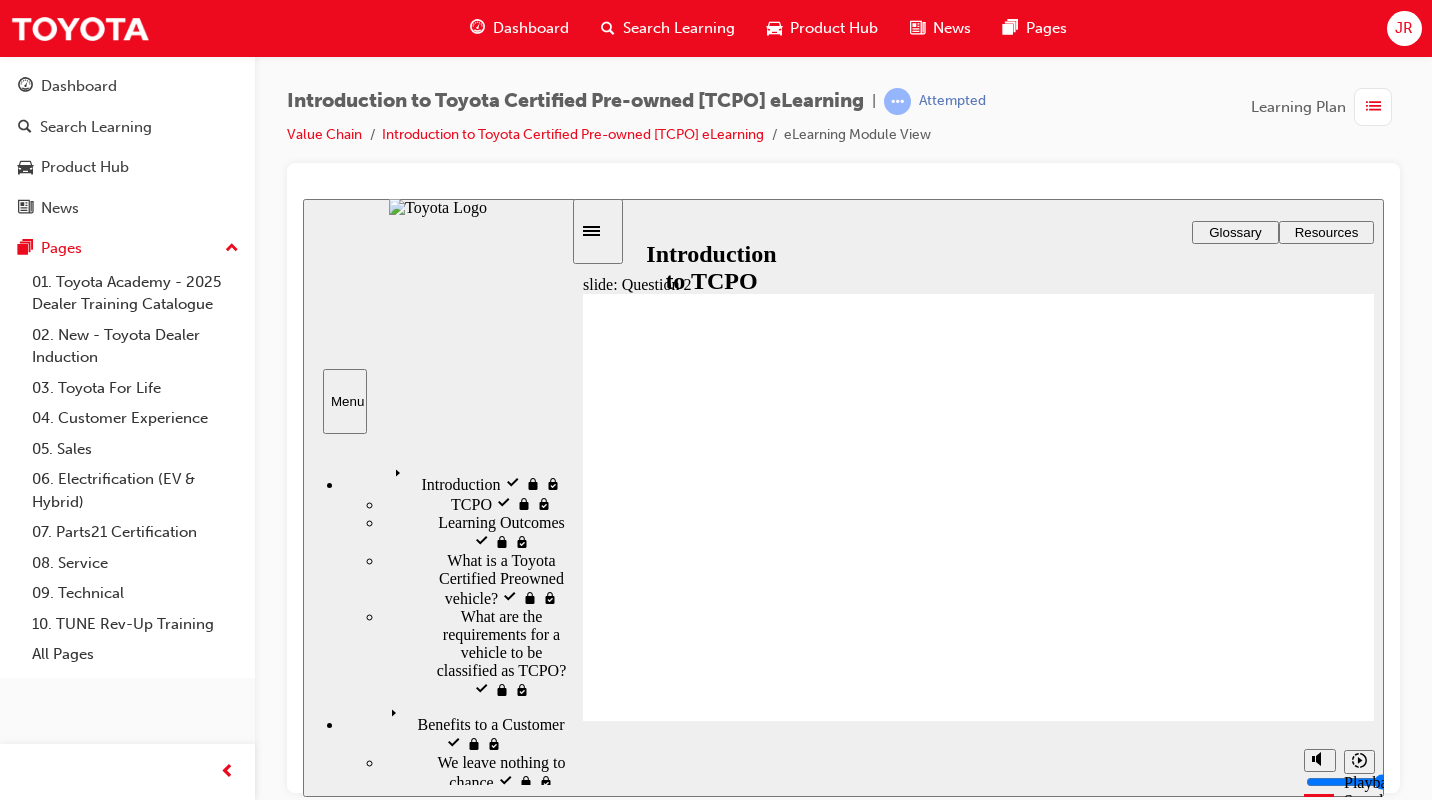 click 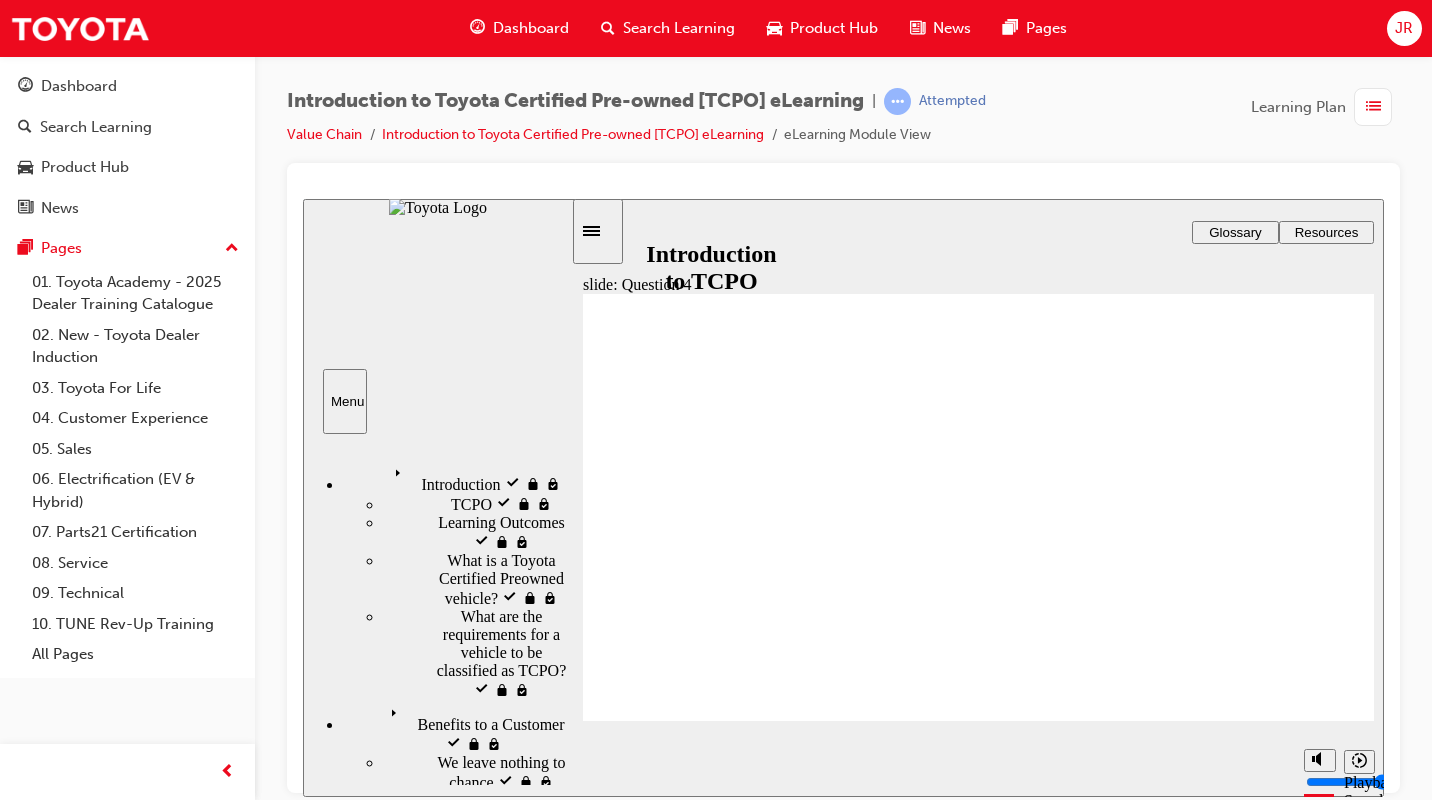 click 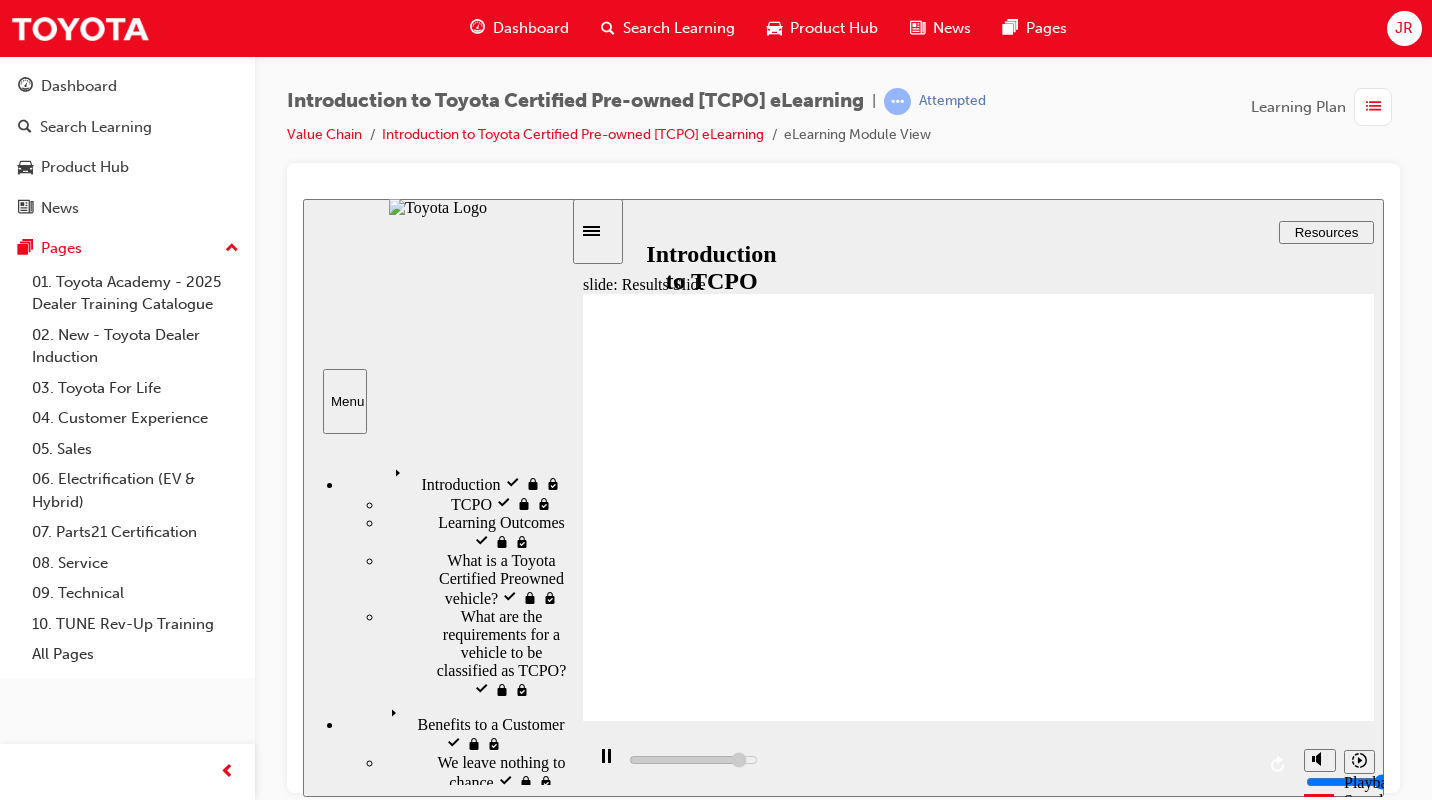 click 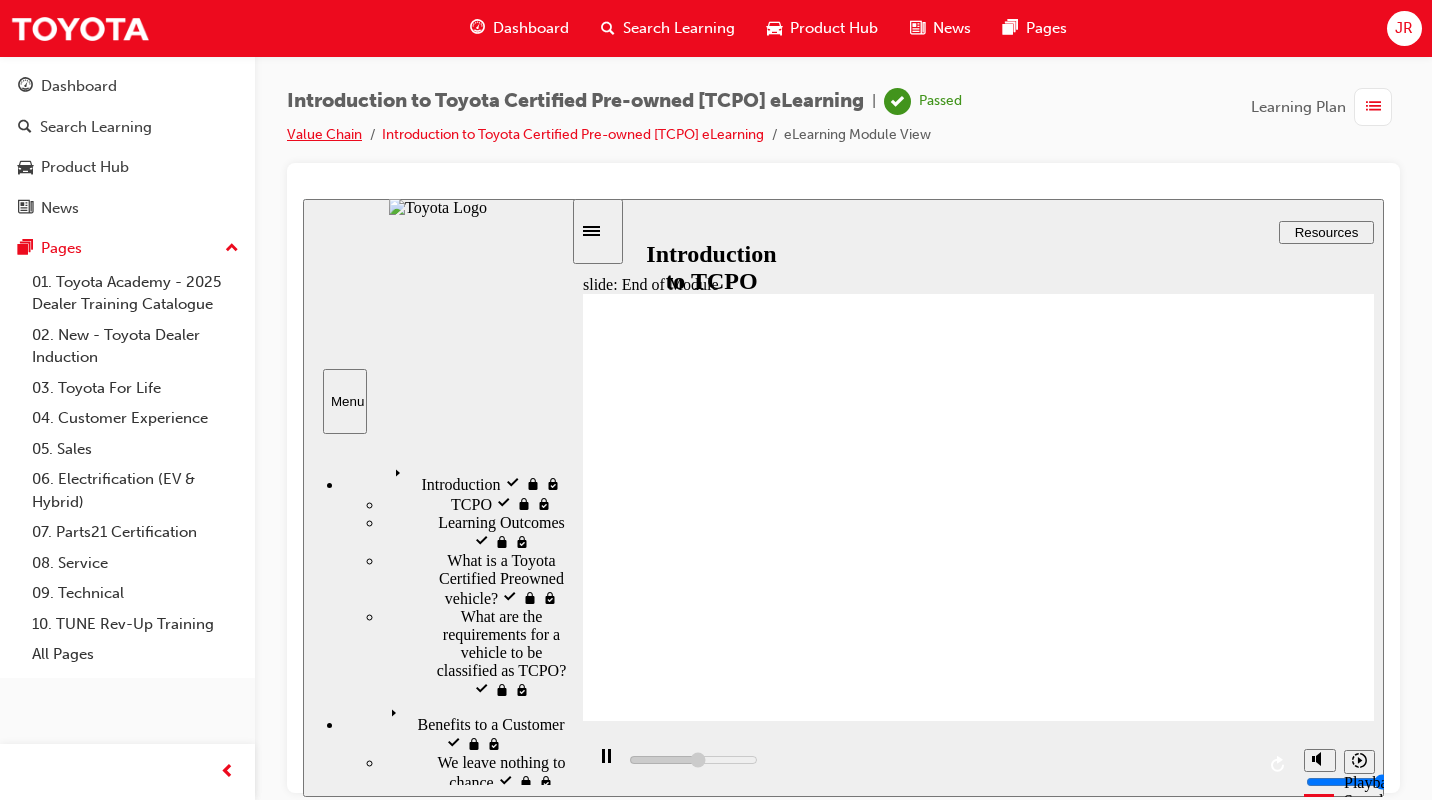 type on "9900" 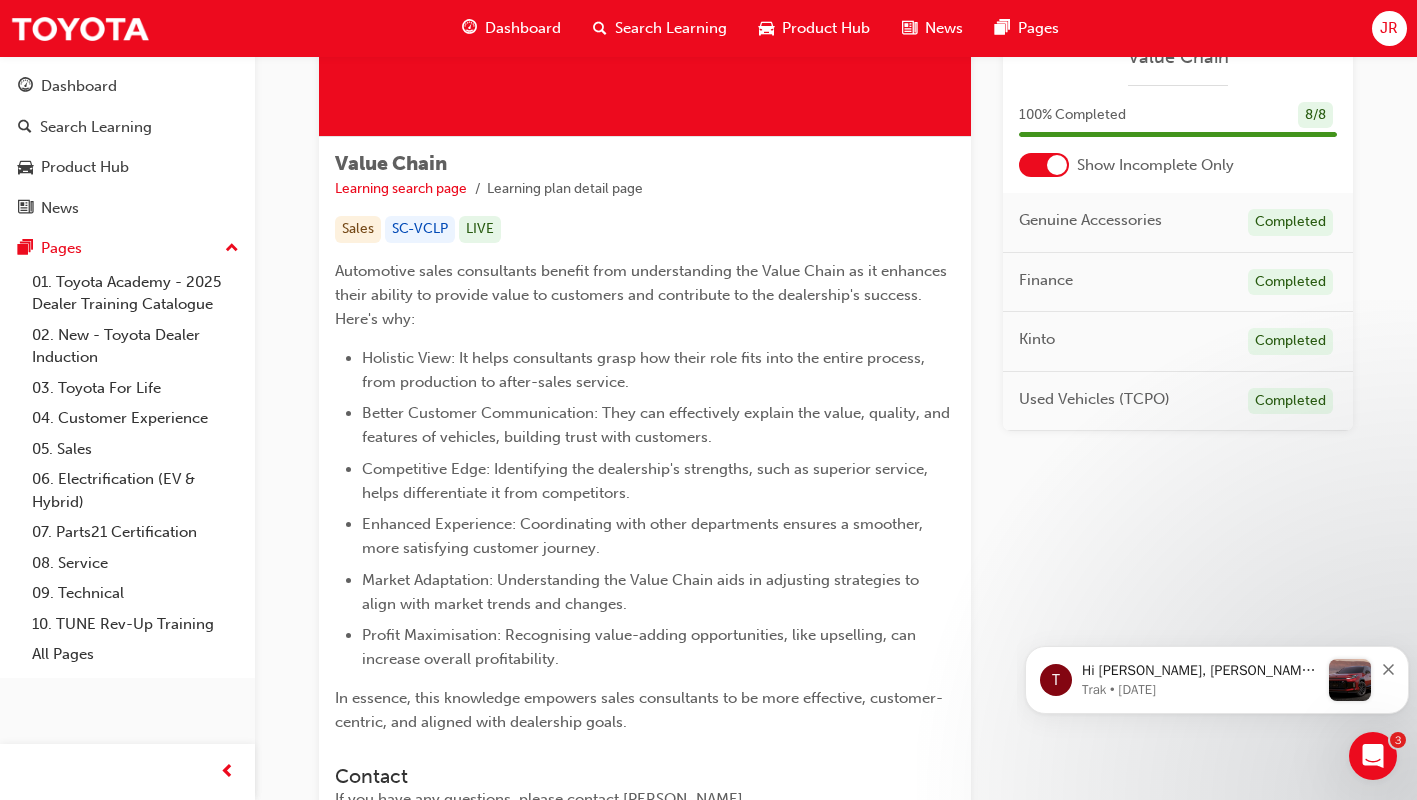 scroll, scrollTop: 2, scrollLeft: 0, axis: vertical 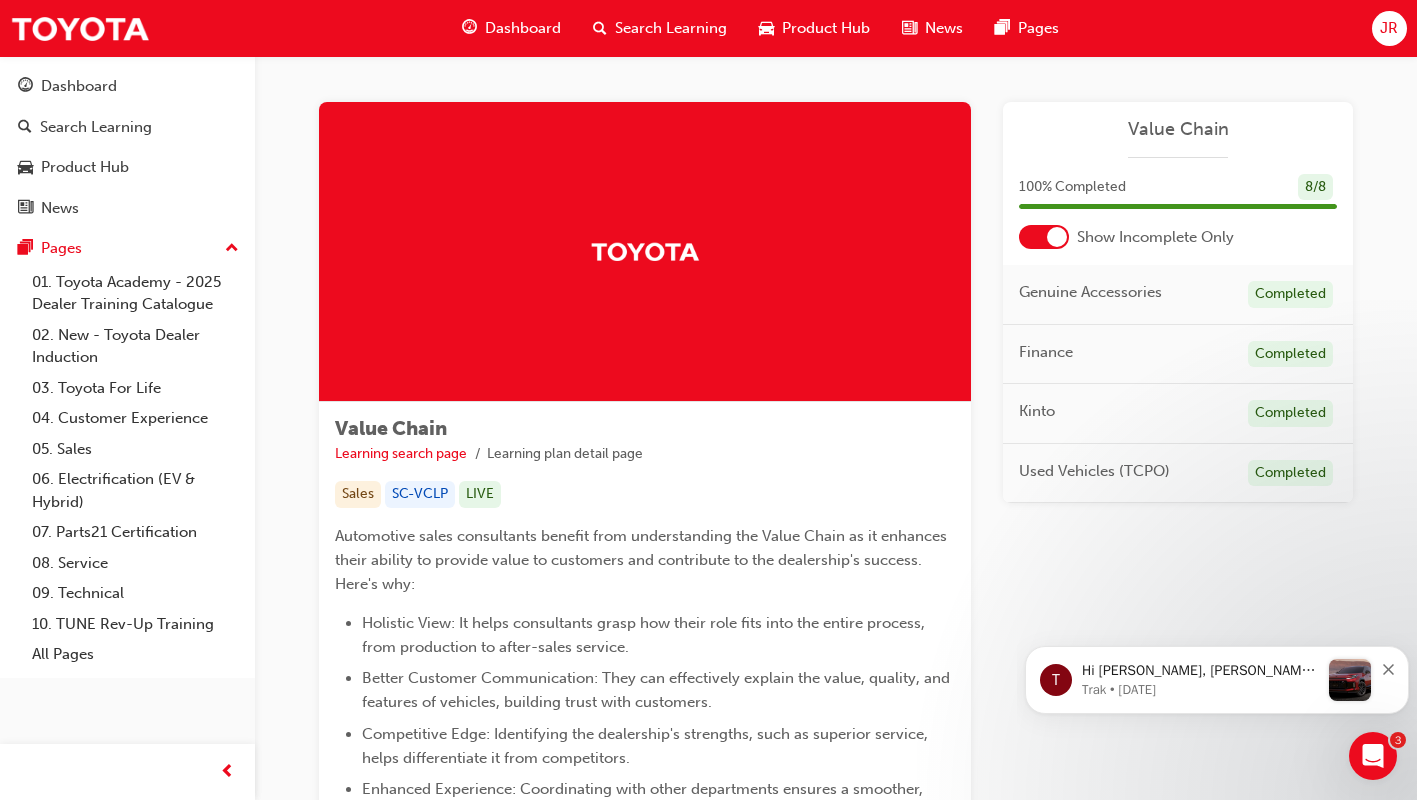 click on "Dashboard" at bounding box center [79, 86] 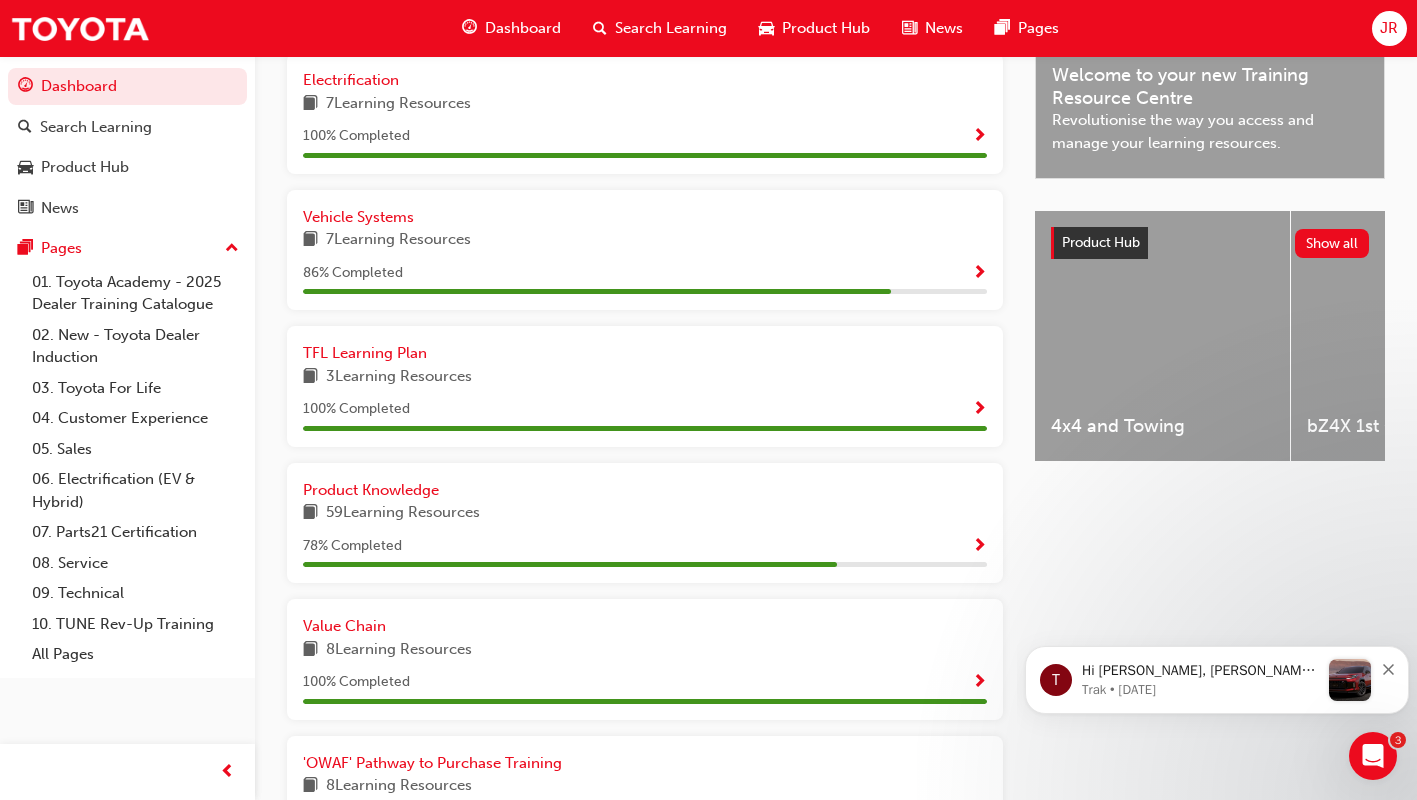 scroll, scrollTop: 638, scrollLeft: 0, axis: vertical 